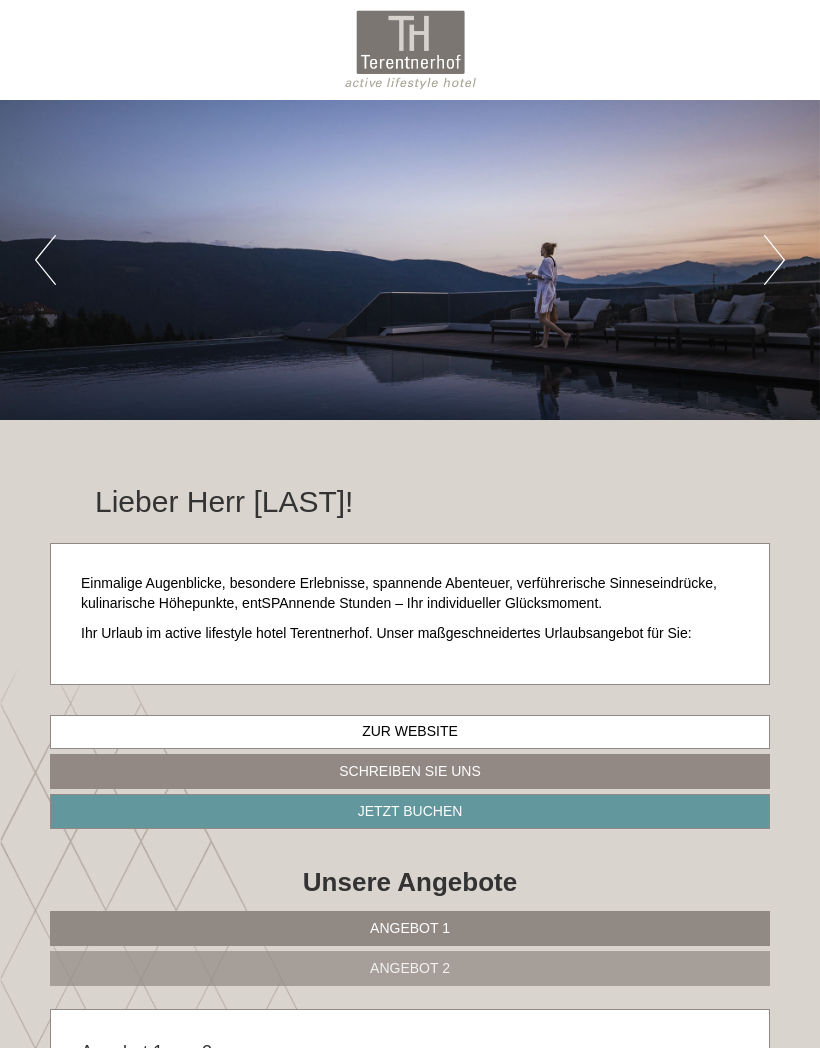 scroll, scrollTop: 0, scrollLeft: 0, axis: both 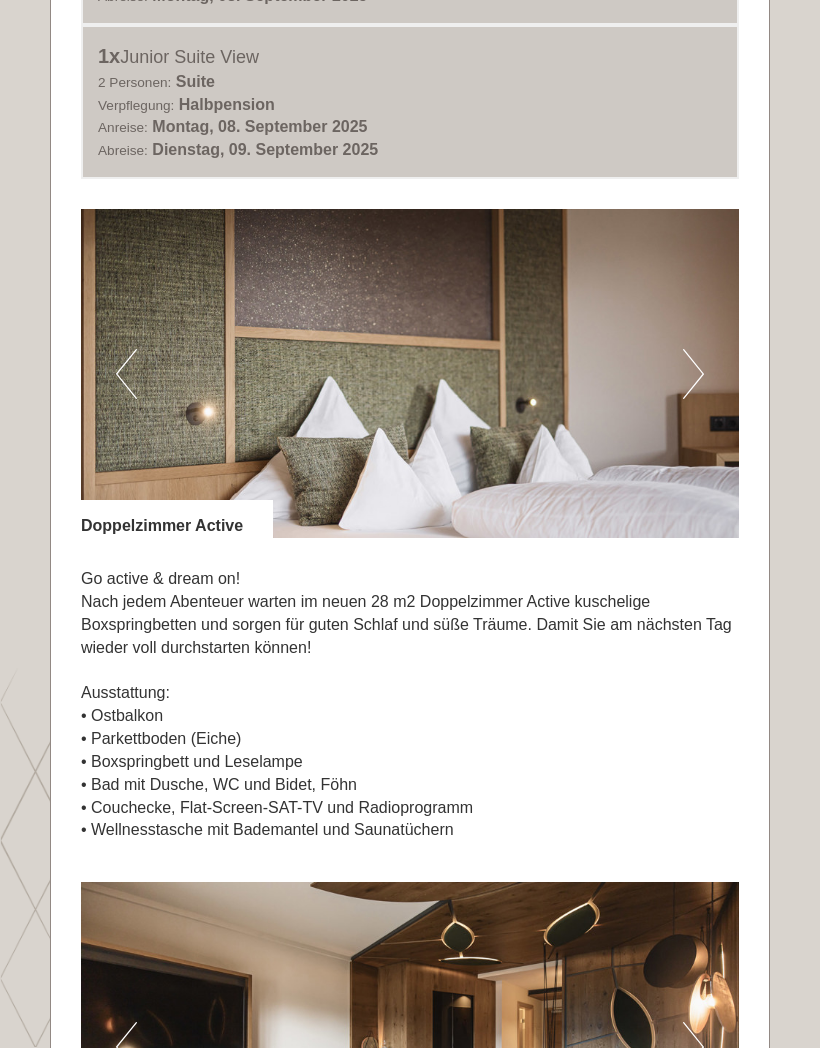 click on "Next" at bounding box center (693, 375) 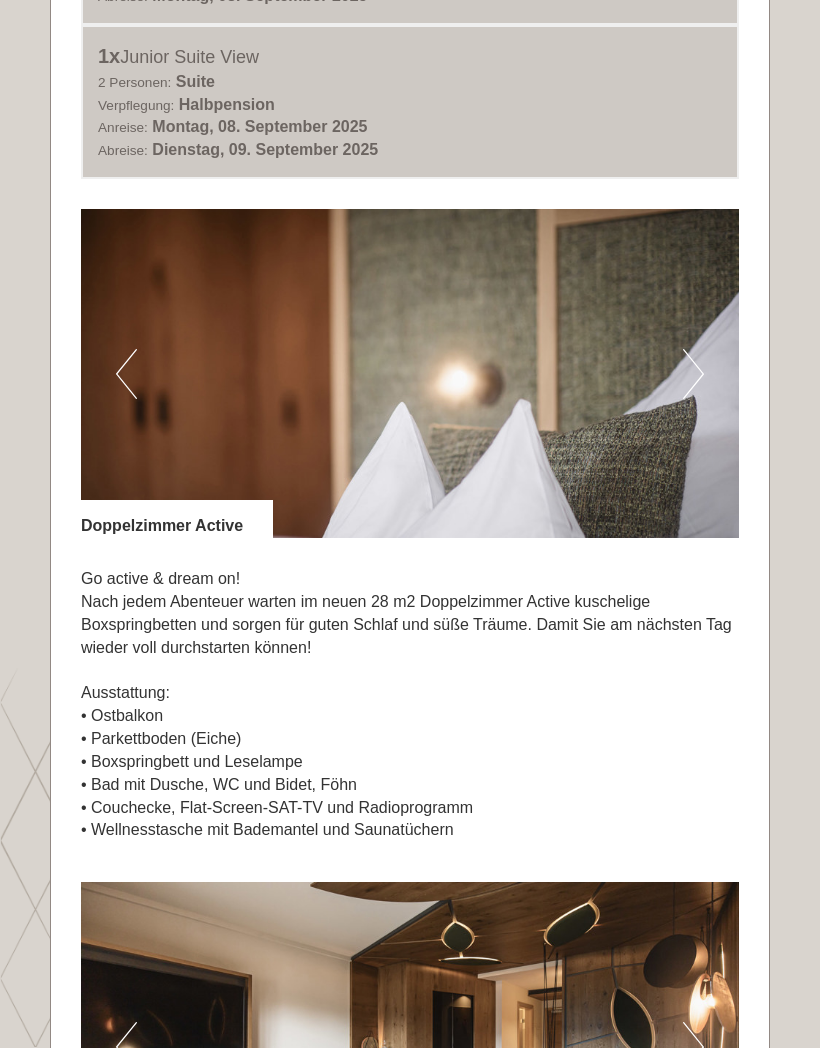 scroll, scrollTop: 1270, scrollLeft: 0, axis: vertical 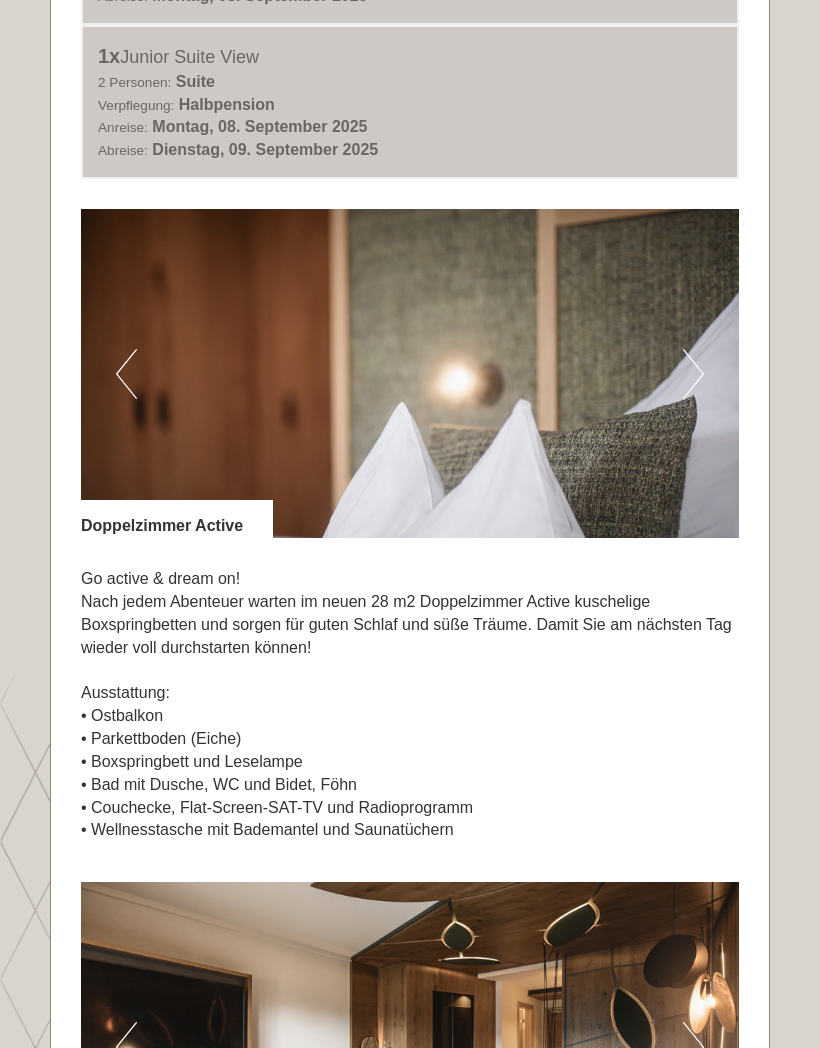 click on "Next" at bounding box center [693, 374] 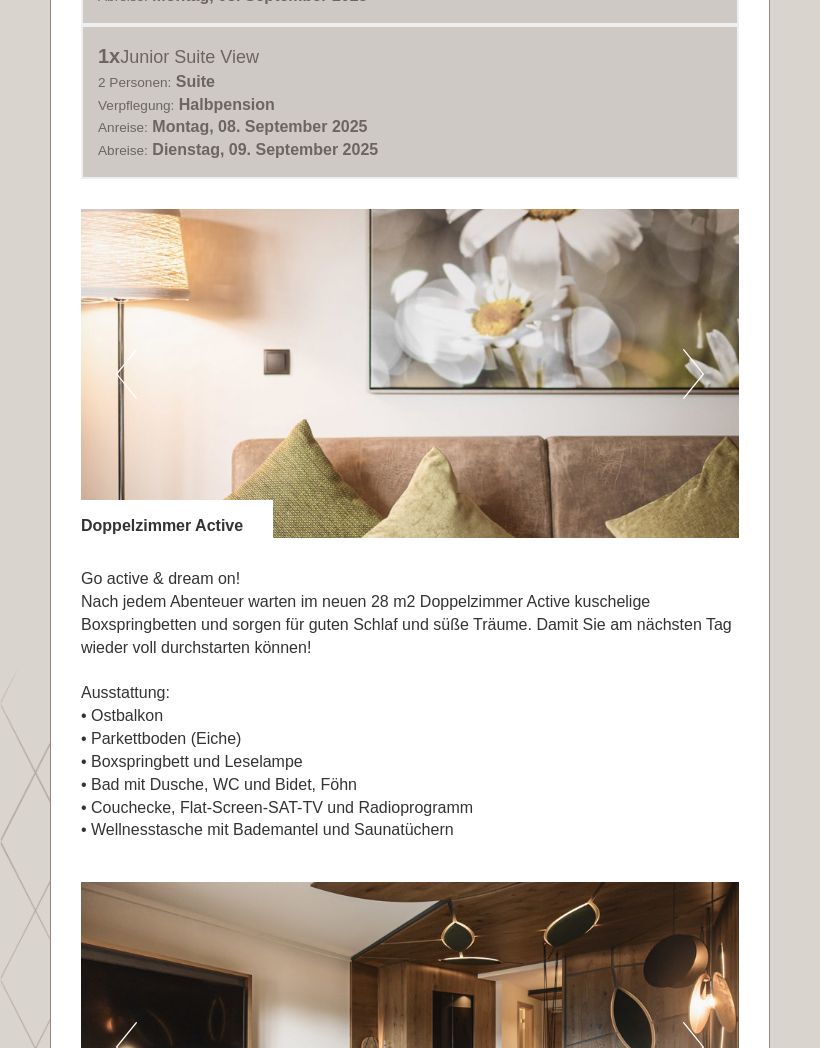 click on "Next" at bounding box center [693, 374] 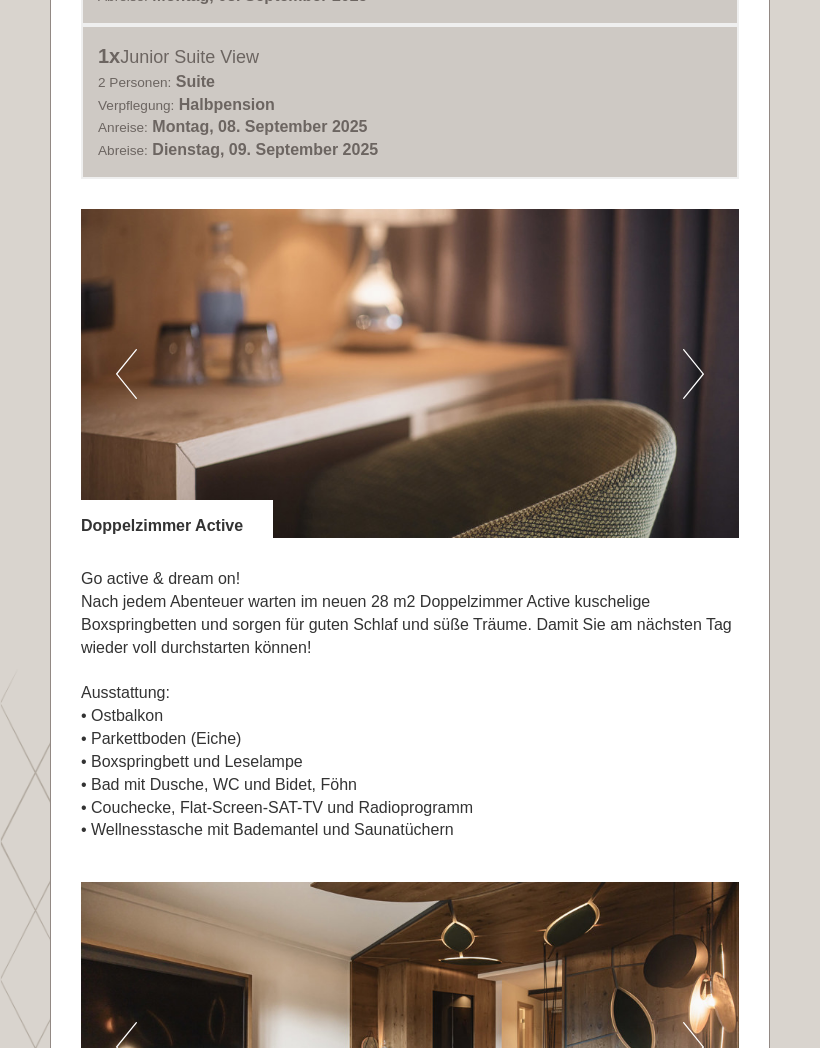 click on "Next" at bounding box center (693, 374) 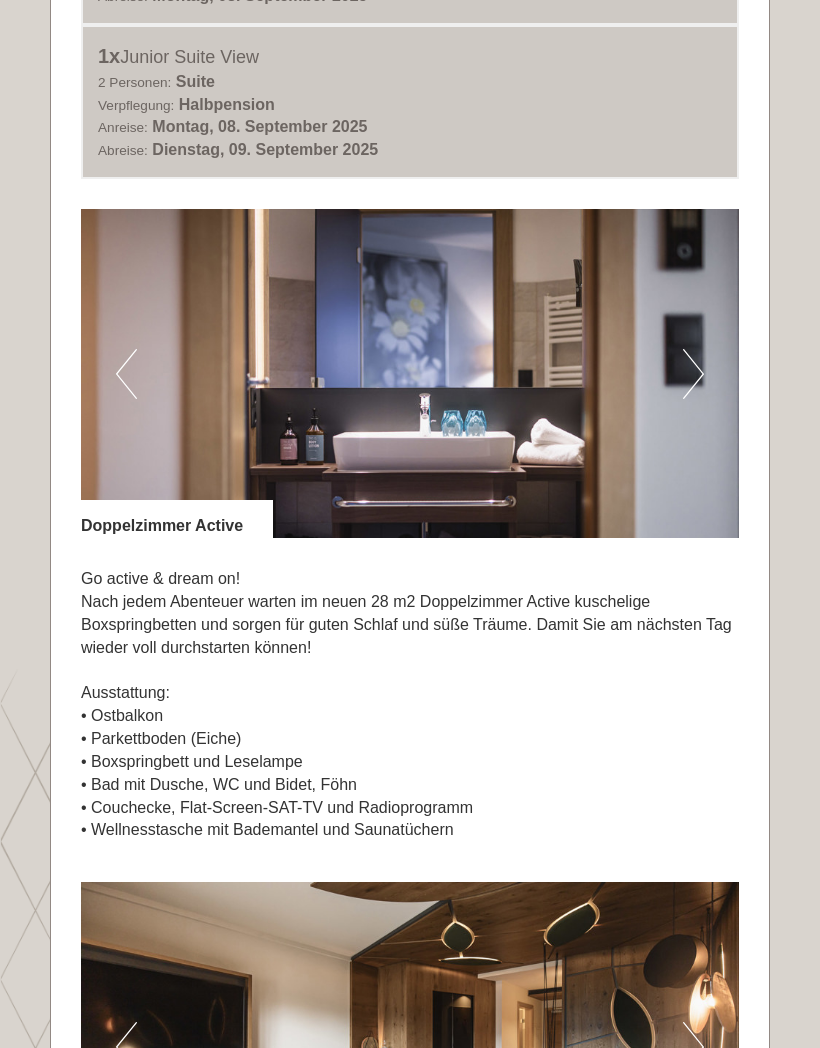 click on "Next" at bounding box center [693, 374] 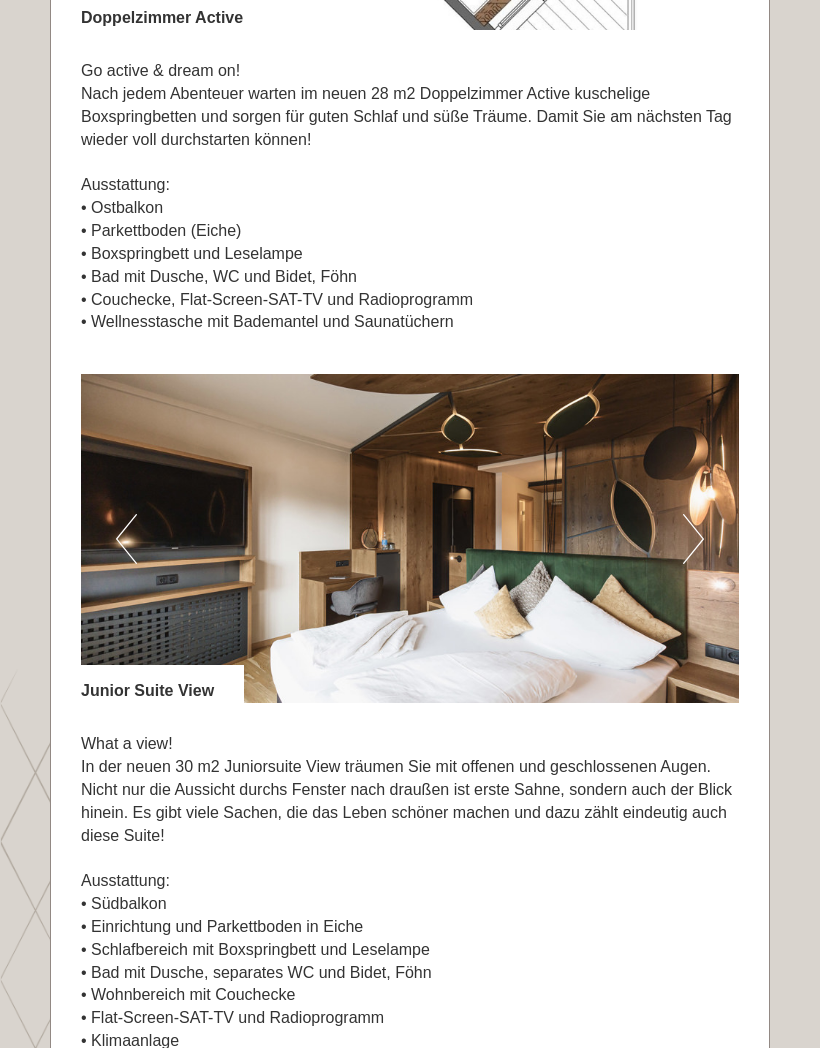 scroll, scrollTop: 1789, scrollLeft: 0, axis: vertical 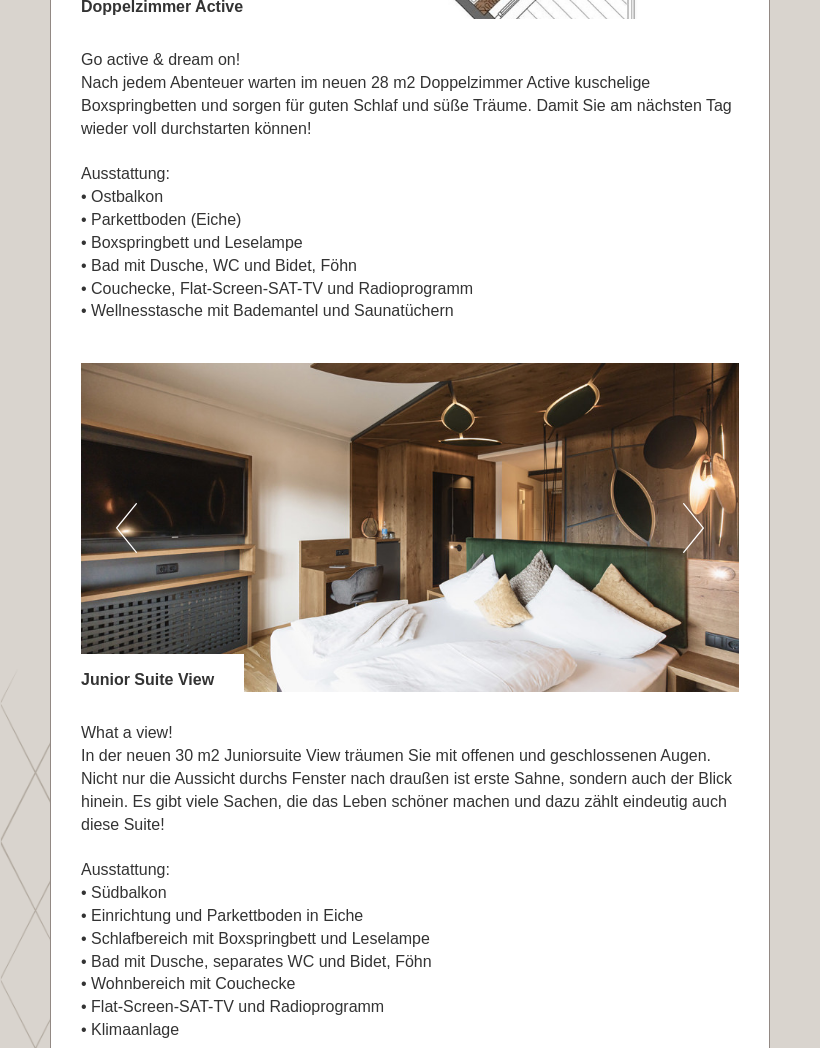 click on "Next" at bounding box center (693, 528) 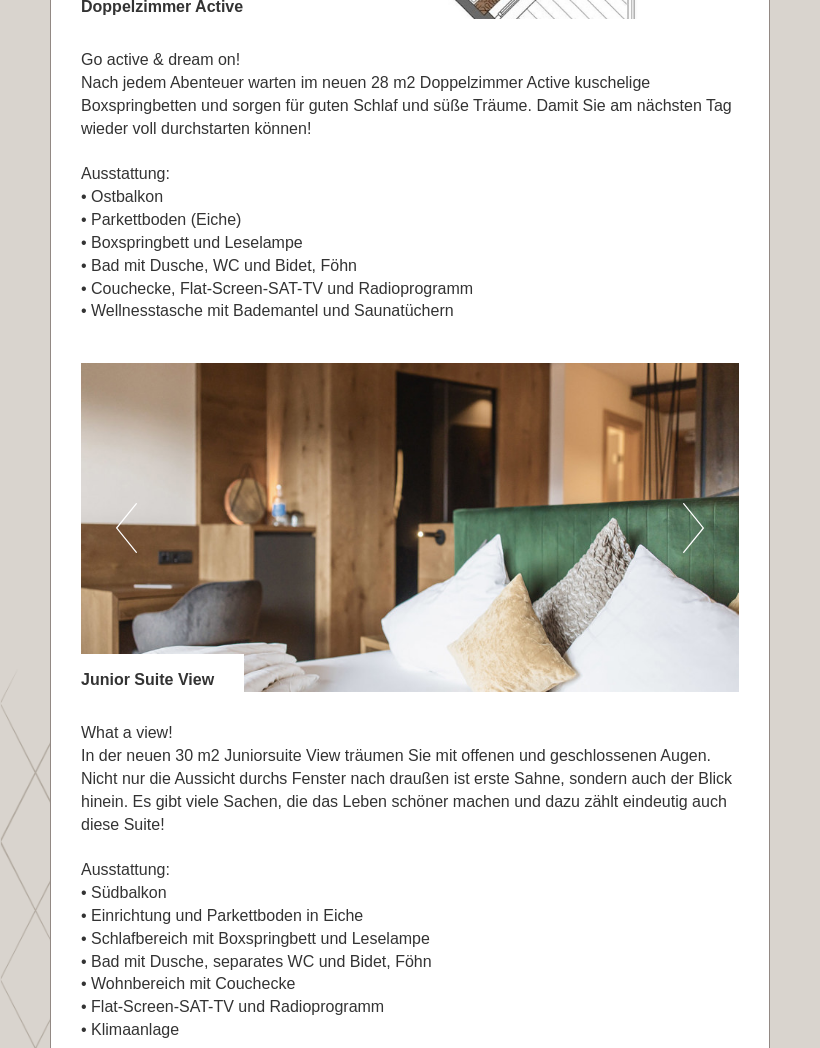 click on "Next" at bounding box center (693, 528) 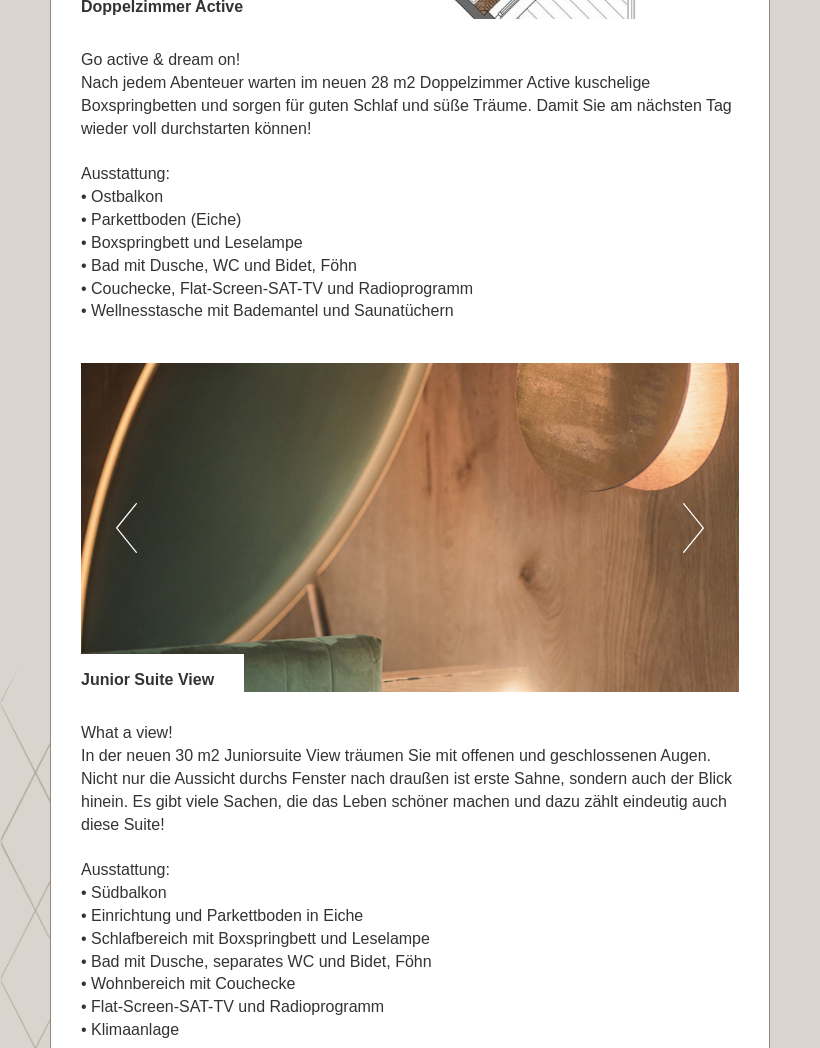 click at bounding box center [410, 527] 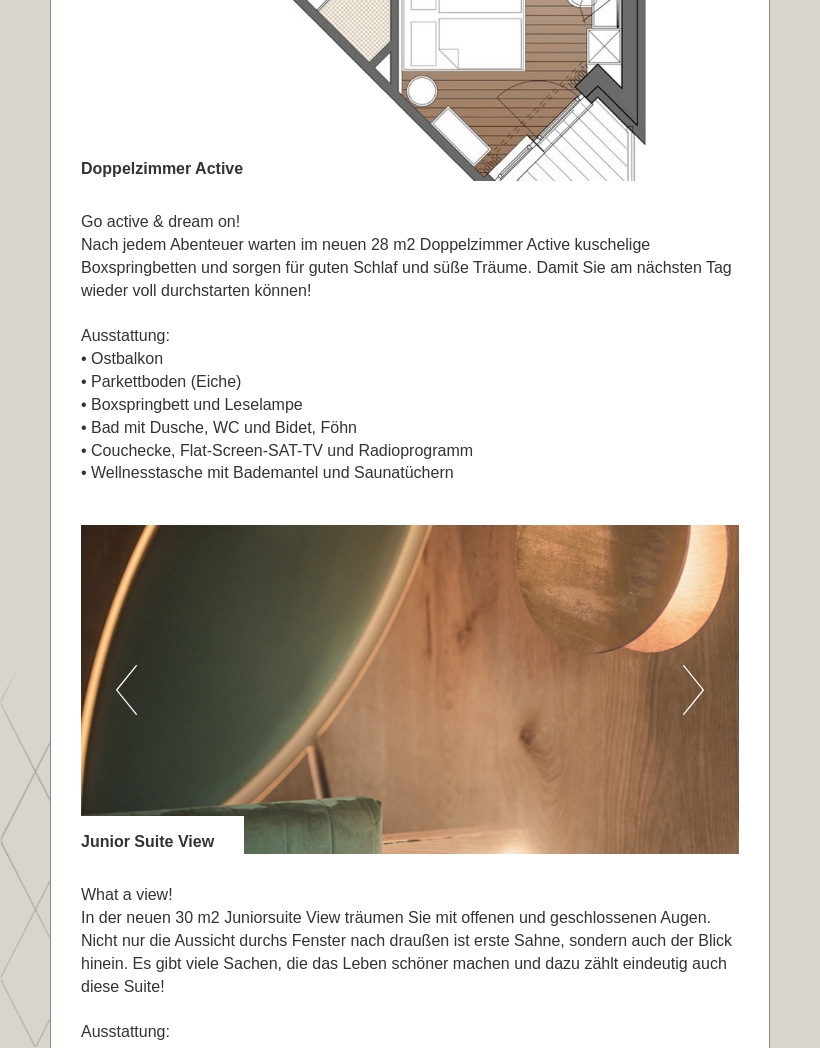 scroll, scrollTop: 1627, scrollLeft: 0, axis: vertical 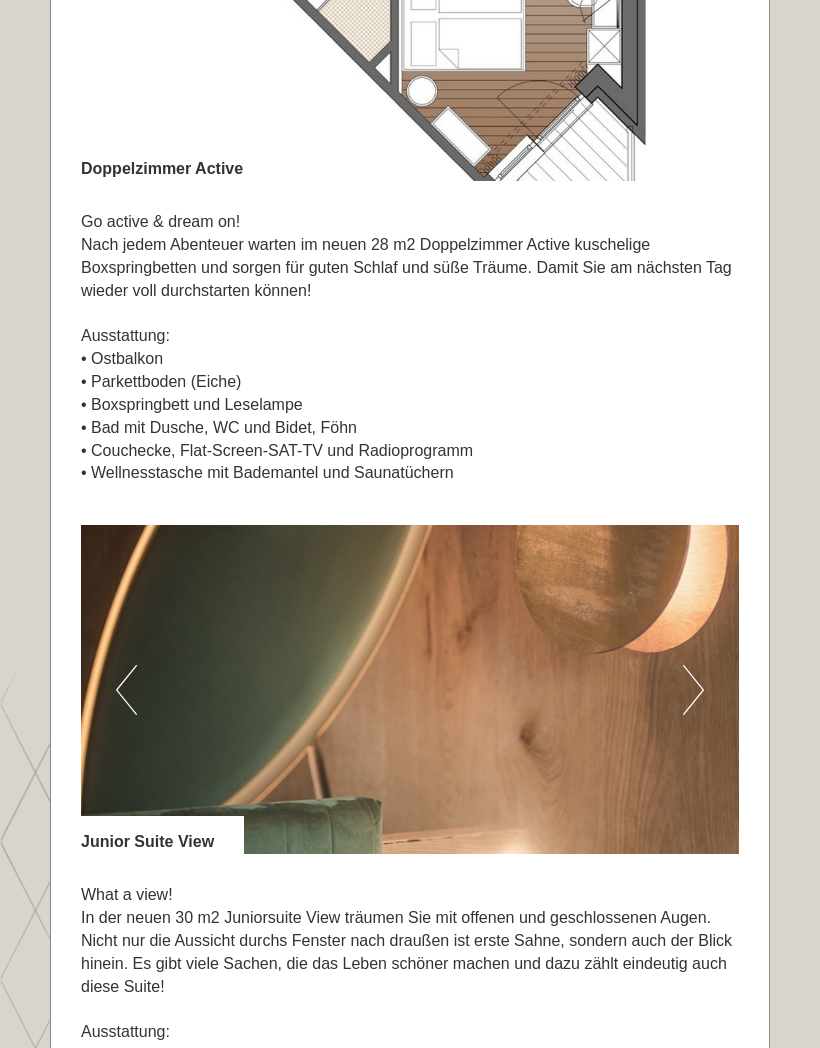 click on "Next" at bounding box center [693, 690] 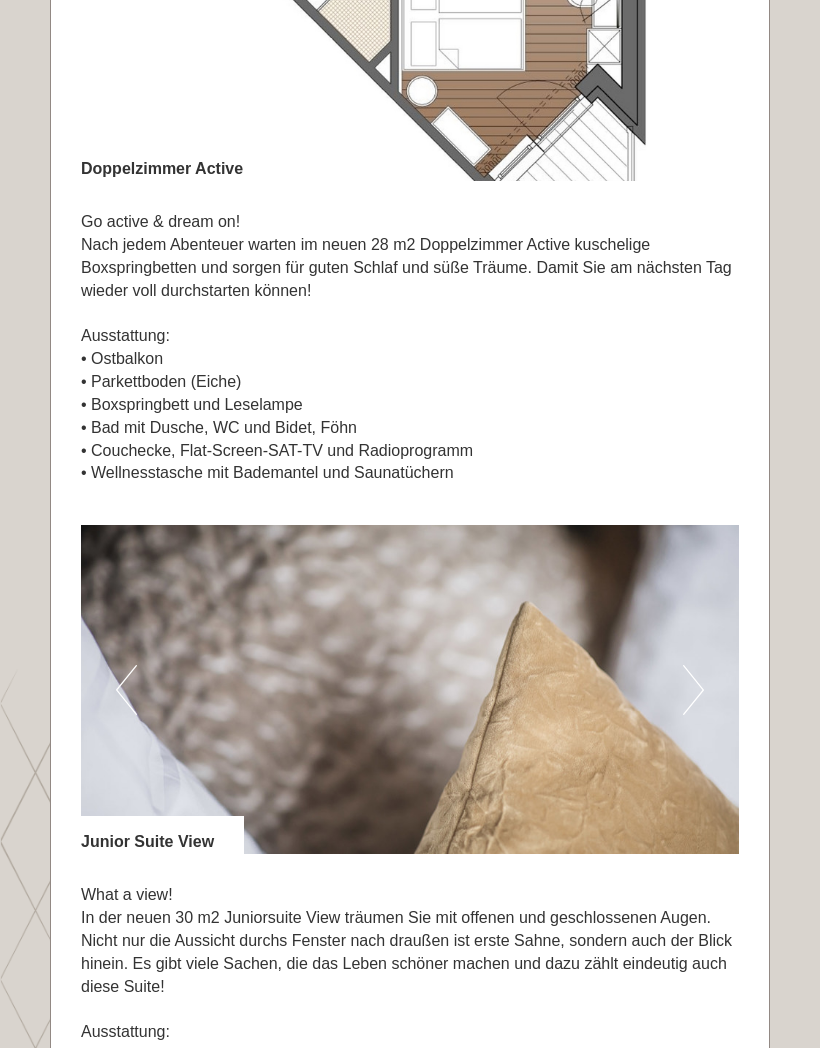 click on "Next" at bounding box center (693, 690) 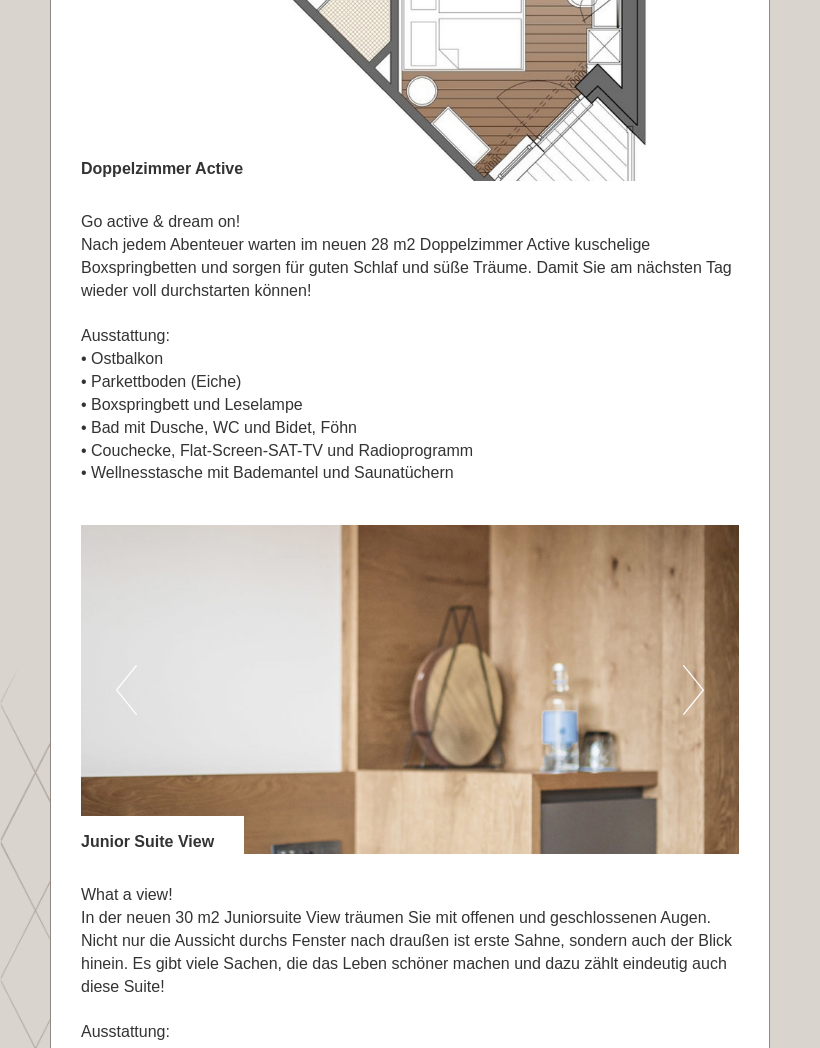 click on "Next" at bounding box center (693, 690) 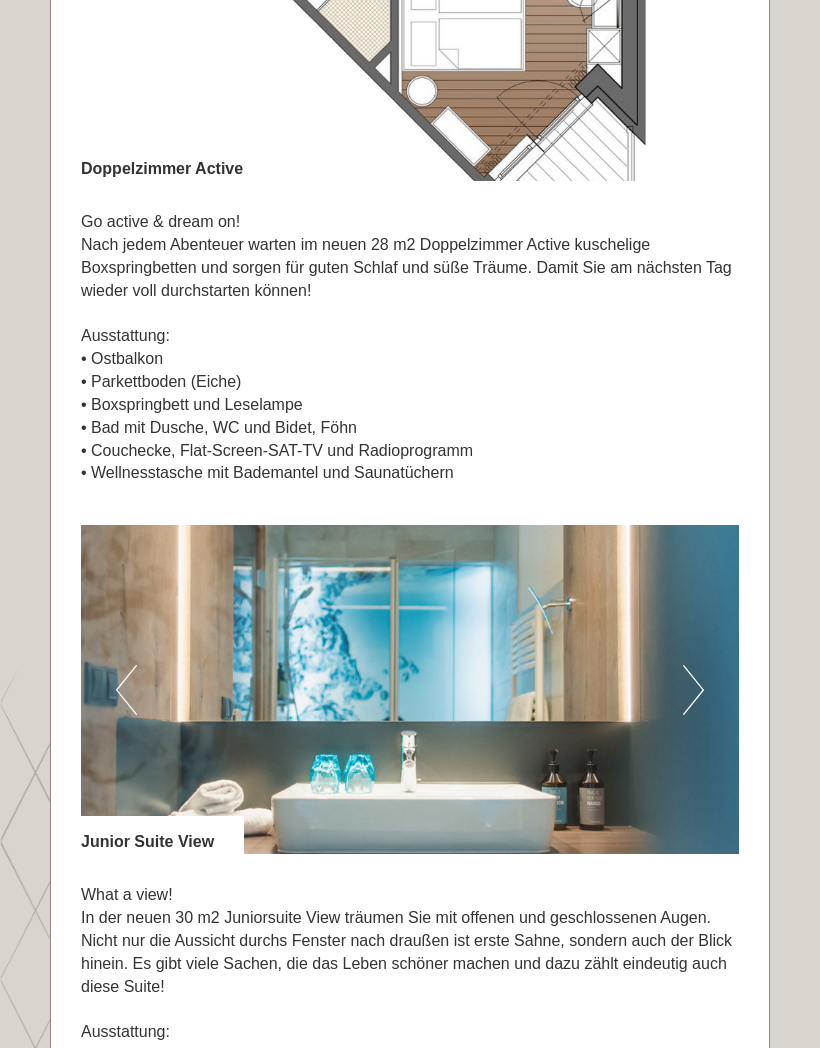 click on "Next" at bounding box center [693, 690] 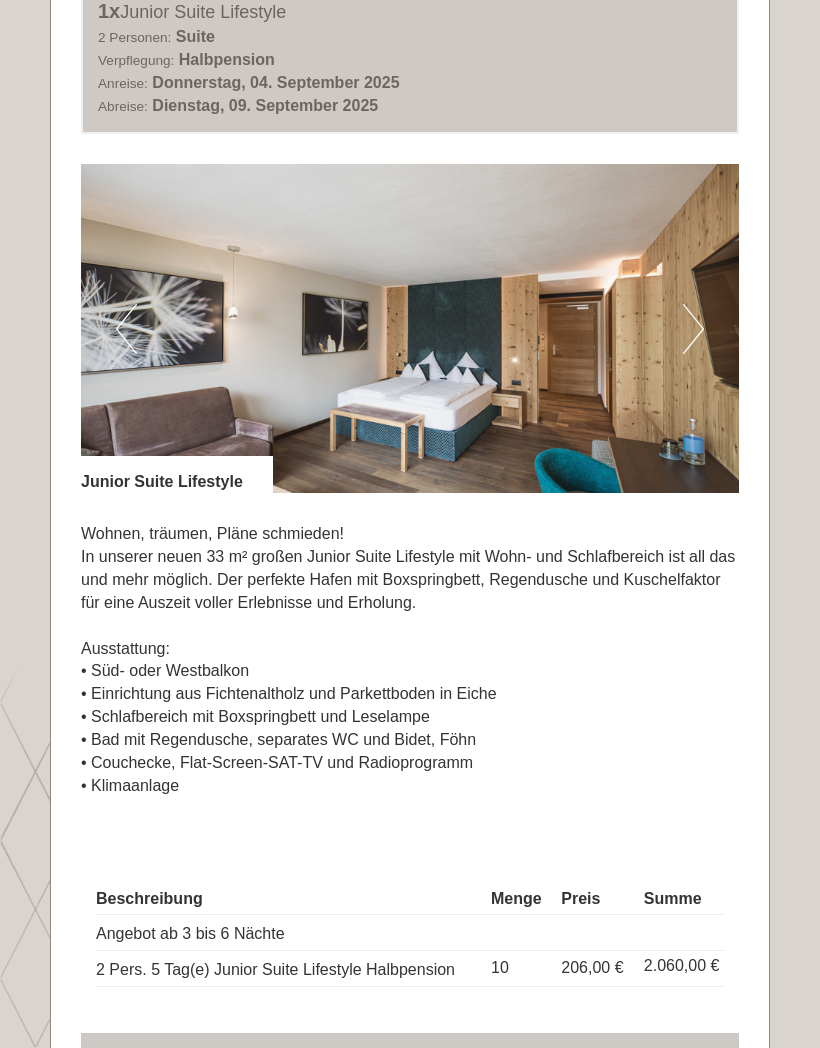 scroll, scrollTop: 3471, scrollLeft: 0, axis: vertical 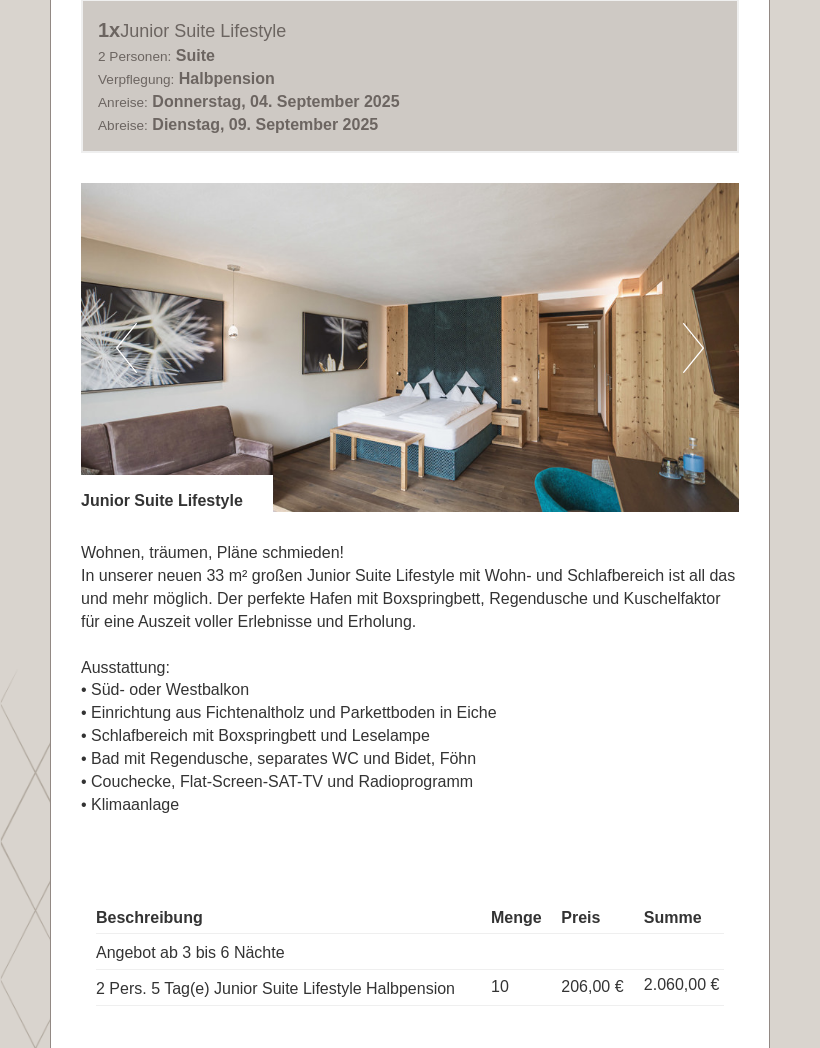 click at bounding box center [410, 347] 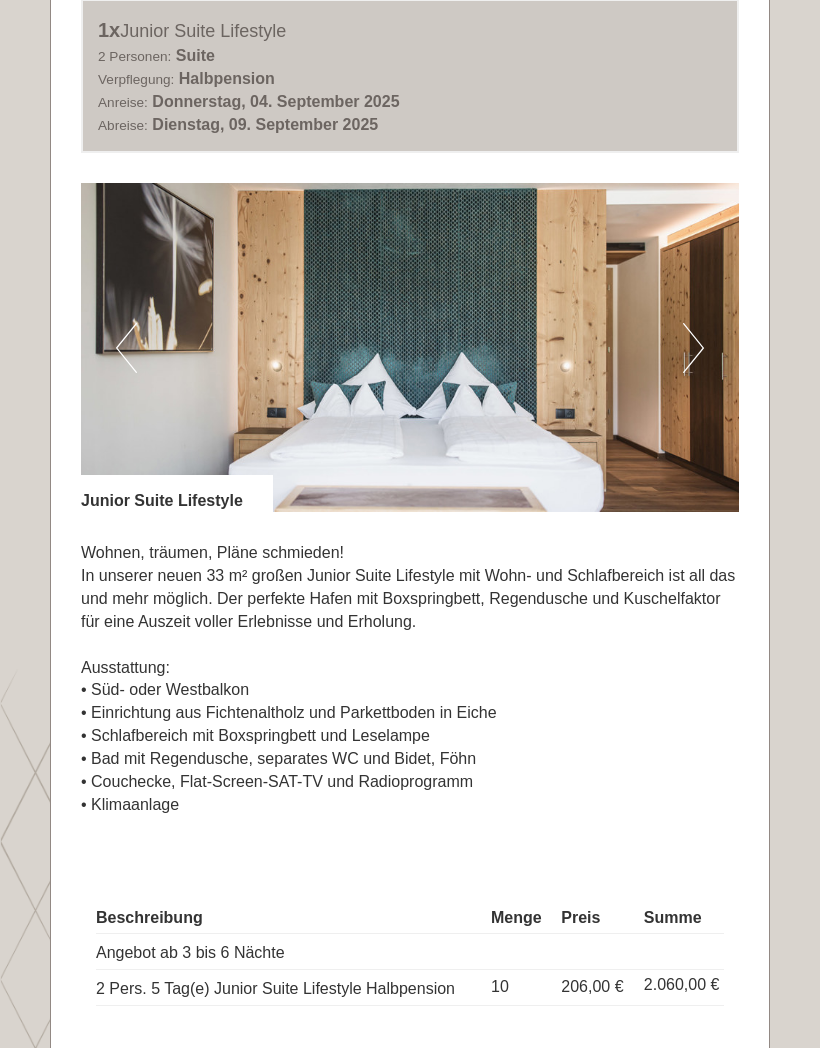 click on "Next" at bounding box center [693, 348] 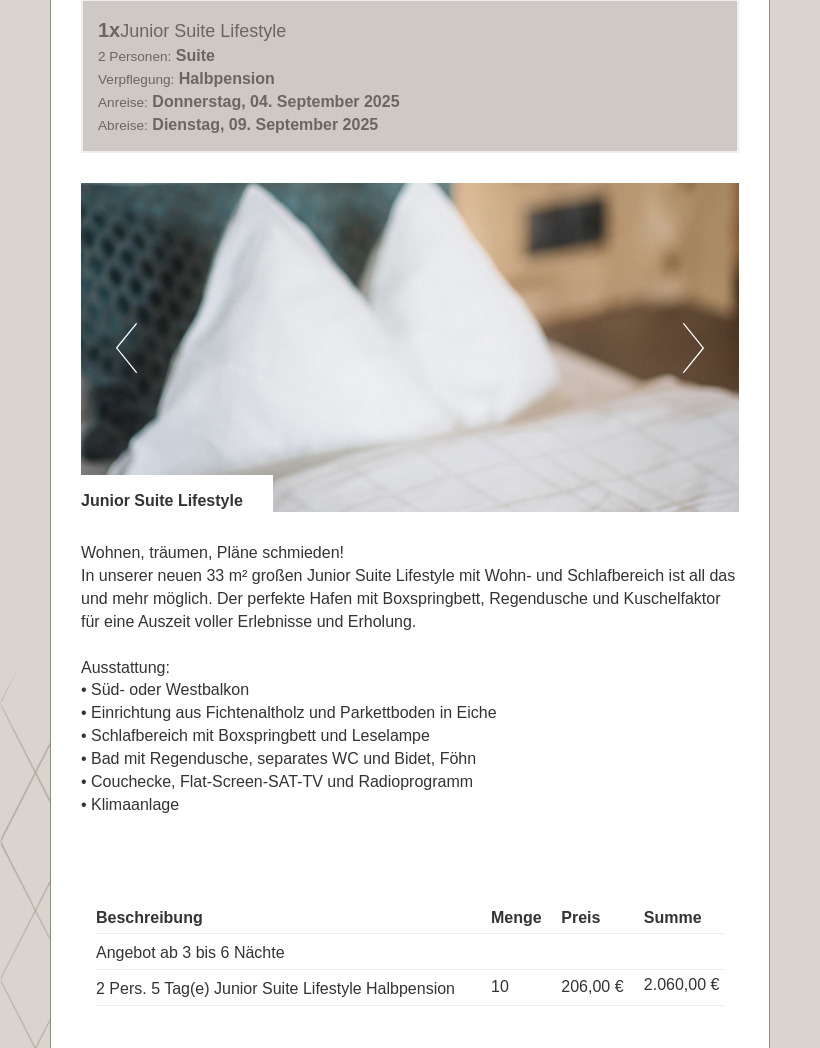 click on "Next" at bounding box center (693, 348) 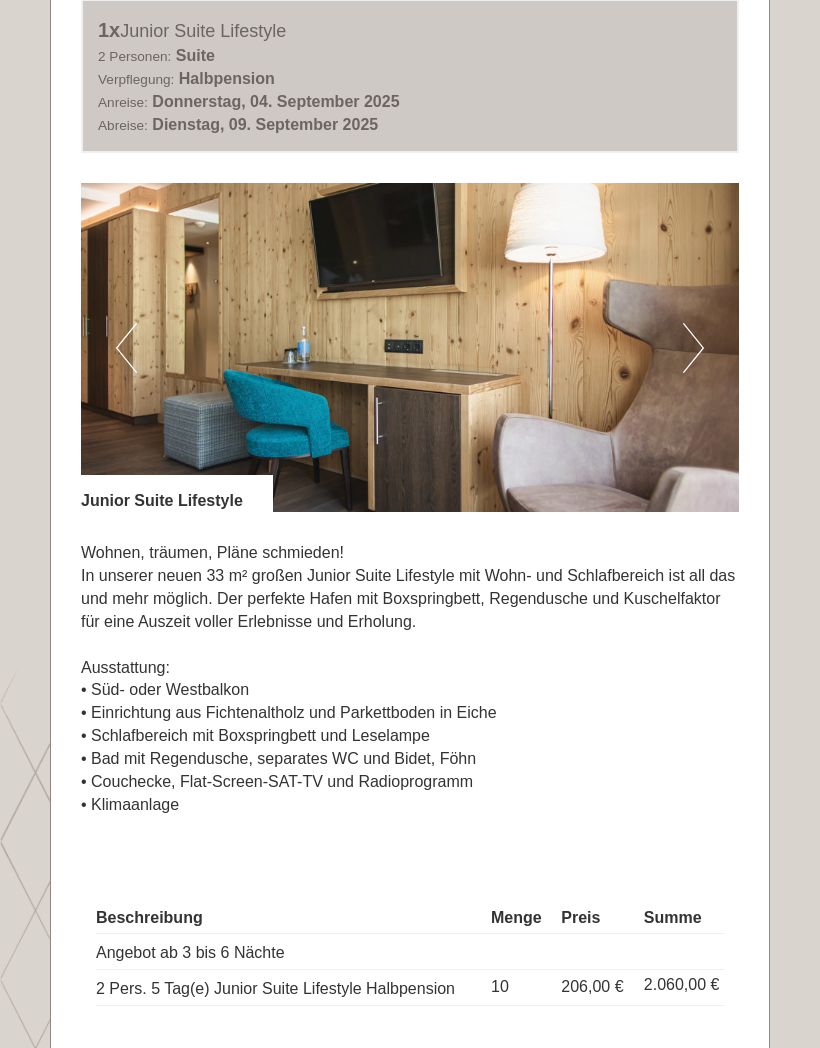 click on "Next" at bounding box center (693, 348) 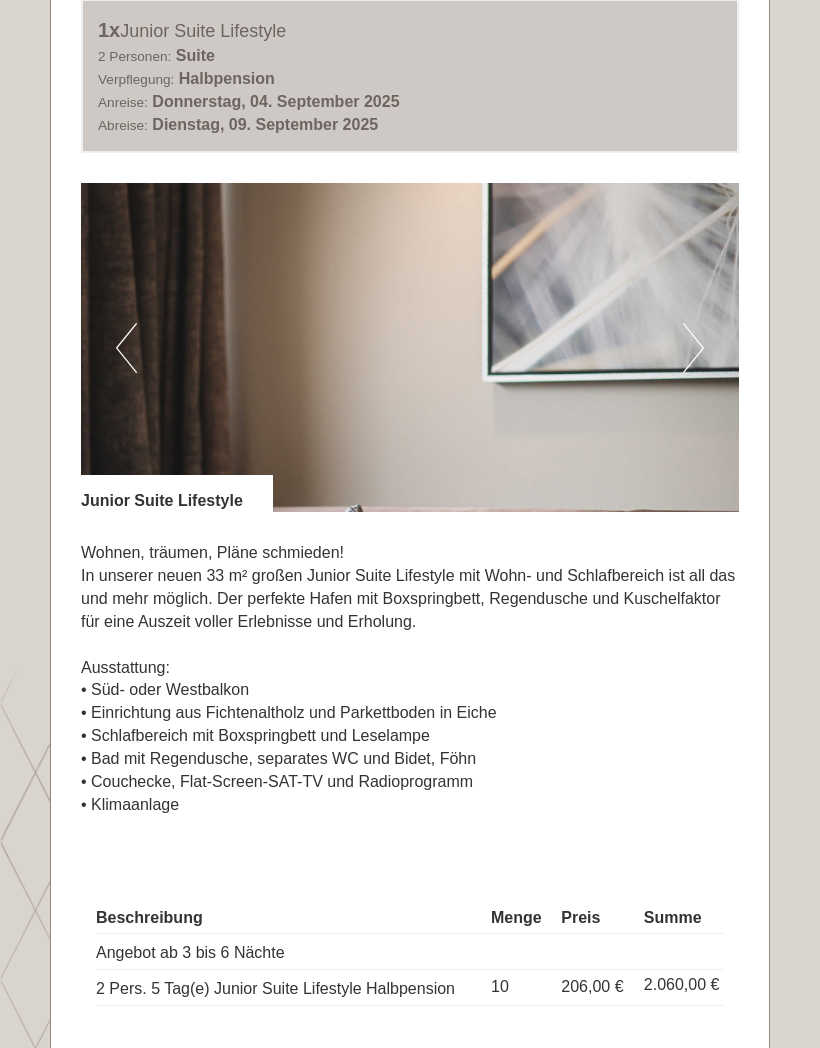 click on "Next" at bounding box center (693, 348) 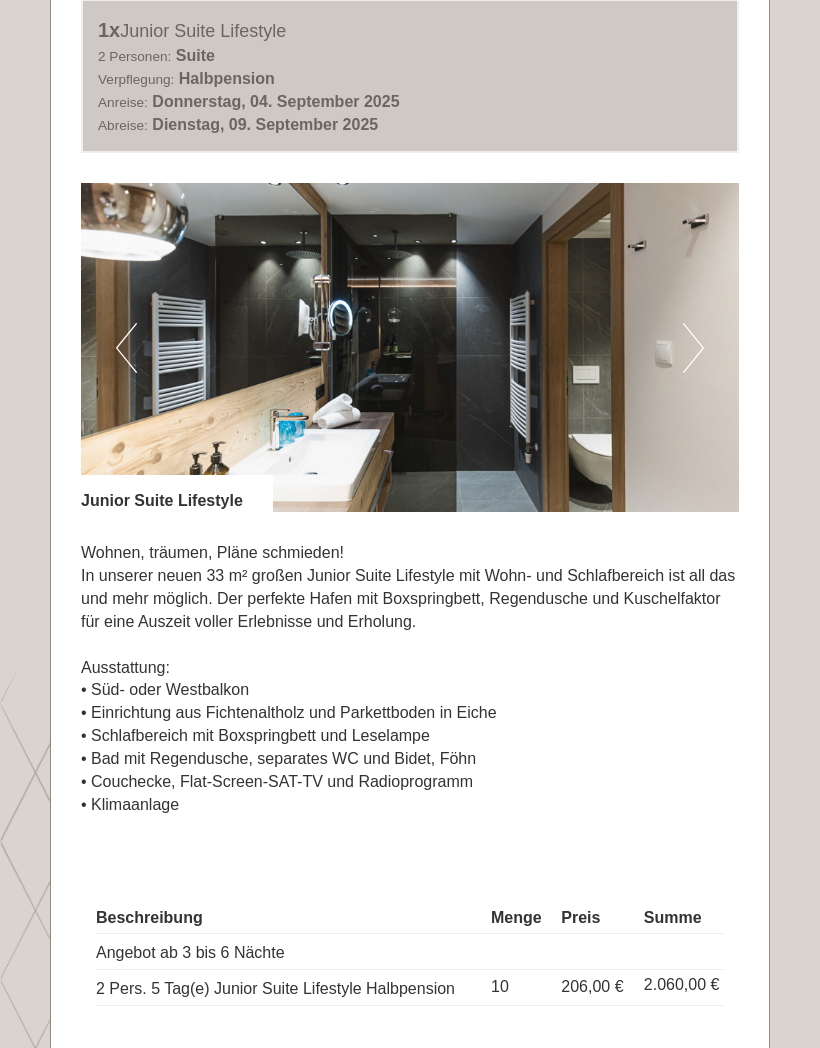 click at bounding box center [410, 347] 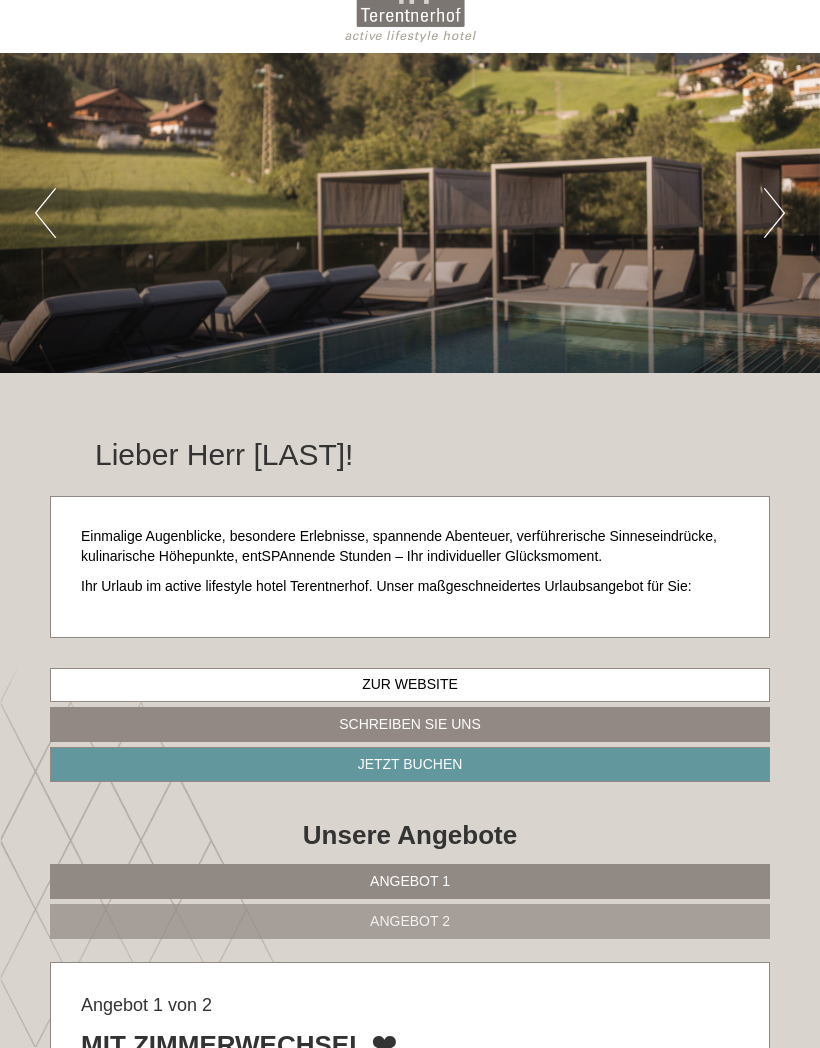 scroll, scrollTop: 0, scrollLeft: 0, axis: both 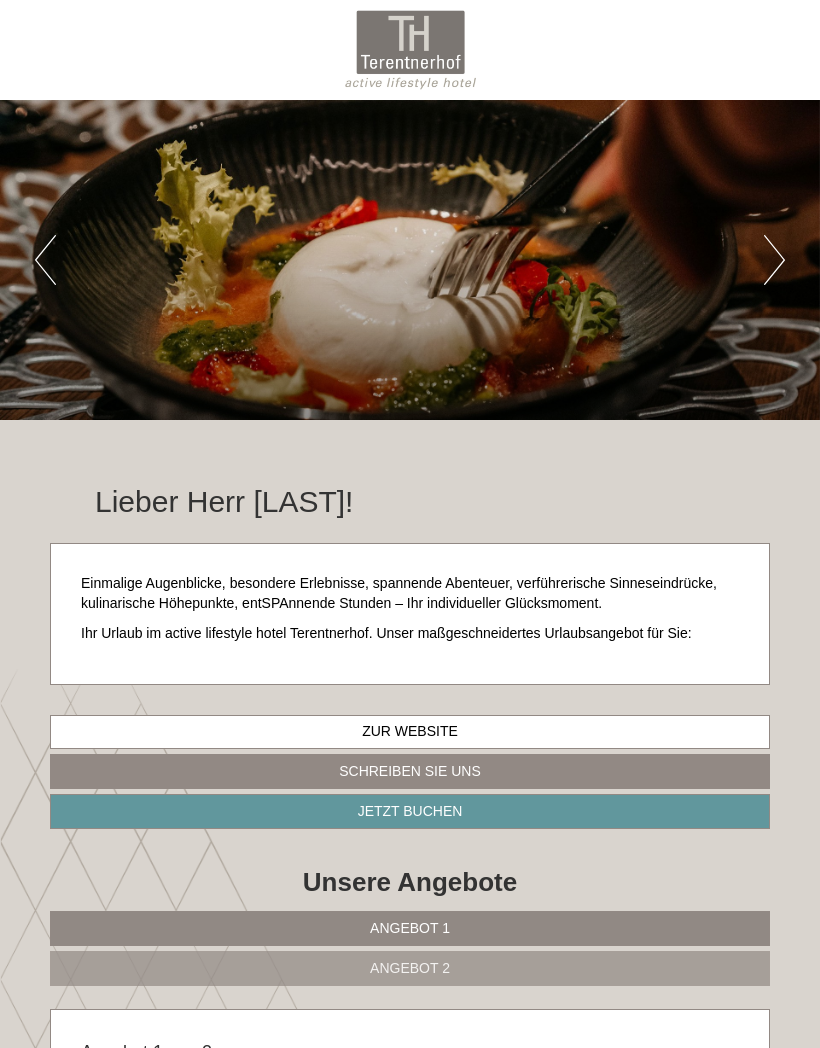 click on "Next" at bounding box center (774, 260) 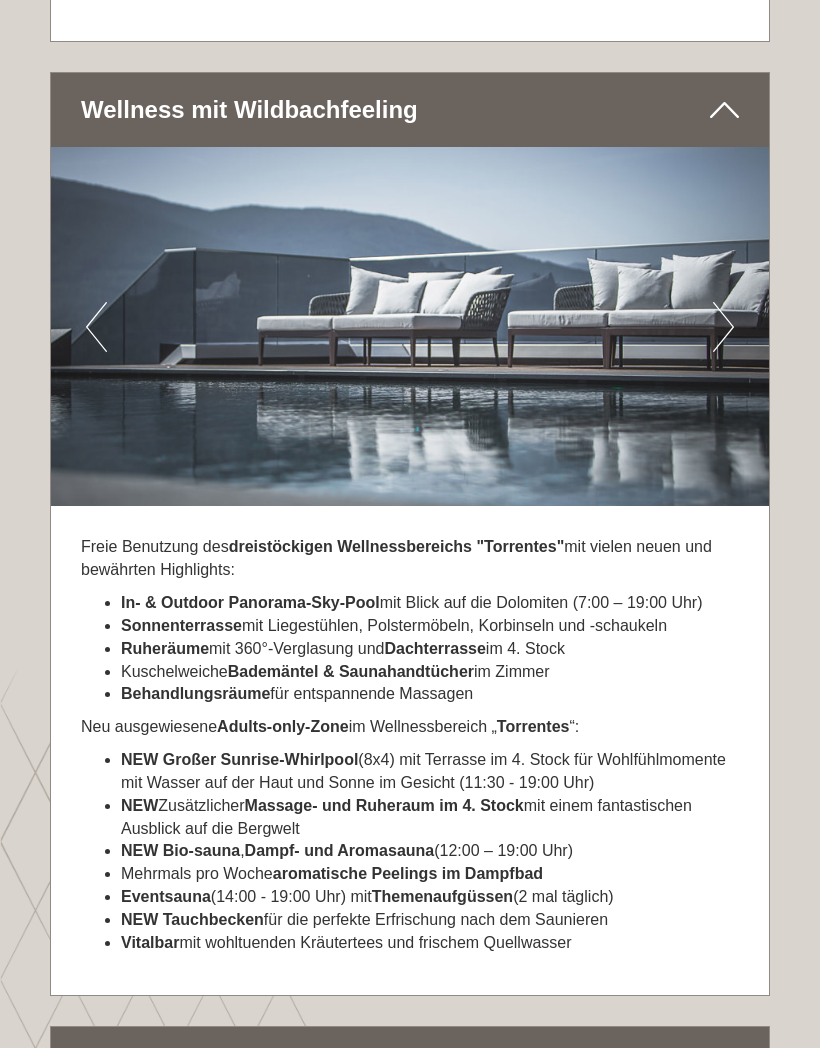scroll, scrollTop: 5890, scrollLeft: 0, axis: vertical 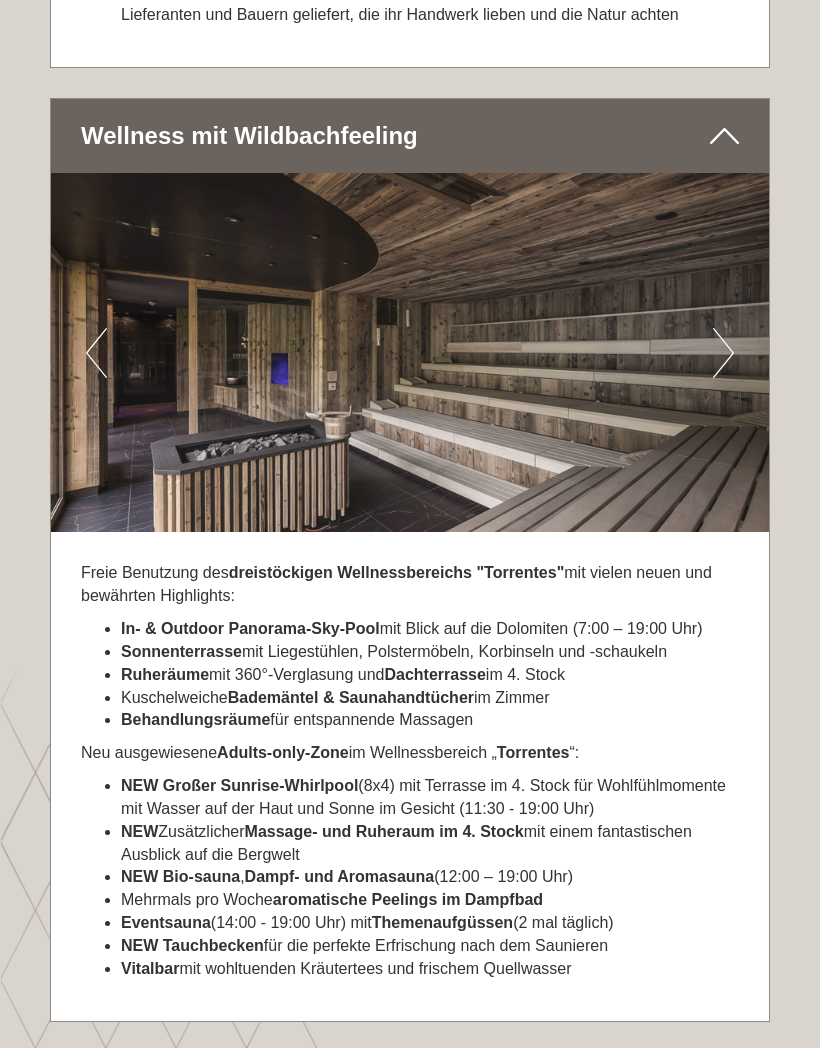 click at bounding box center [410, 352] 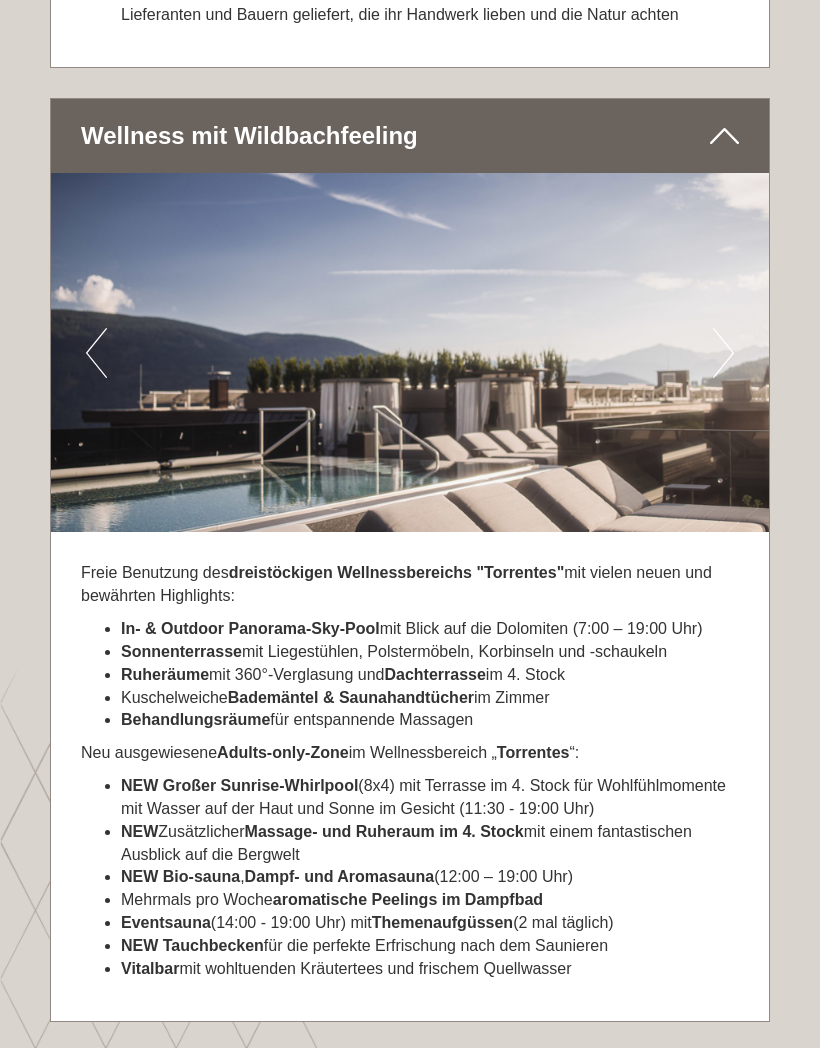 click at bounding box center [410, 352] 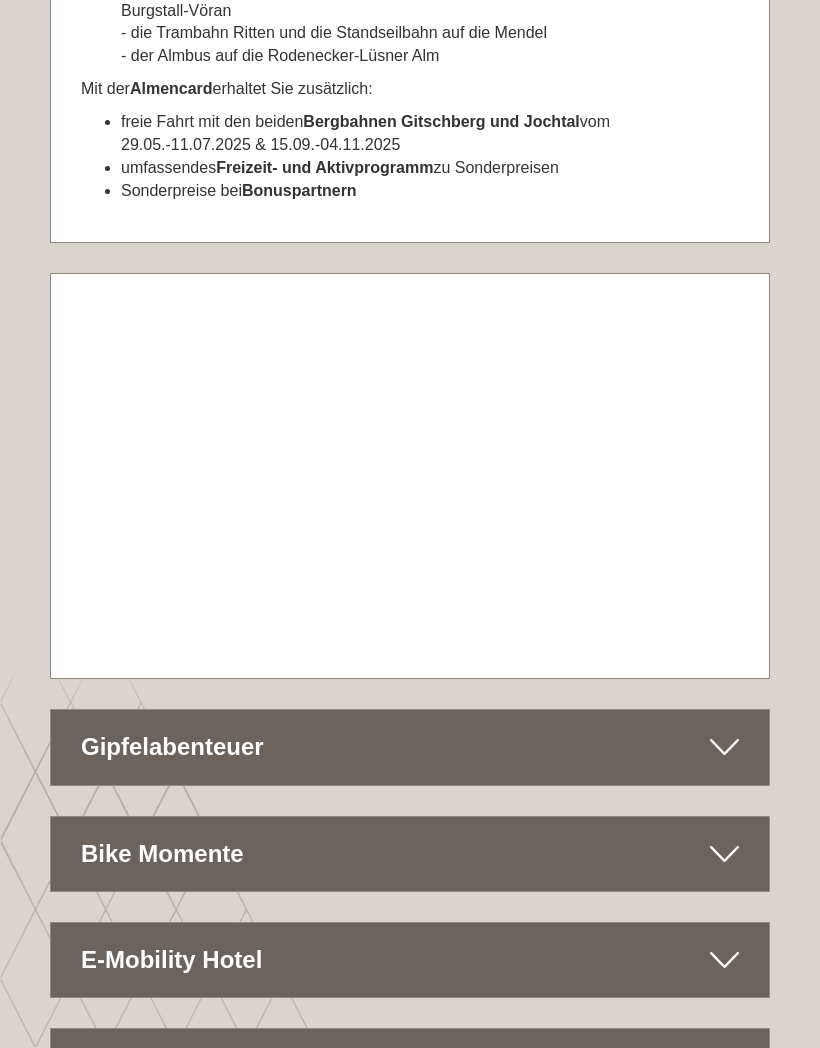scroll, scrollTop: 8812, scrollLeft: 0, axis: vertical 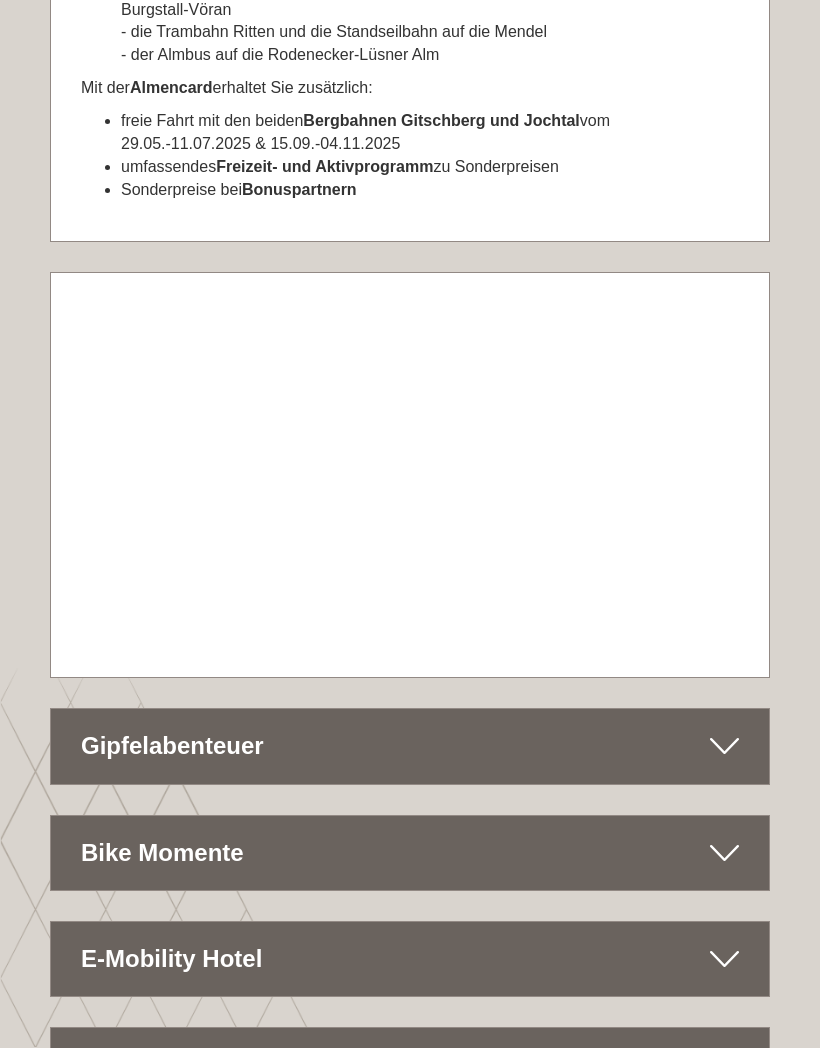 click at bounding box center (724, 854) 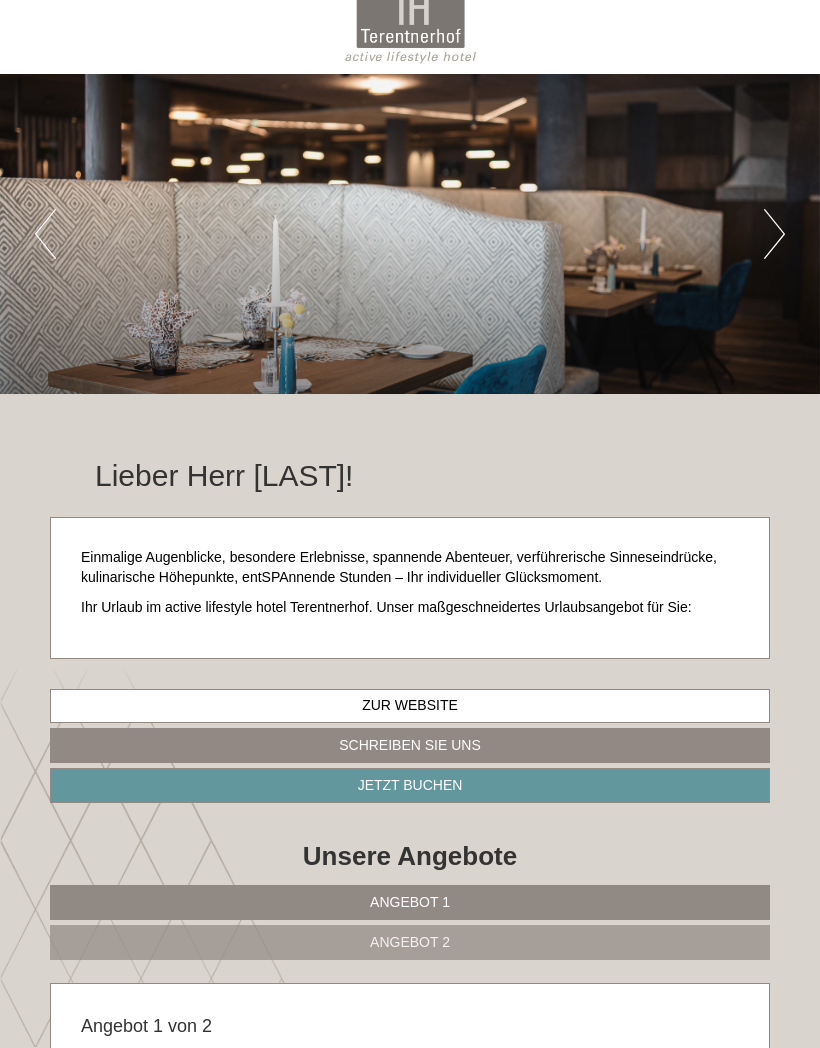 scroll, scrollTop: 0, scrollLeft: 0, axis: both 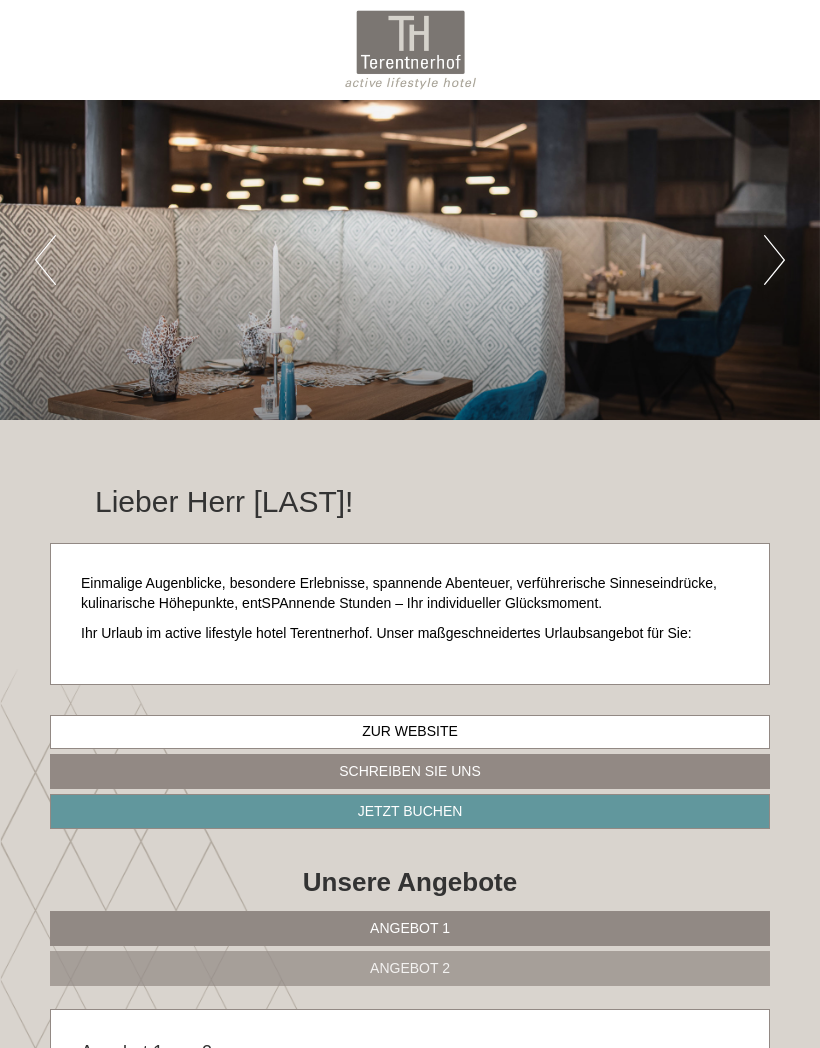 click on "Next" at bounding box center (774, 260) 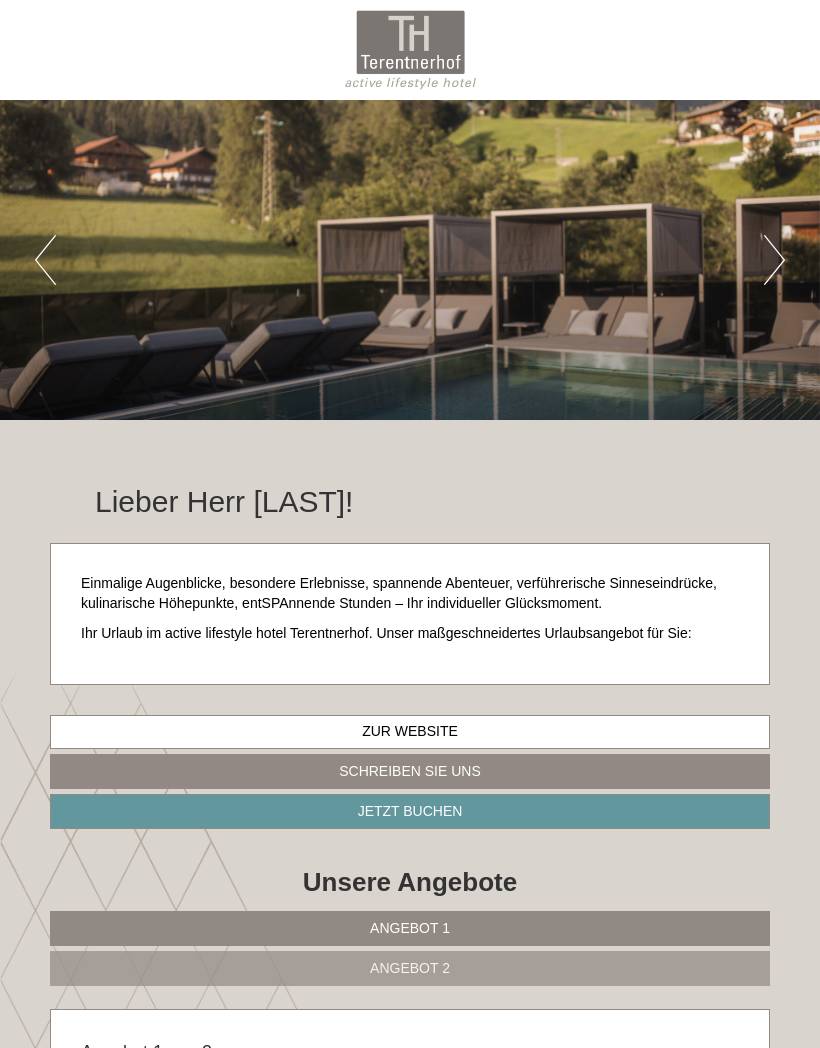 click on "Next" at bounding box center [774, 260] 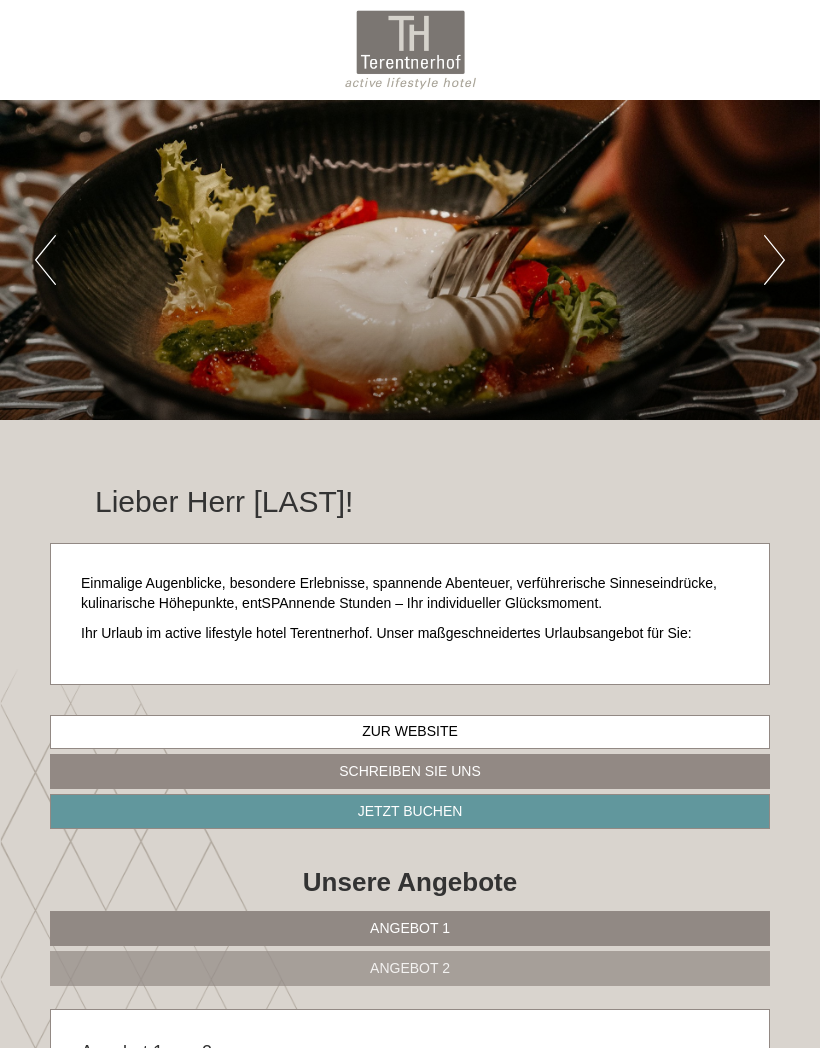 click on "Next" at bounding box center [774, 260] 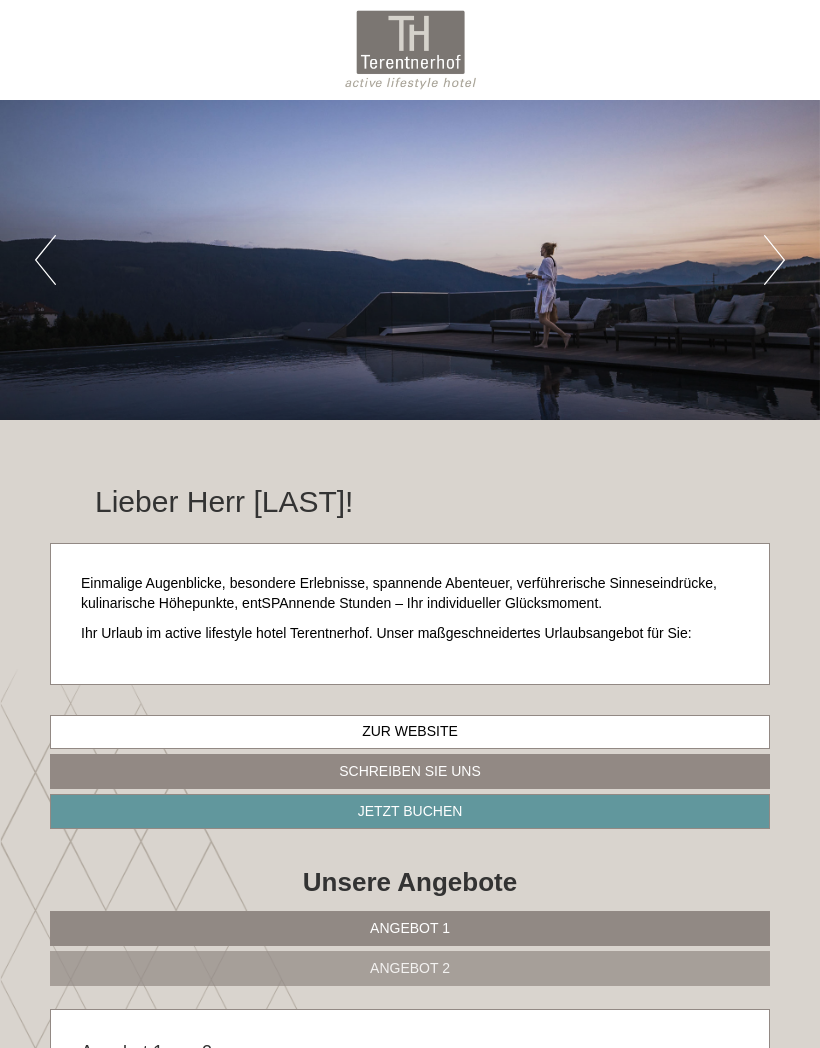 click on "Next" at bounding box center [774, 260] 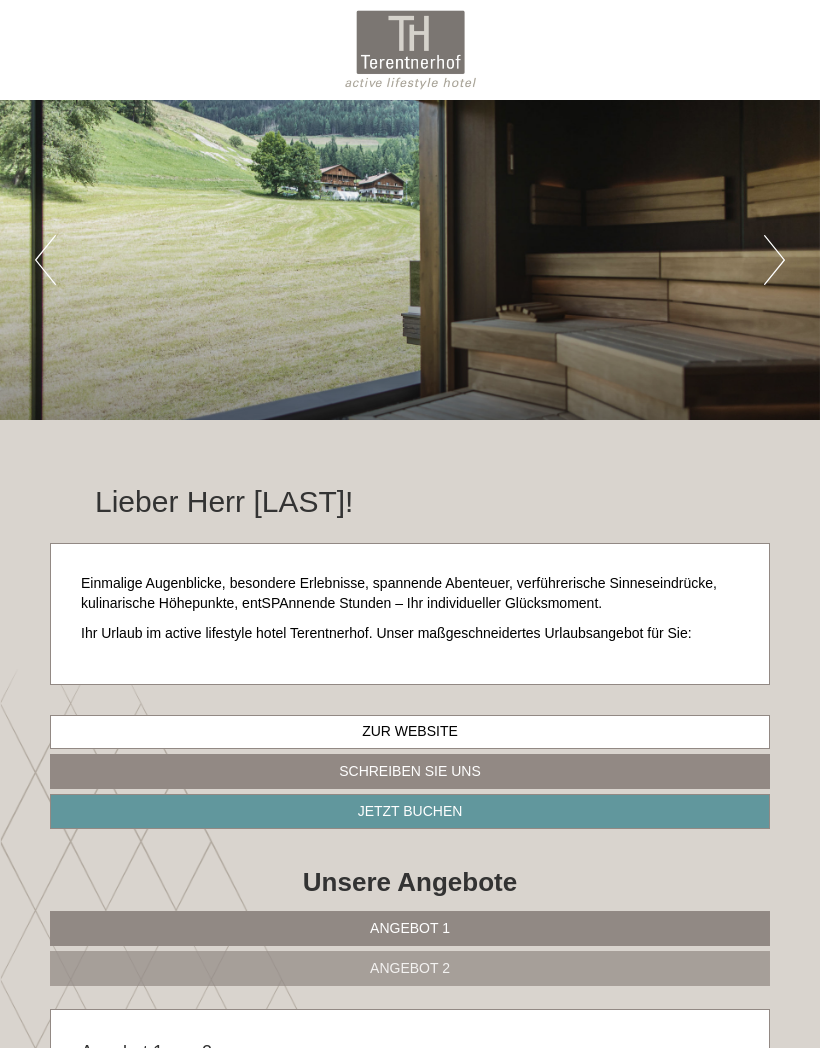 click on "Next" at bounding box center (774, 260) 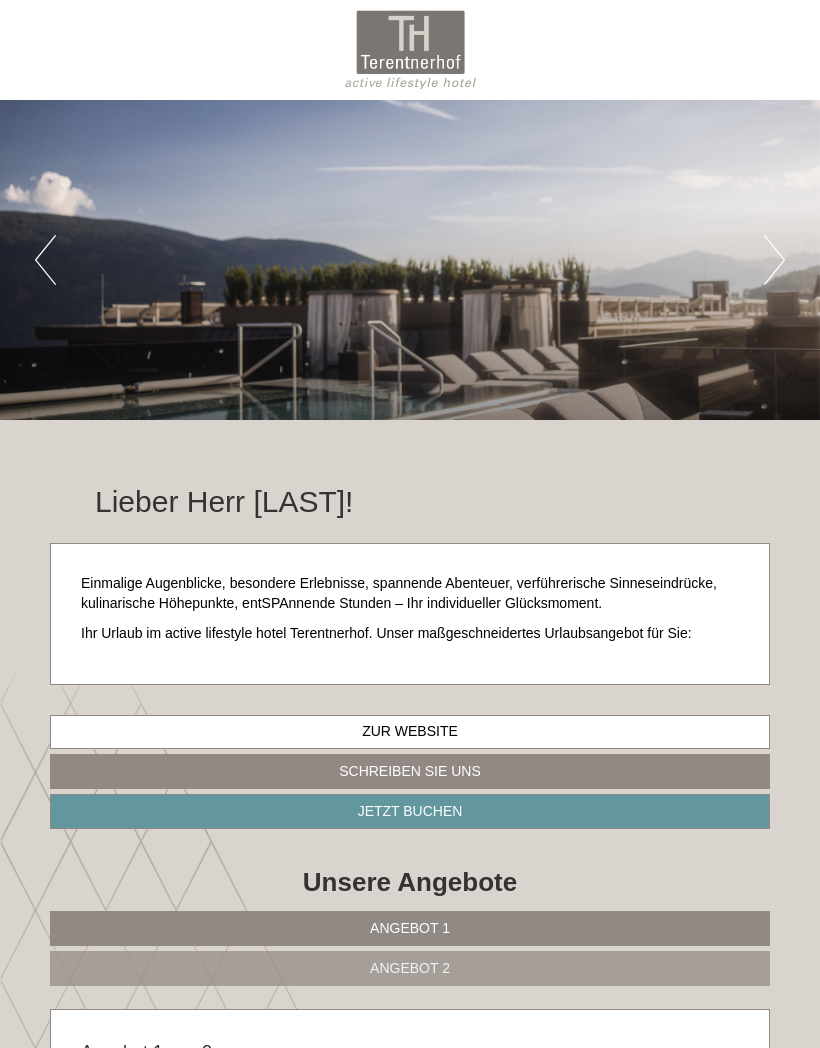 click on "Next" at bounding box center [774, 260] 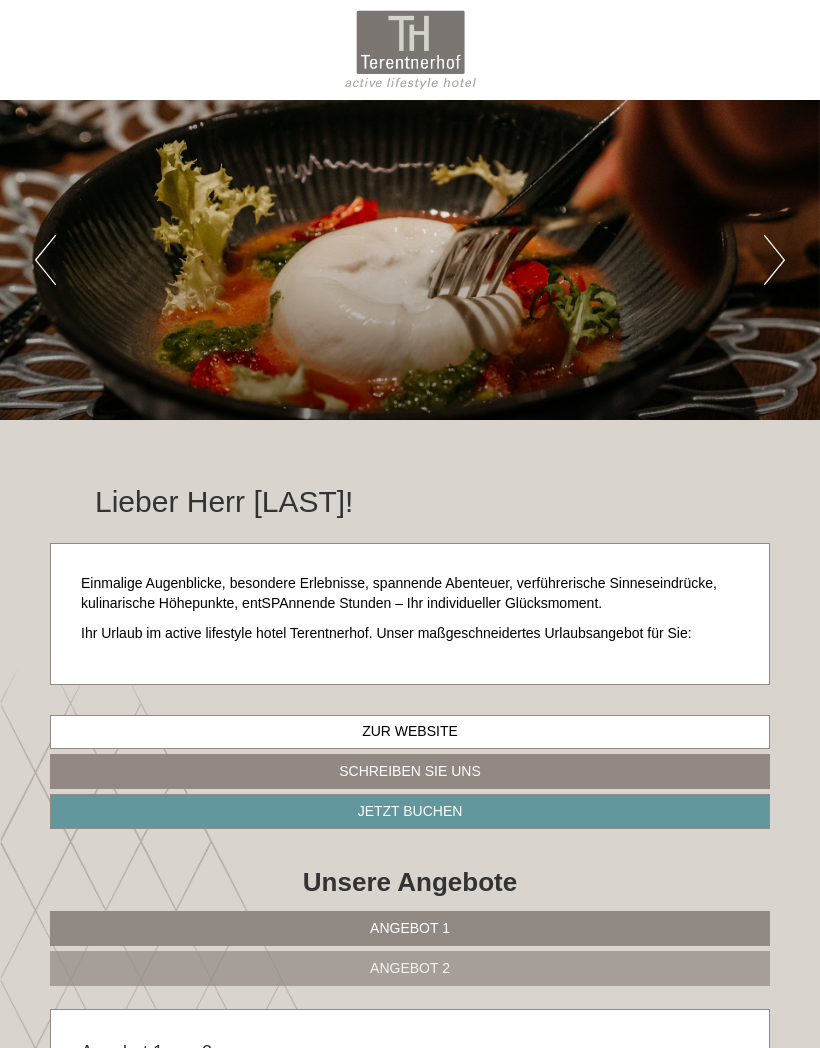 click on "Next" at bounding box center [774, 260] 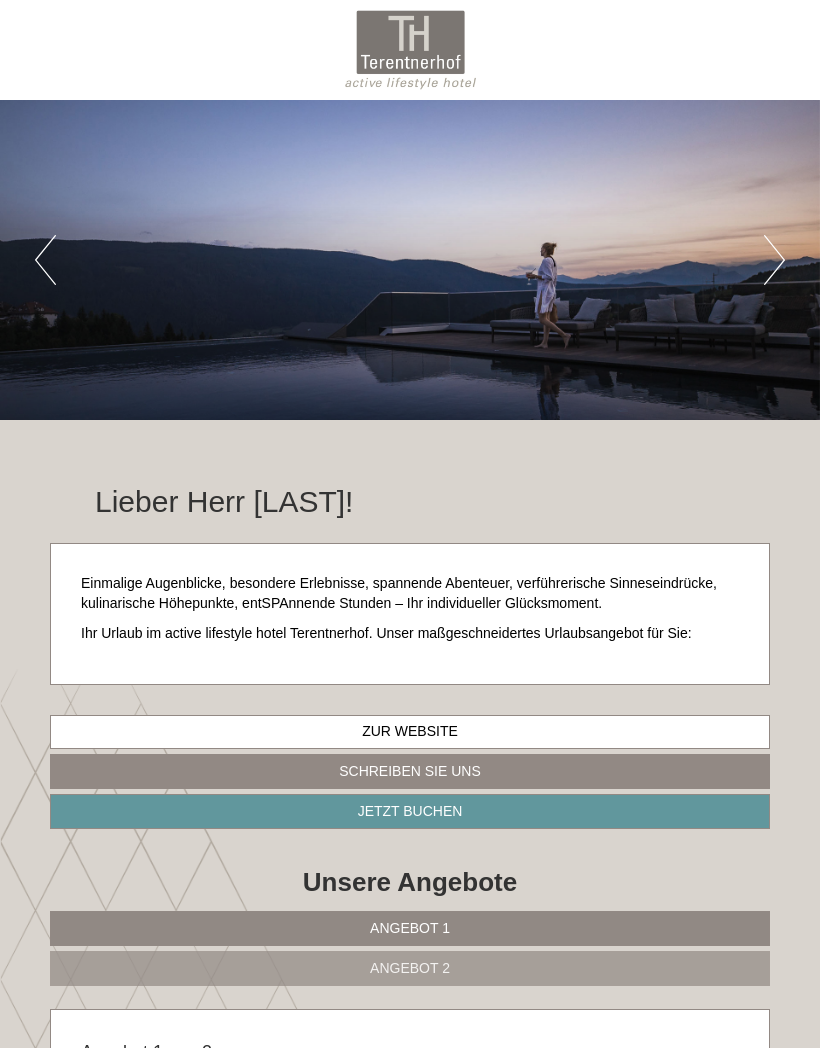 click on "Next" at bounding box center (774, 260) 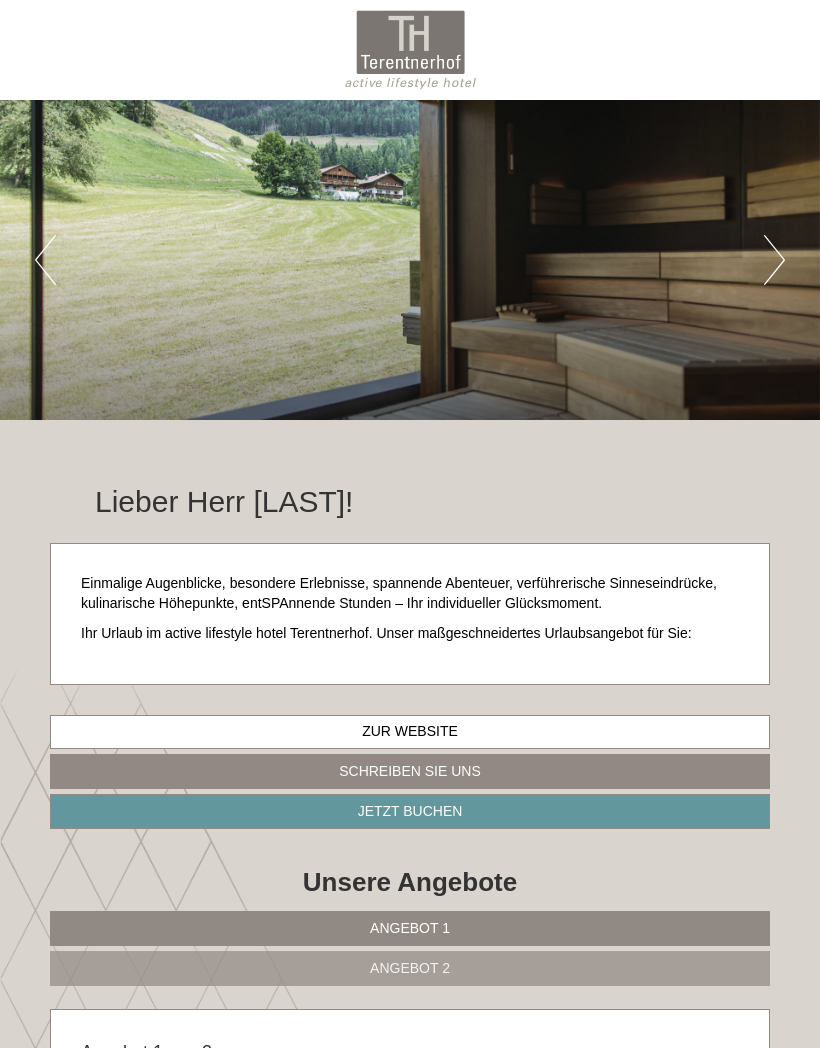 click on "Next" at bounding box center (774, 260) 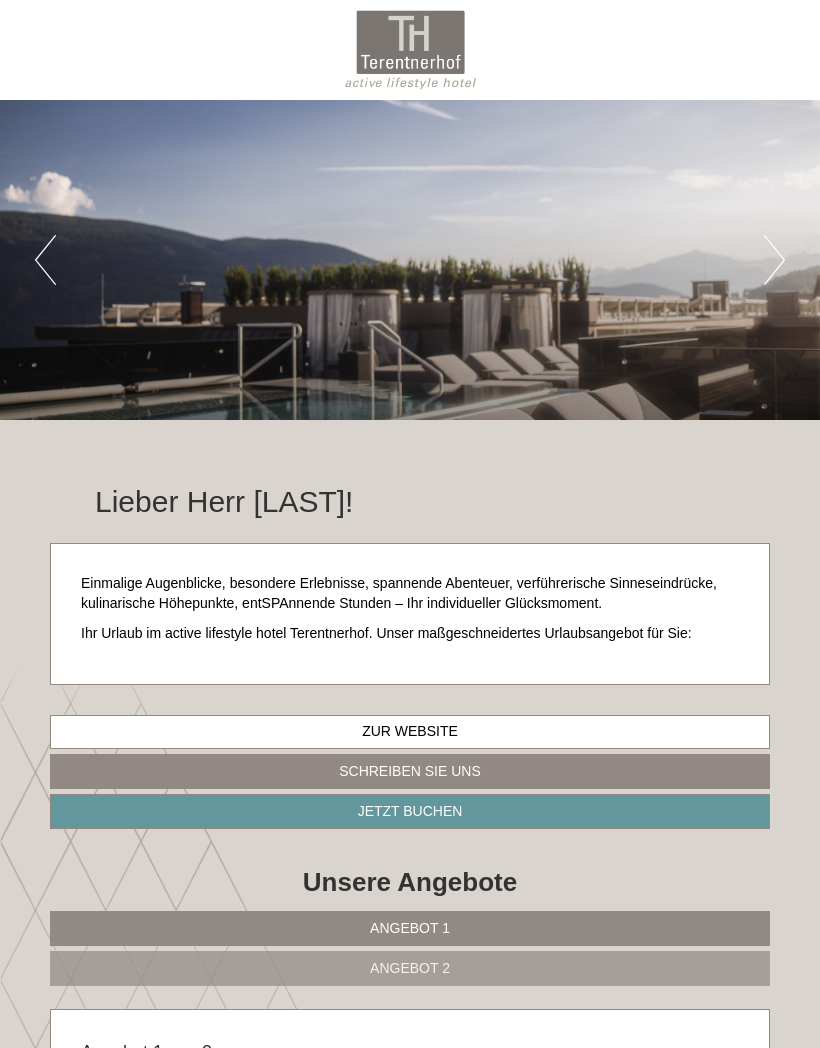 click on "Next" at bounding box center [774, 260] 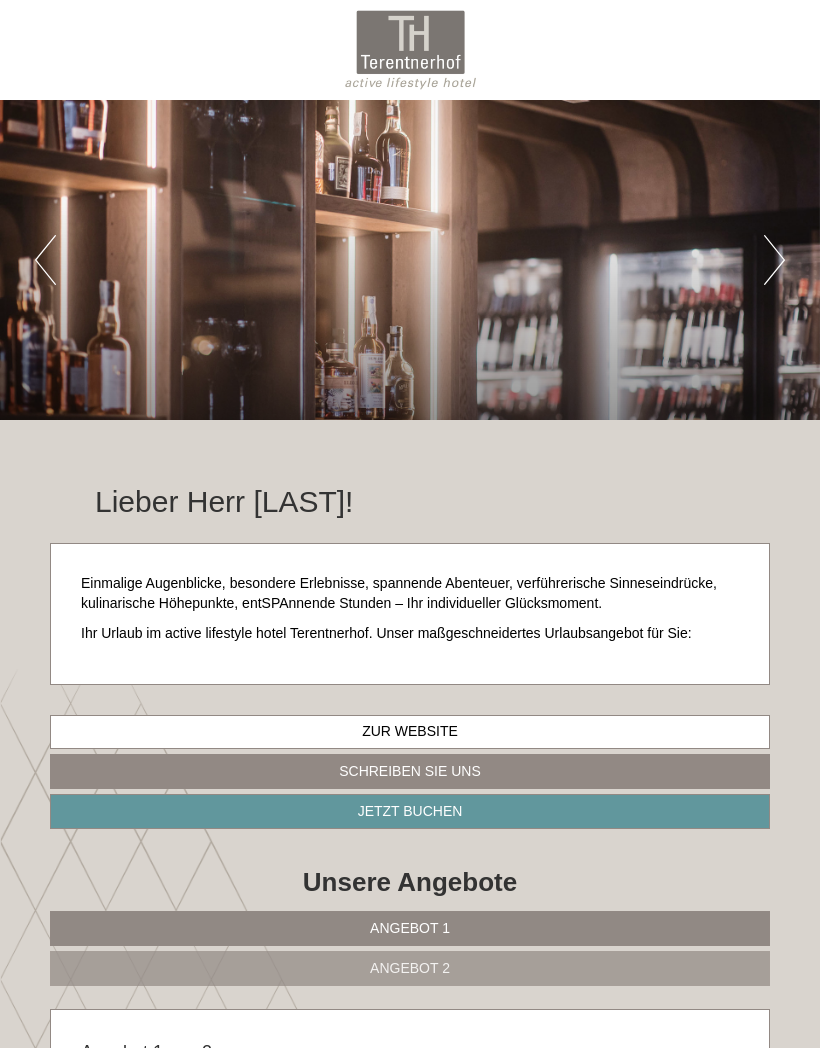 click on "Next" at bounding box center (774, 260) 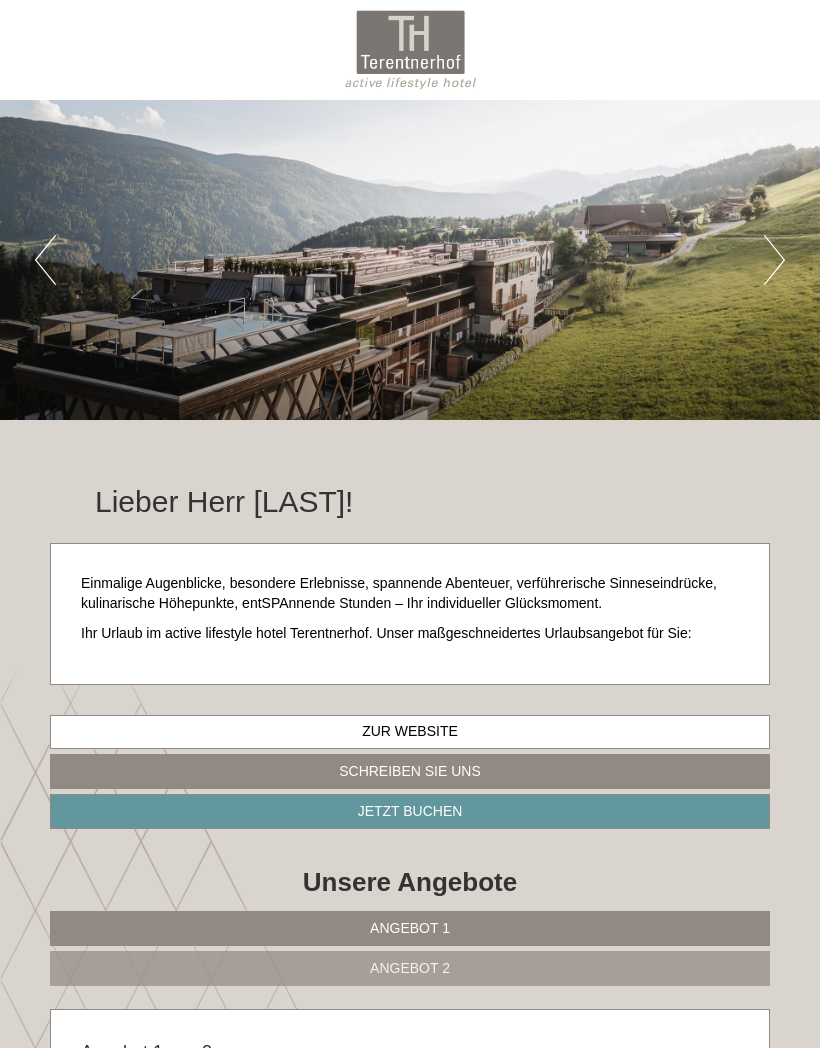 click on "Next" at bounding box center (774, 260) 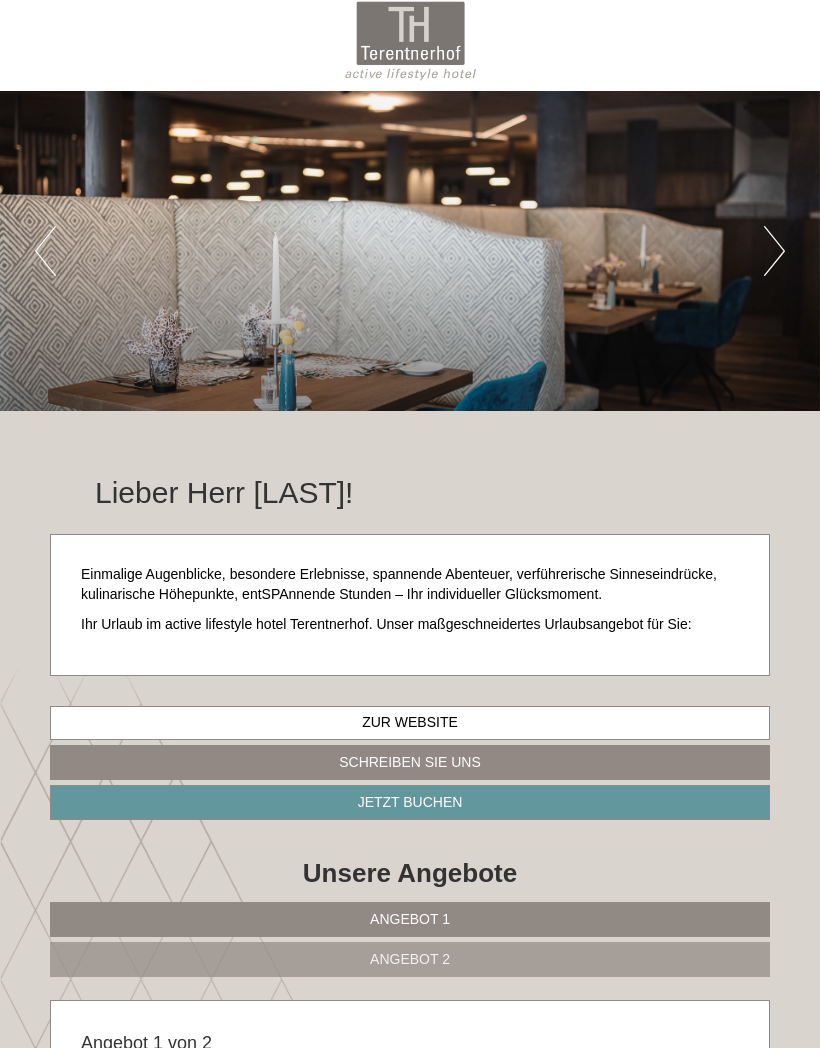 scroll, scrollTop: 0, scrollLeft: 0, axis: both 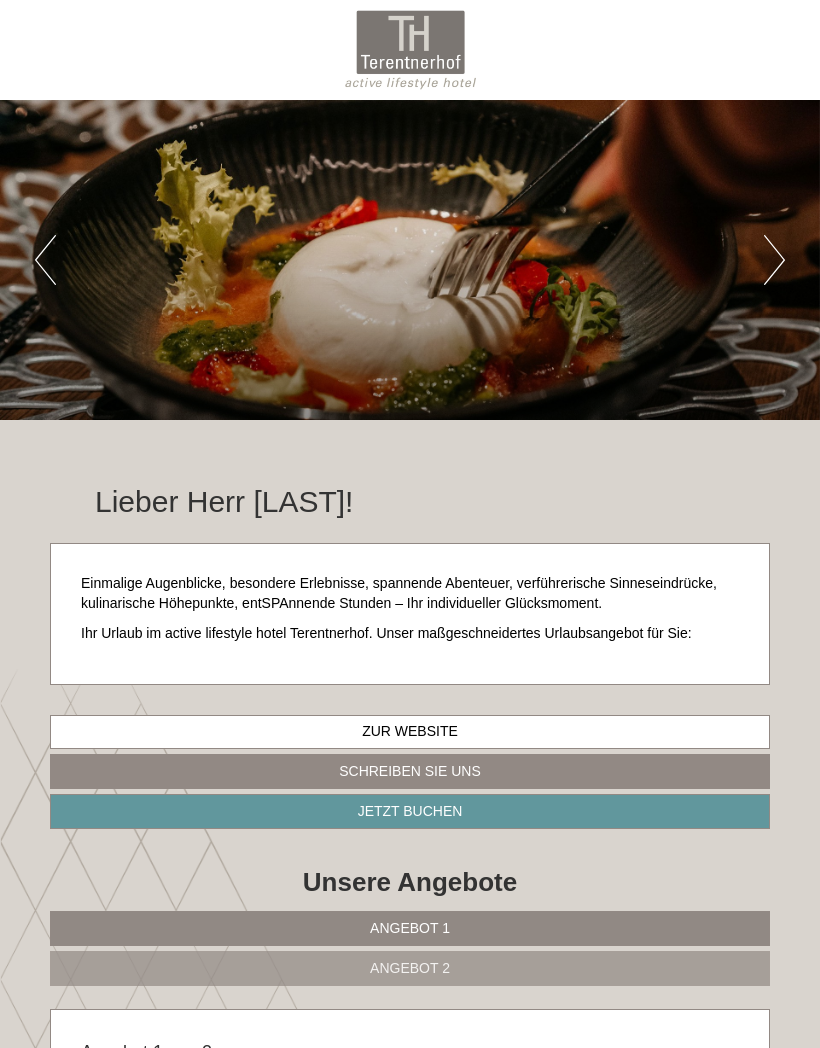 click on "Zur Website" at bounding box center (410, 732) 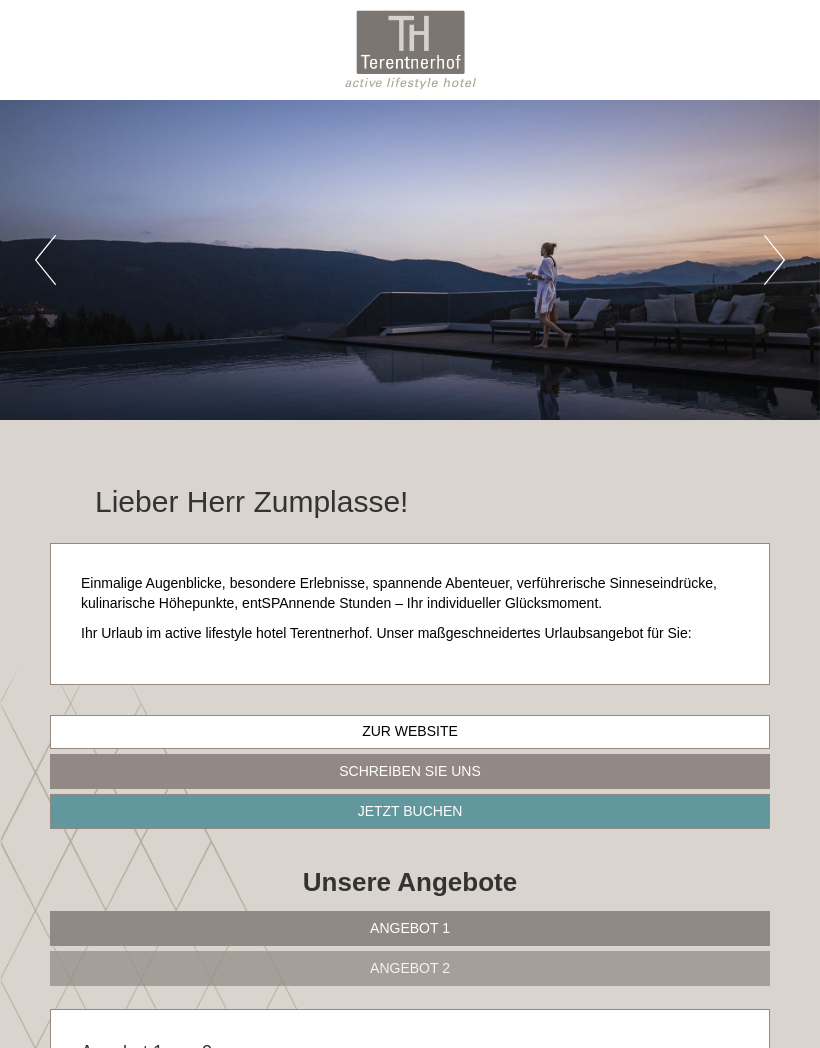 scroll, scrollTop: 0, scrollLeft: 0, axis: both 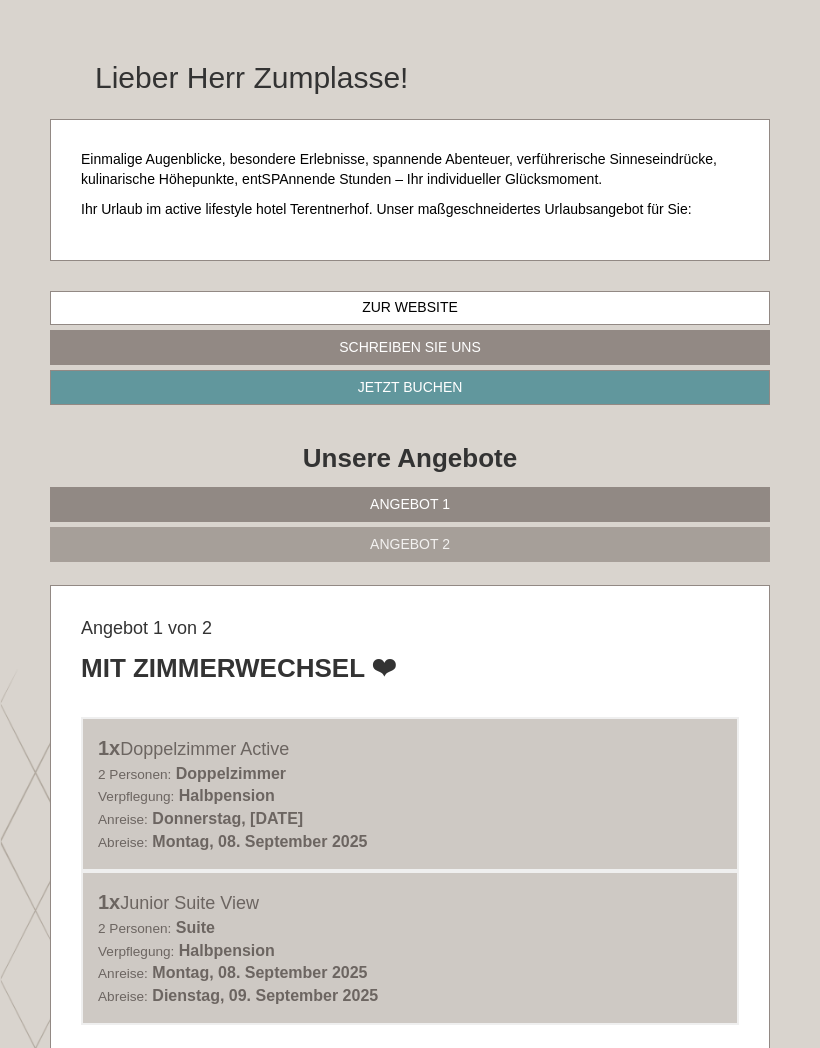 click on "Angebot 1" at bounding box center [410, 504] 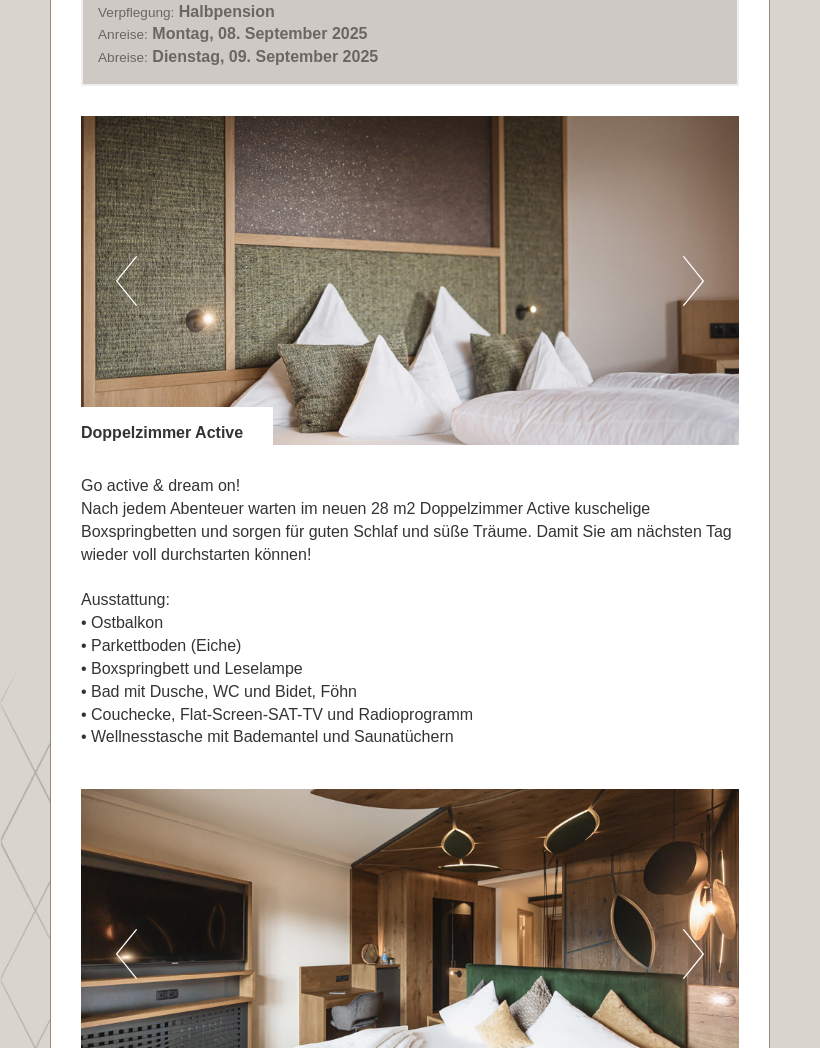 scroll, scrollTop: 1361, scrollLeft: 0, axis: vertical 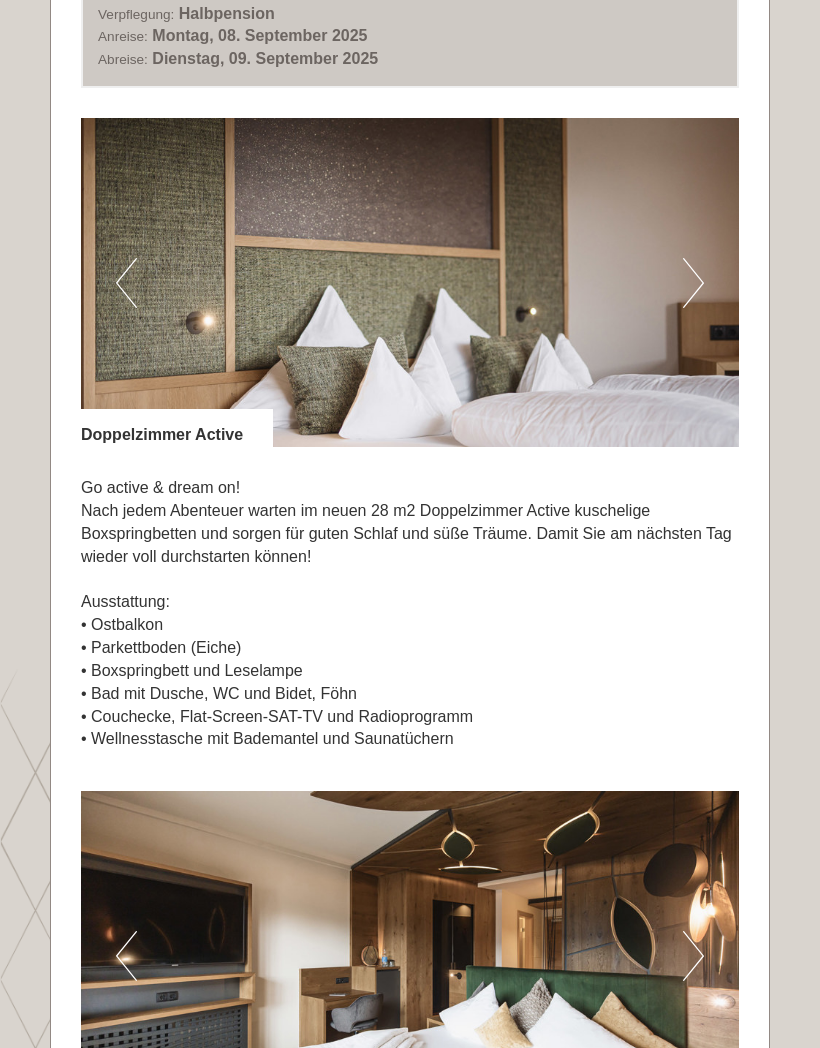 click at bounding box center [410, 282] 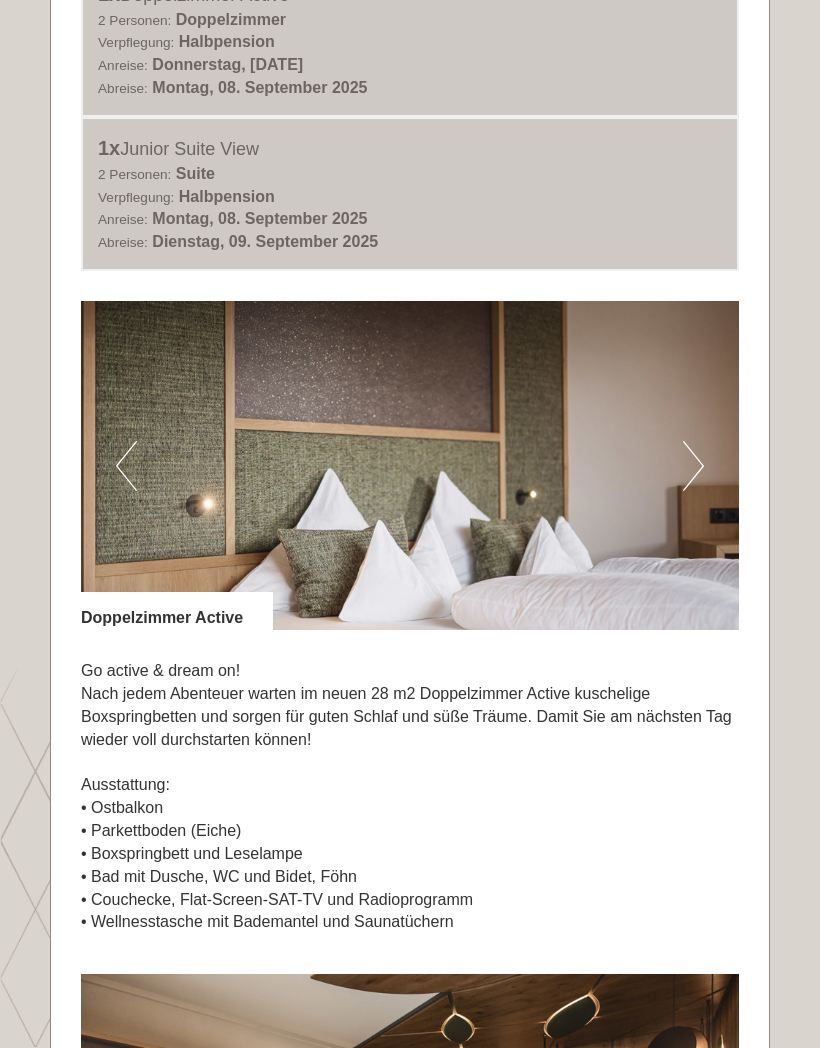 scroll, scrollTop: 1181, scrollLeft: 0, axis: vertical 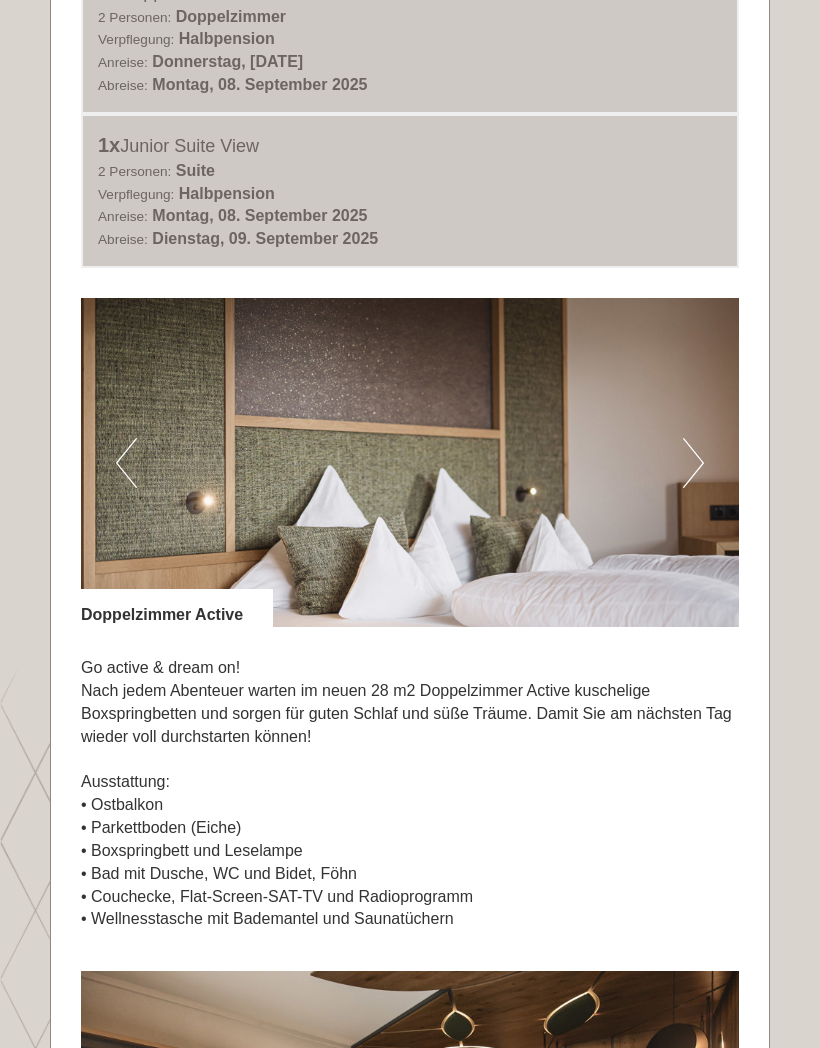 click on "Next" at bounding box center (693, 463) 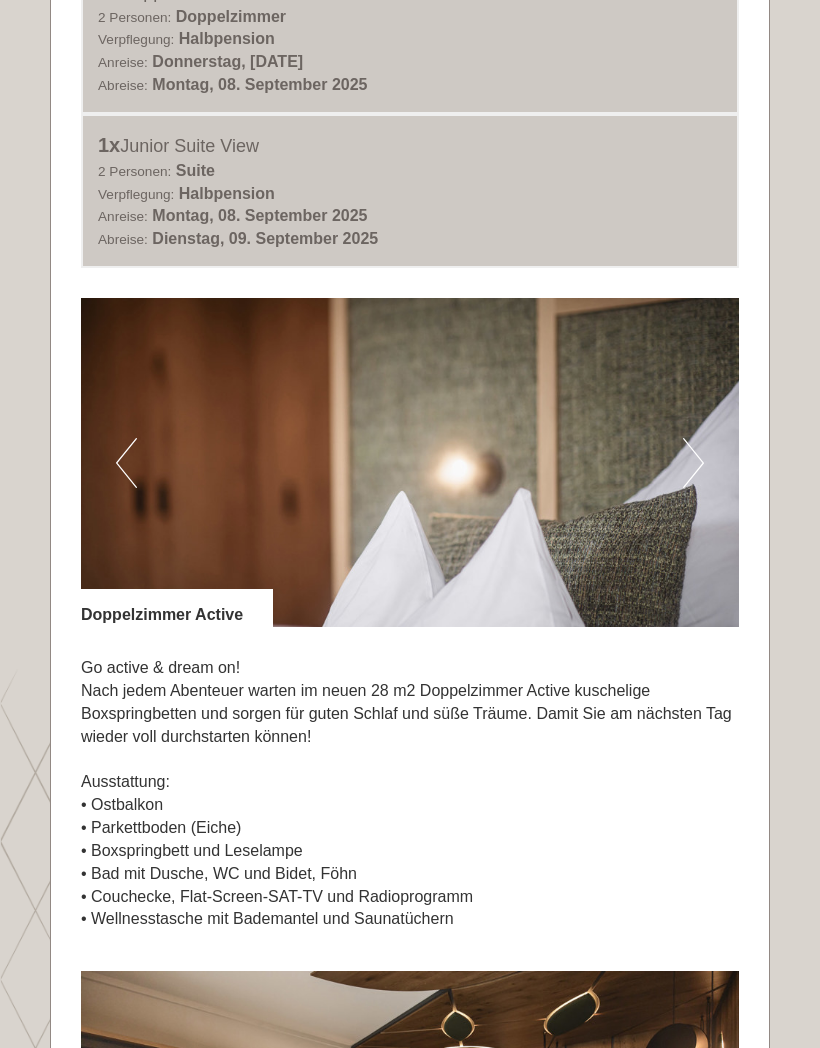 click on "Next" at bounding box center [693, 463] 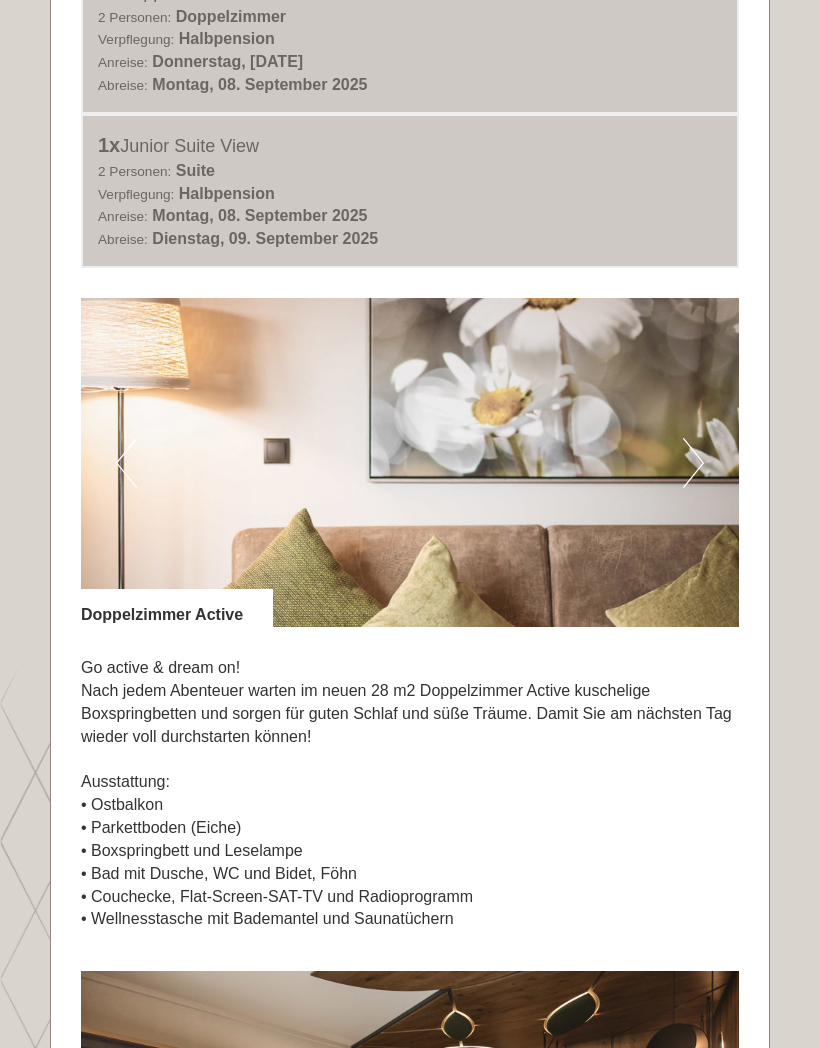 click on "Next" at bounding box center [693, 463] 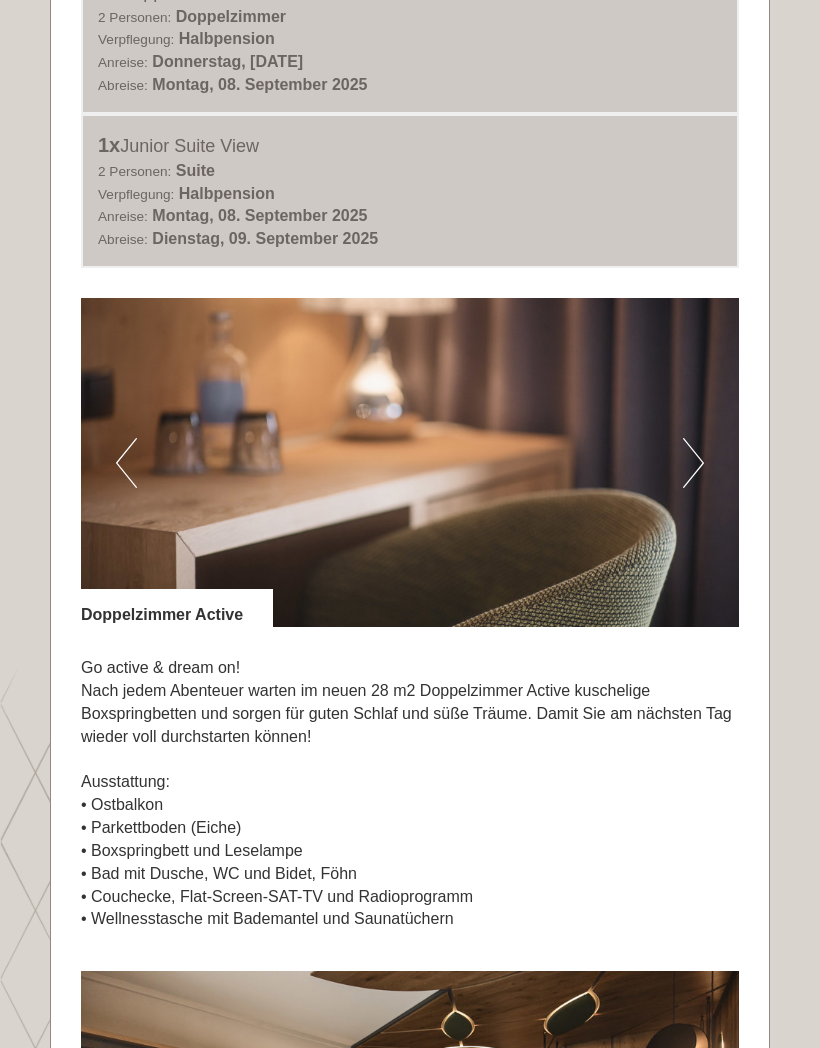 click at bounding box center (410, 462) 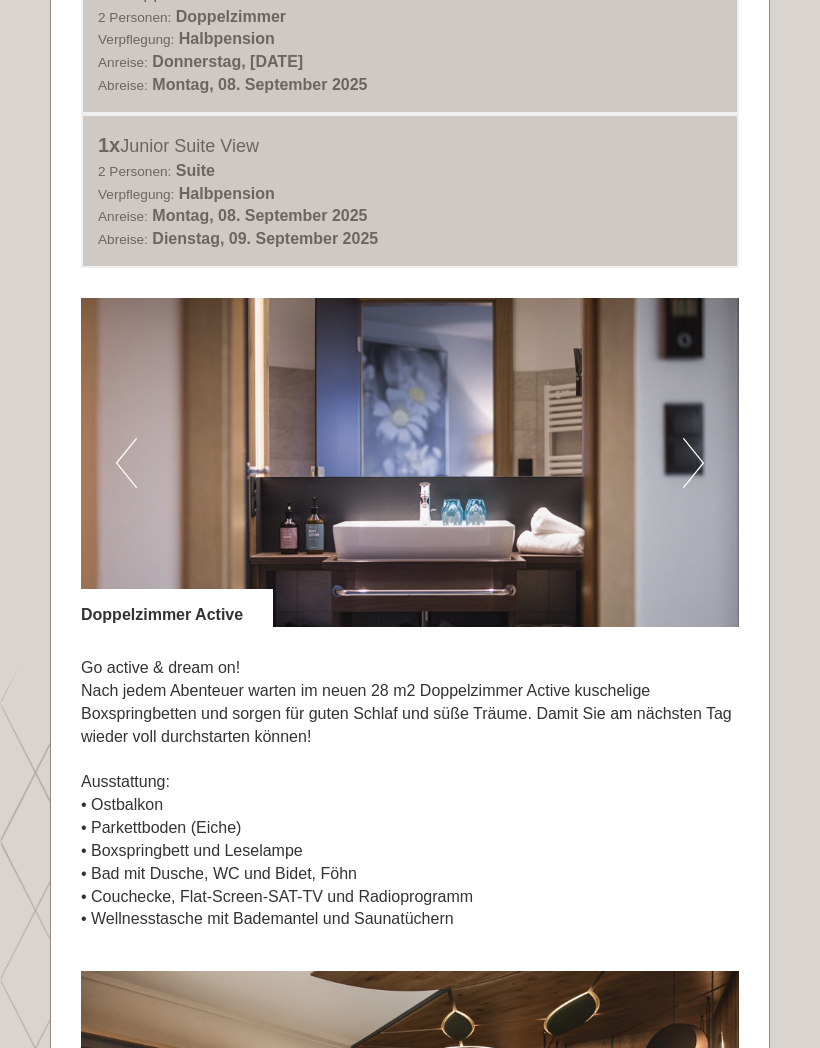 click on "Next" at bounding box center (693, 463) 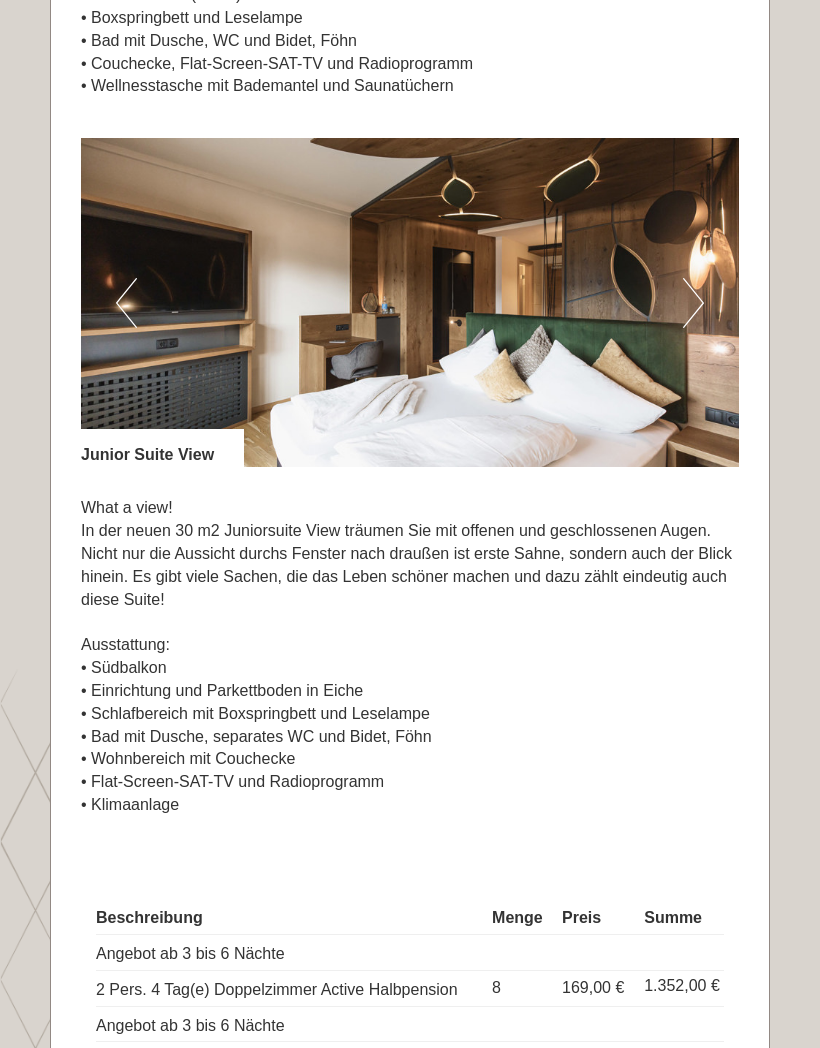 scroll, scrollTop: 1980, scrollLeft: 0, axis: vertical 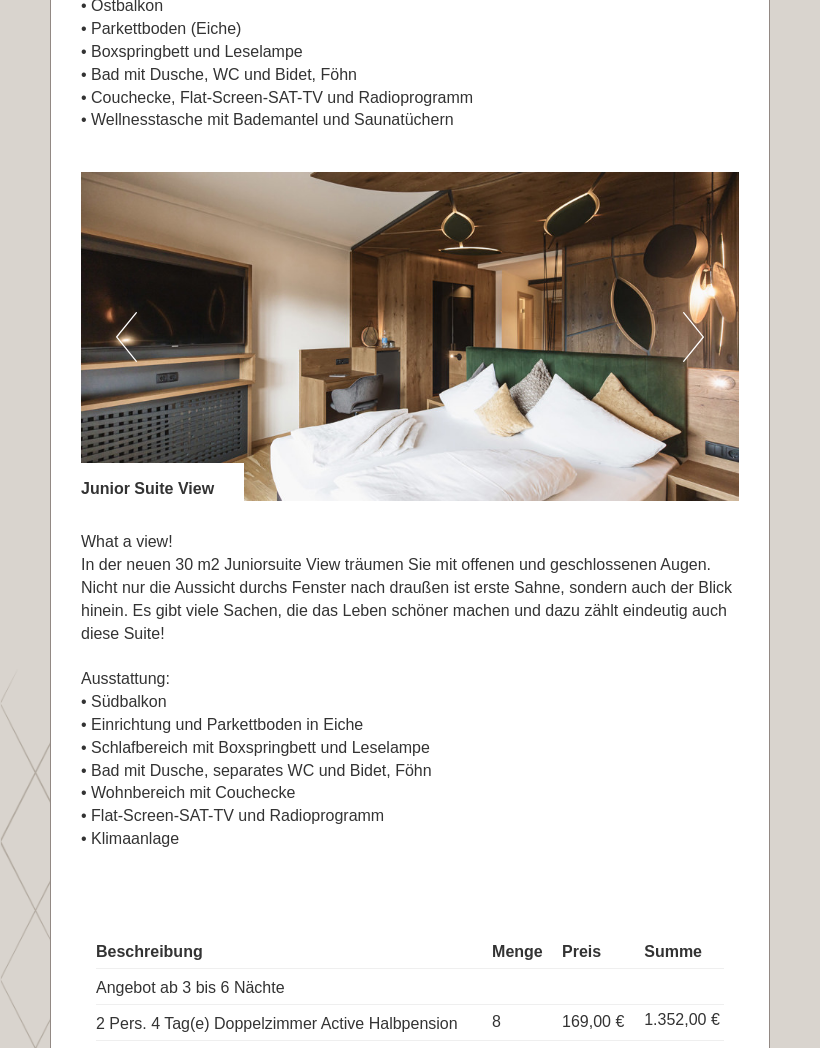 click at bounding box center (410, 336) 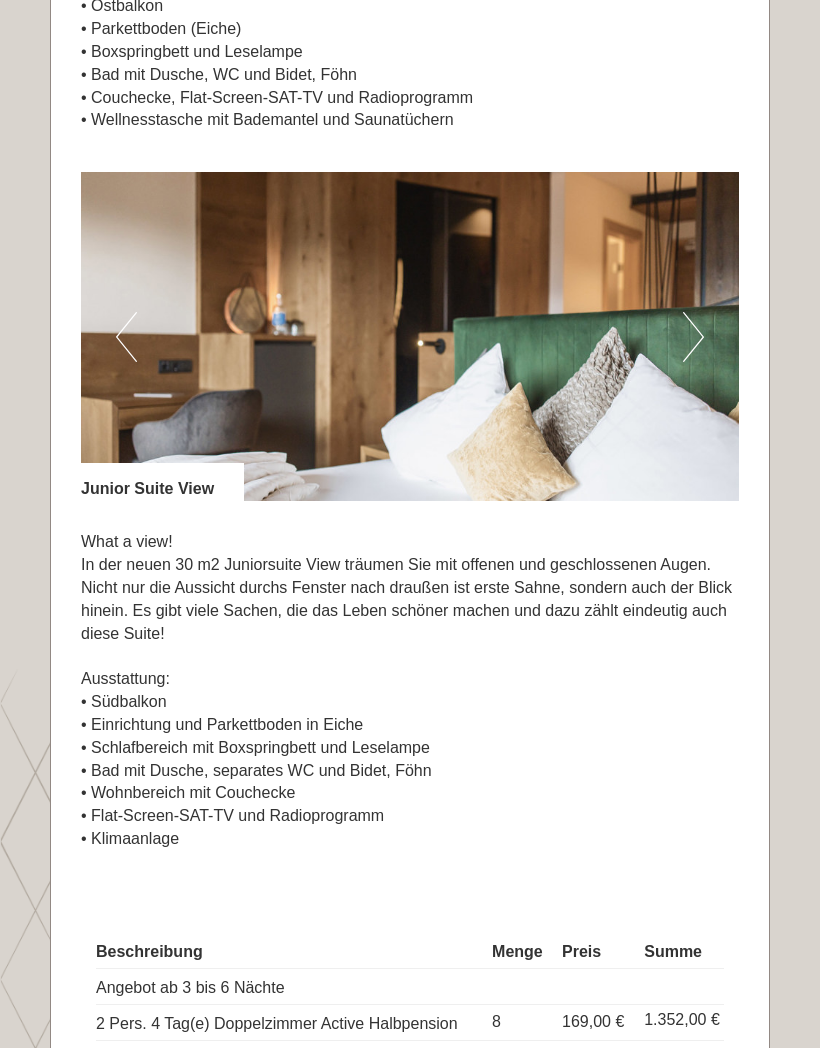 click on "Next" at bounding box center (693, 337) 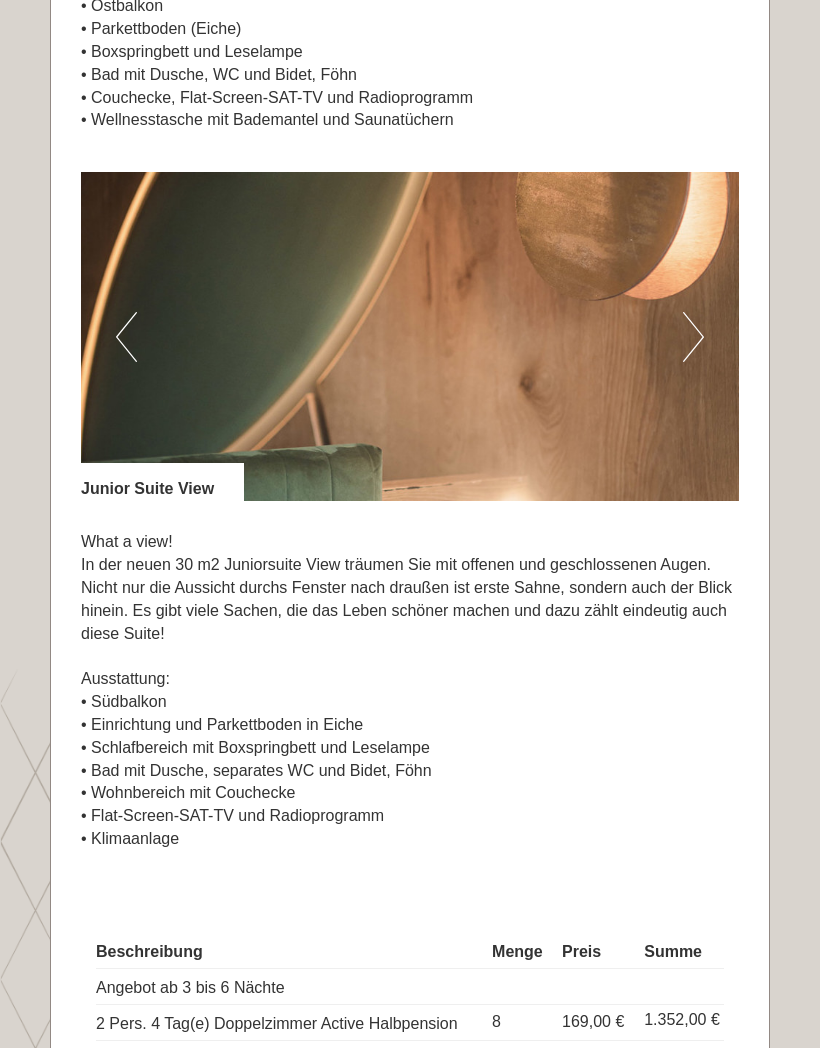 click on "Next" at bounding box center (693, 337) 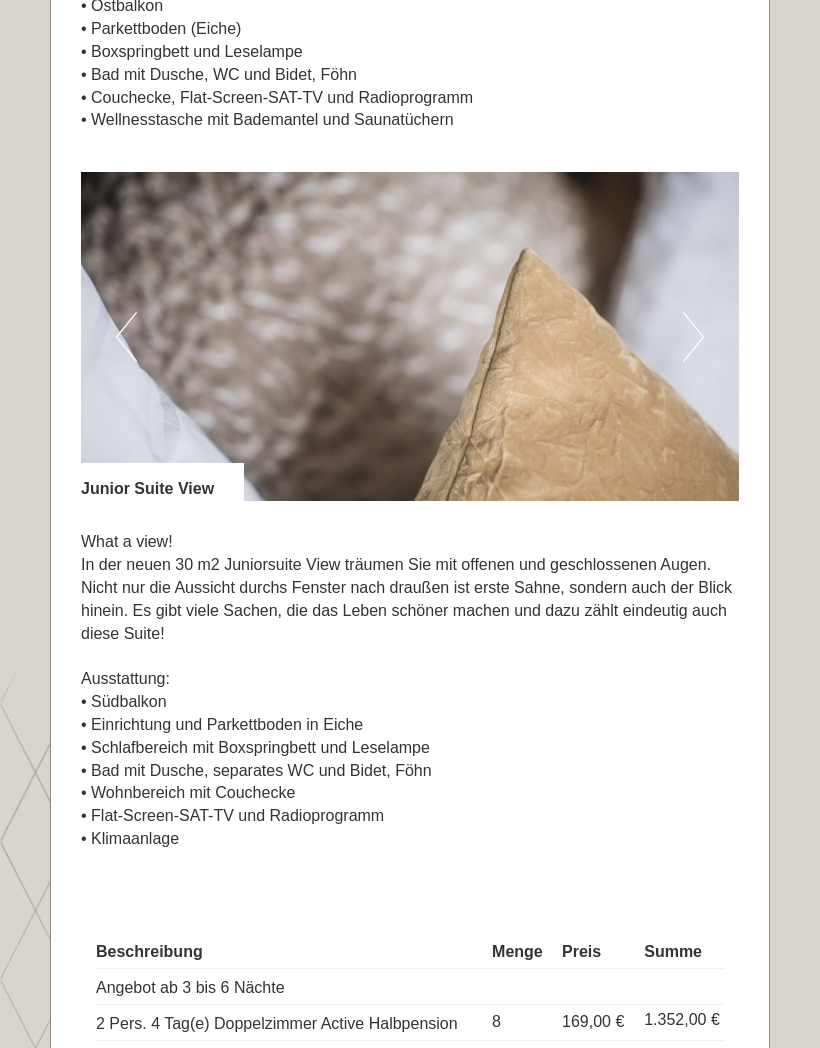 click on "Next" at bounding box center [693, 337] 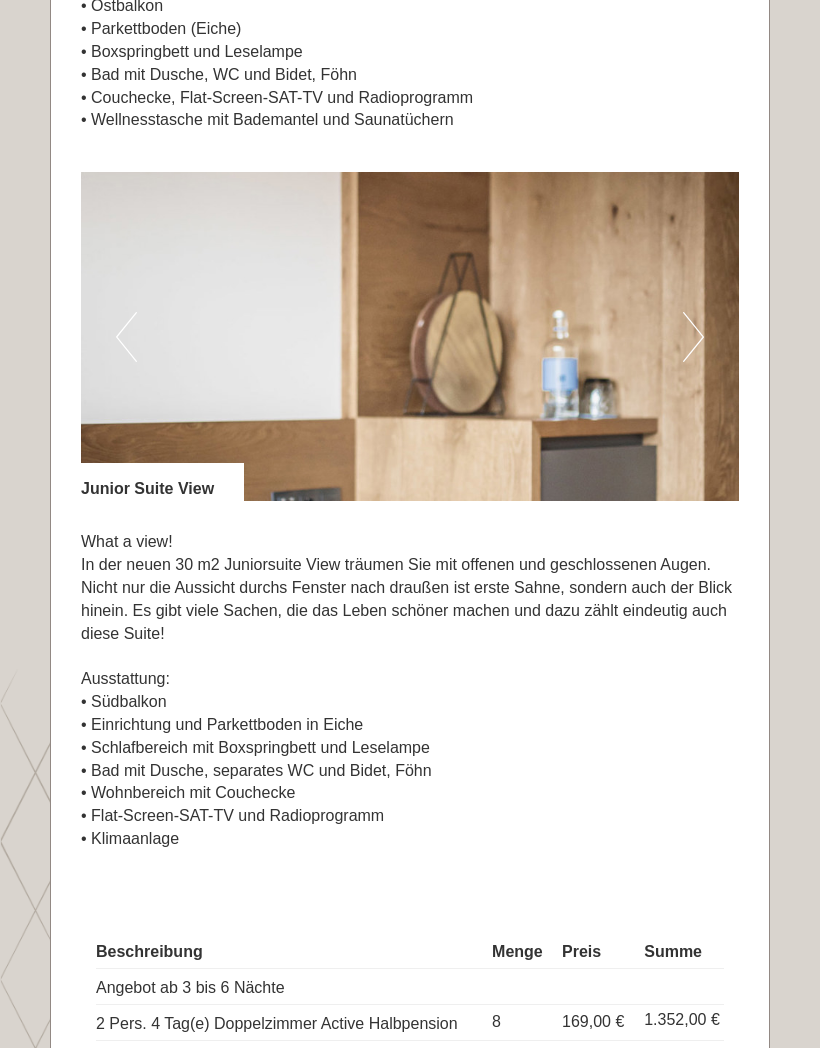 click on "Next" at bounding box center (693, 337) 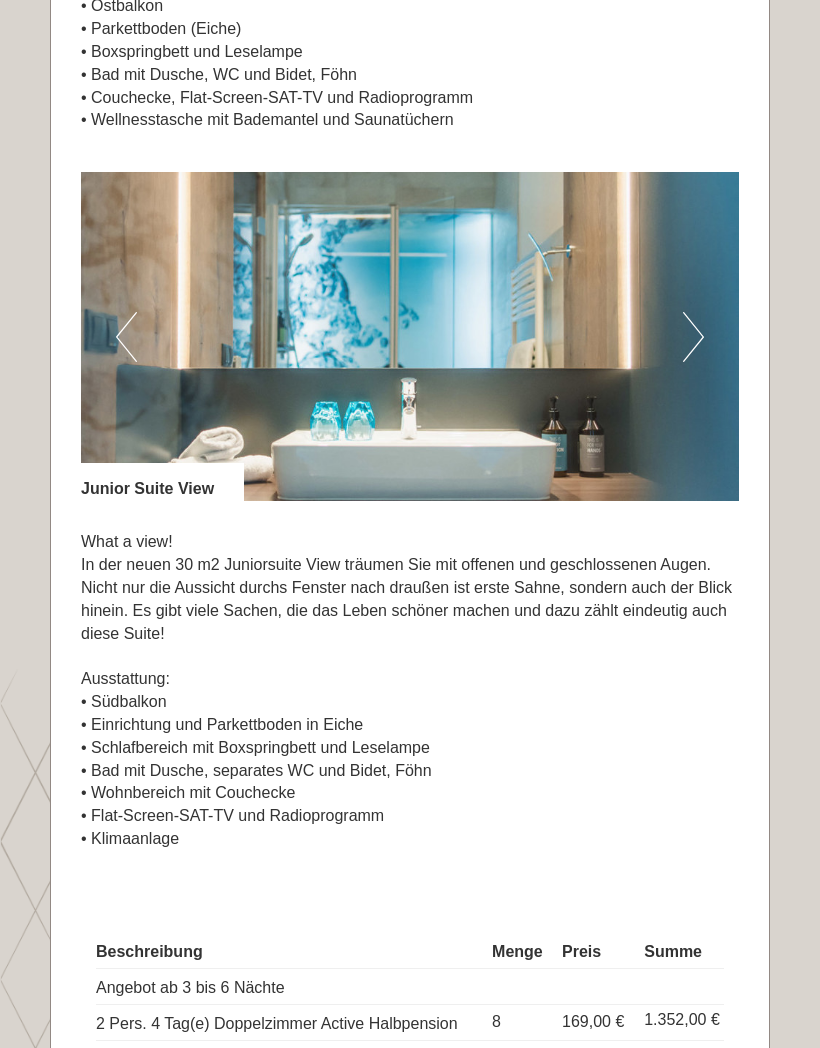 click on "Next" at bounding box center [693, 337] 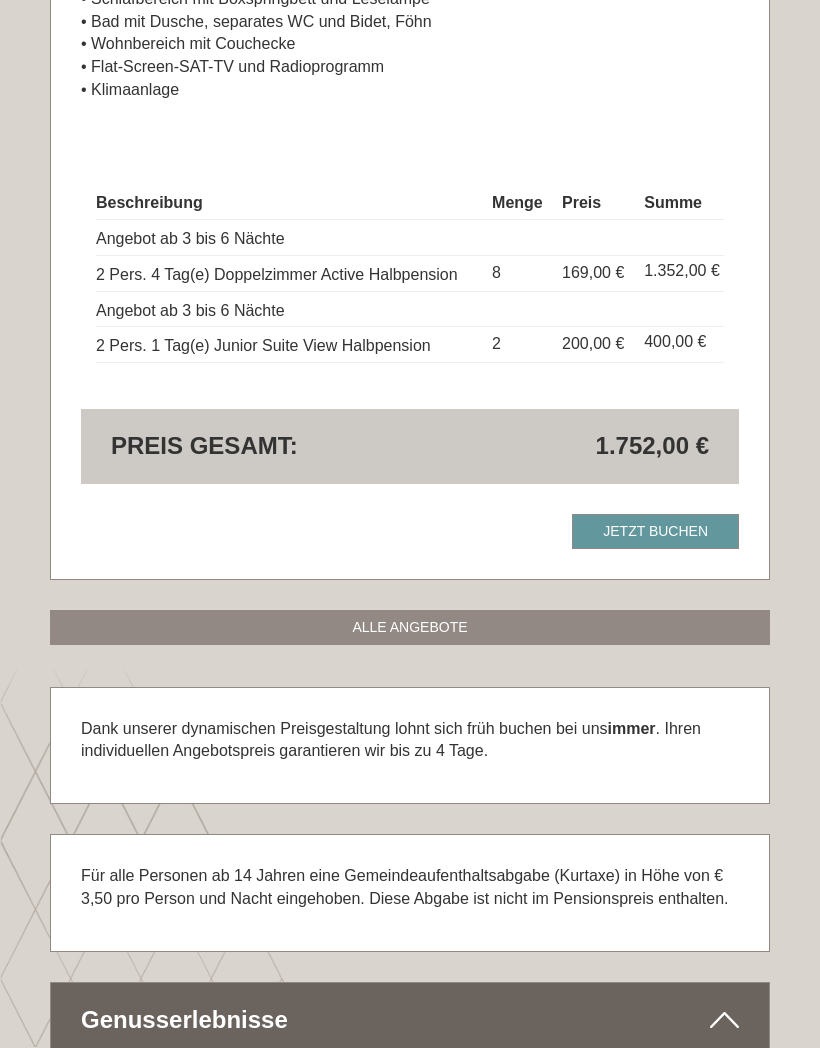 scroll, scrollTop: 2729, scrollLeft: 0, axis: vertical 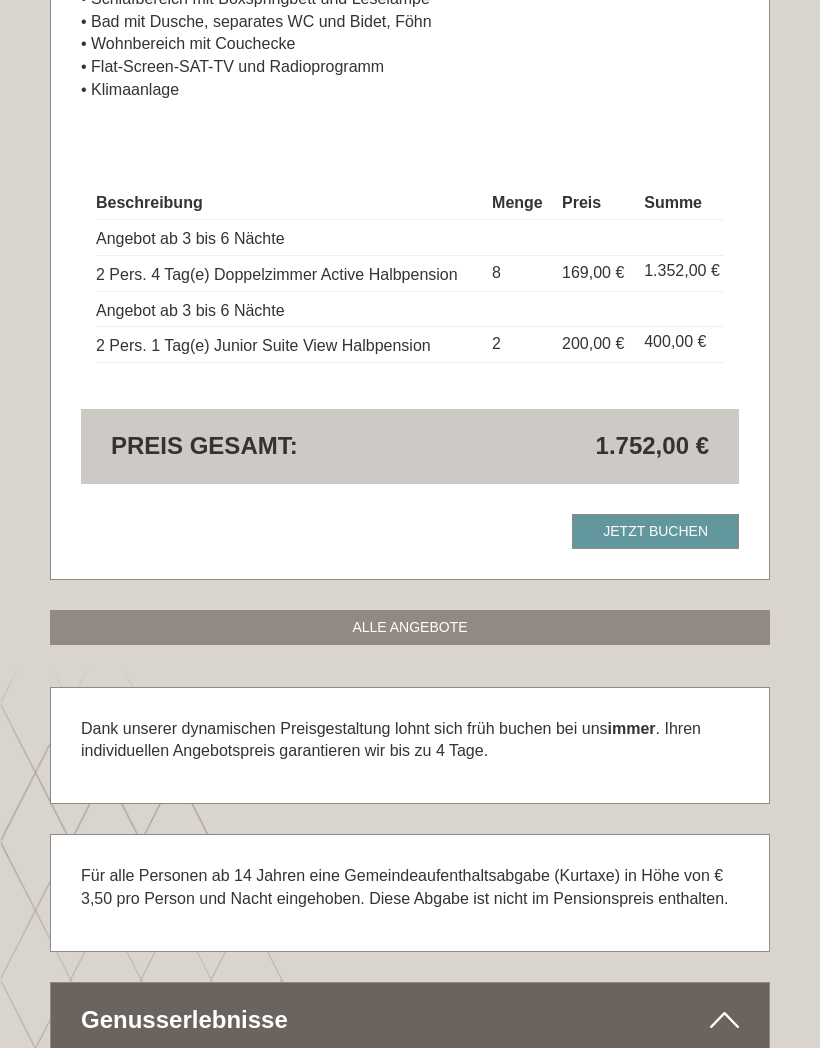 click on "Beschreibung
Menge
Preis
Summe
Angebot ab 3 bis 6 Nächte
2 Pers. 4 Tag(e) Doppelzimmer Active Halbpension
8
169,00 €
1.352,00 €
2 200,00 €" at bounding box center [410, 275] 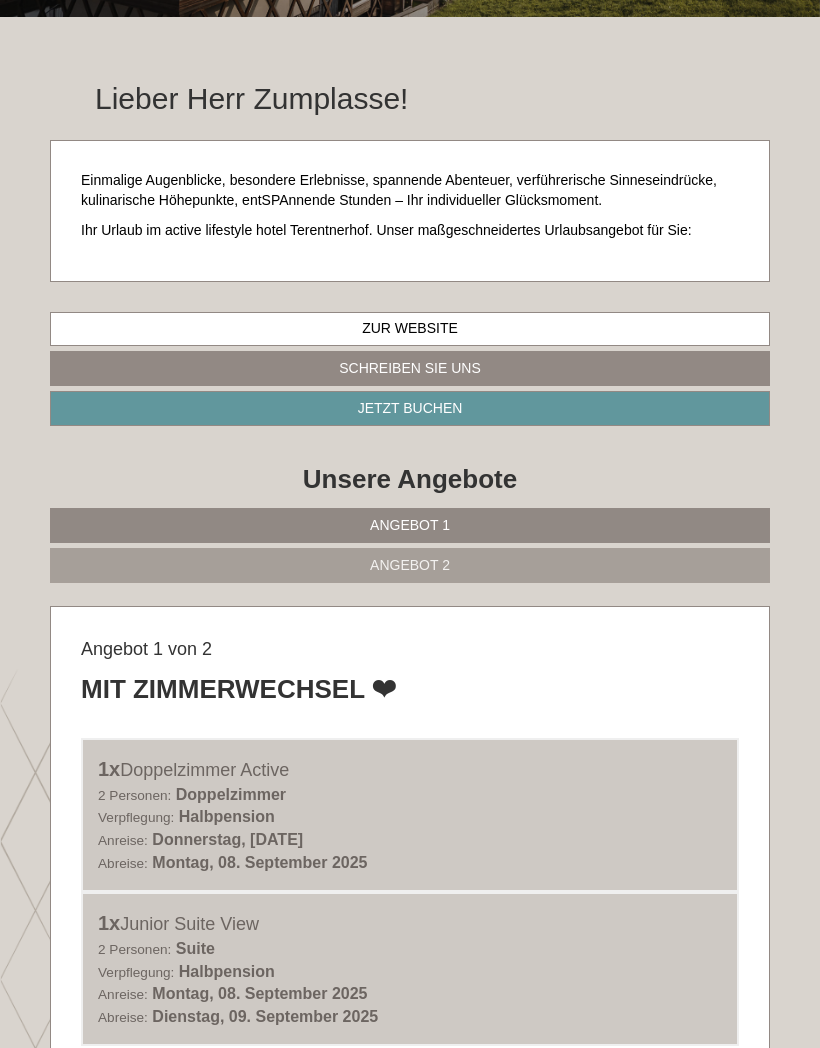 scroll, scrollTop: 402, scrollLeft: 0, axis: vertical 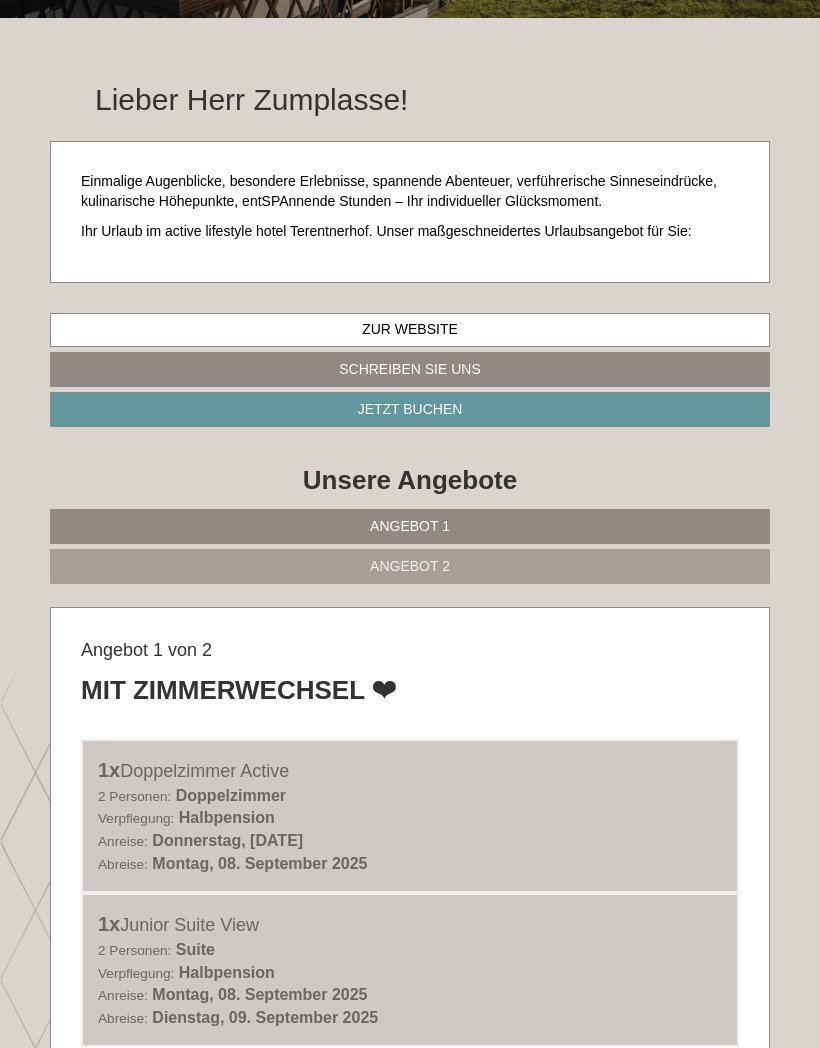 click on "Angebot 2" at bounding box center (410, 566) 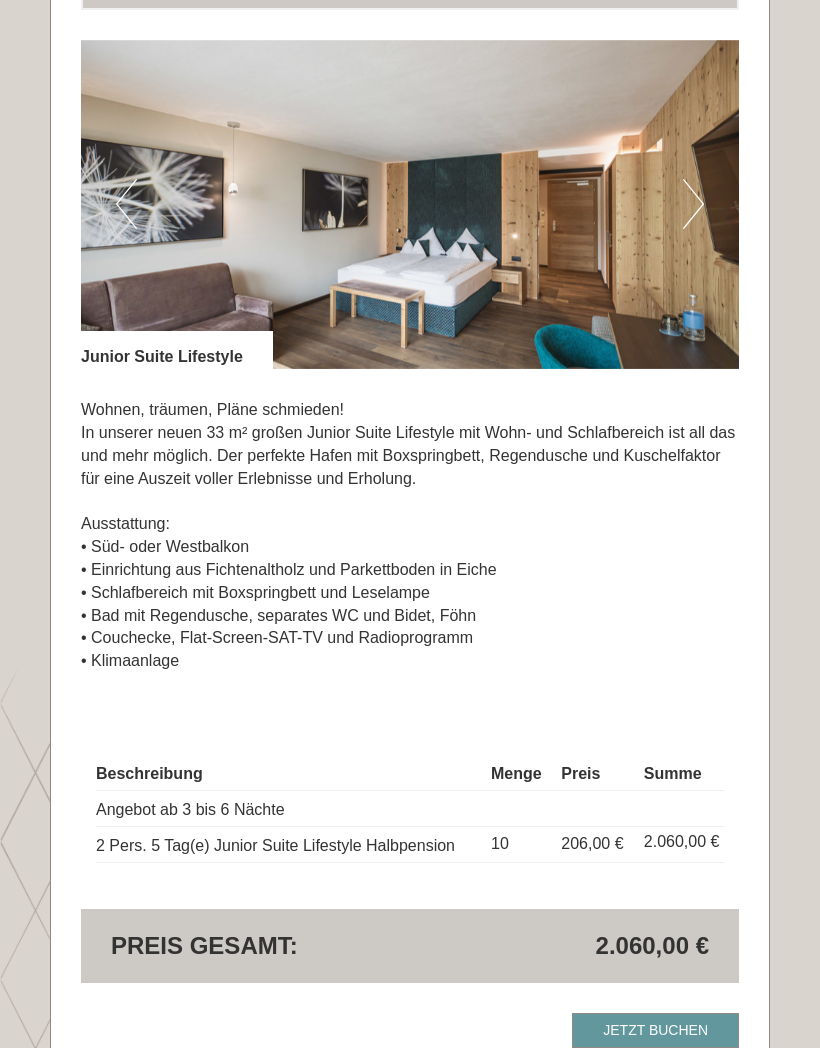 scroll, scrollTop: 1251, scrollLeft: 0, axis: vertical 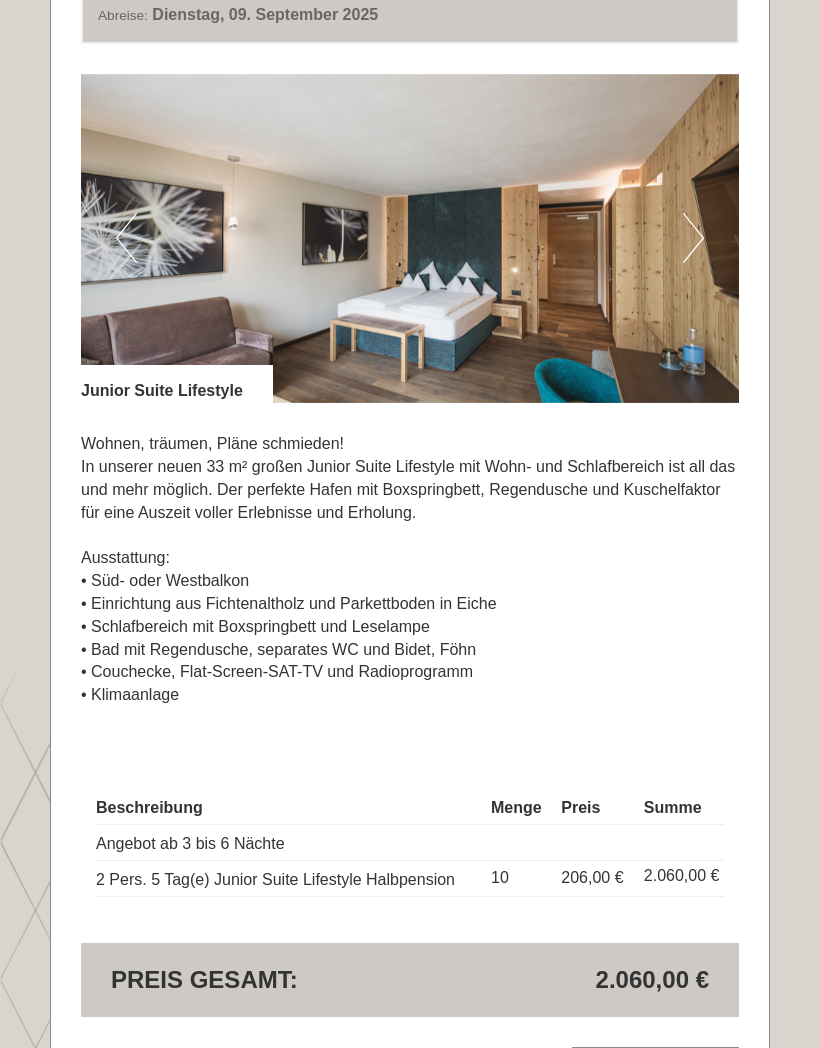 click on "Next" at bounding box center [693, 238] 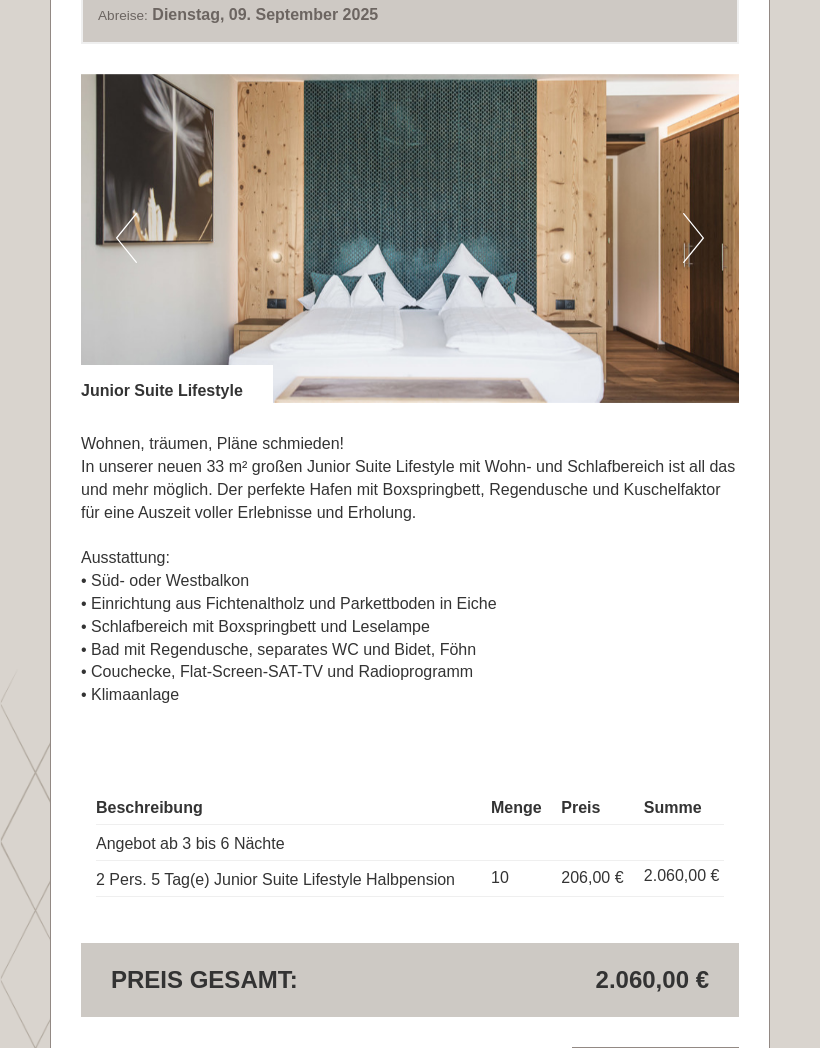 click on "Next" at bounding box center (693, 238) 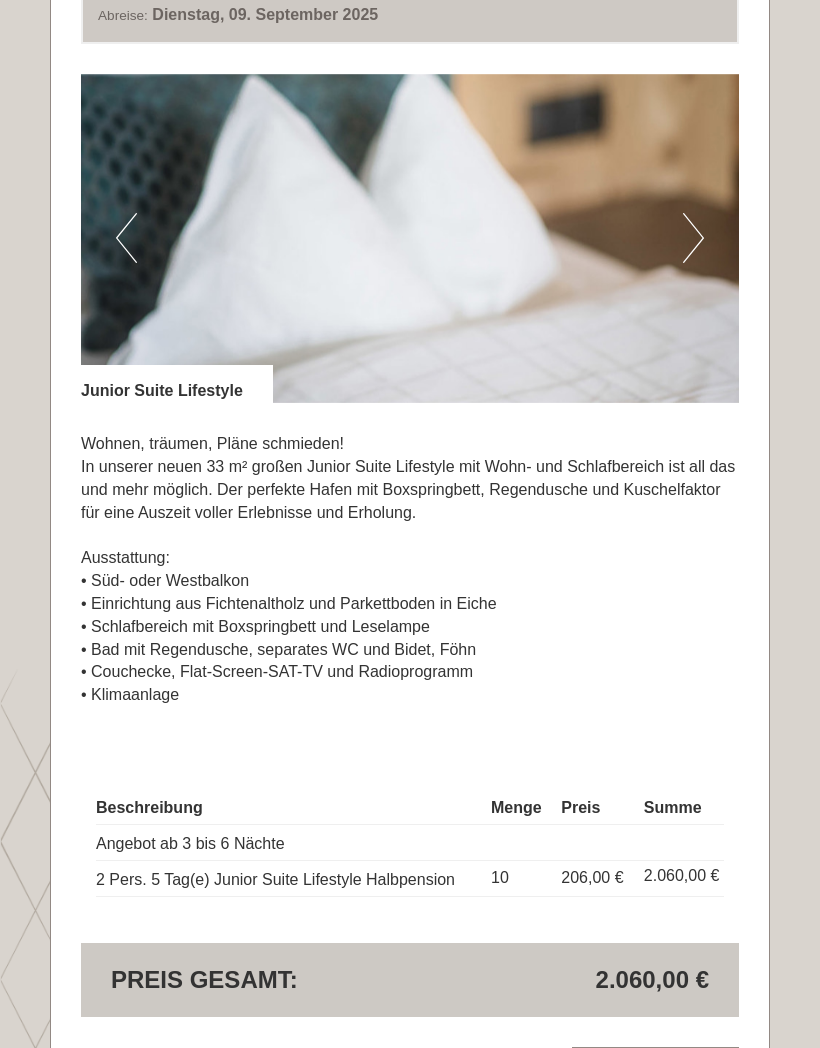 click on "Previous" at bounding box center (126, 238) 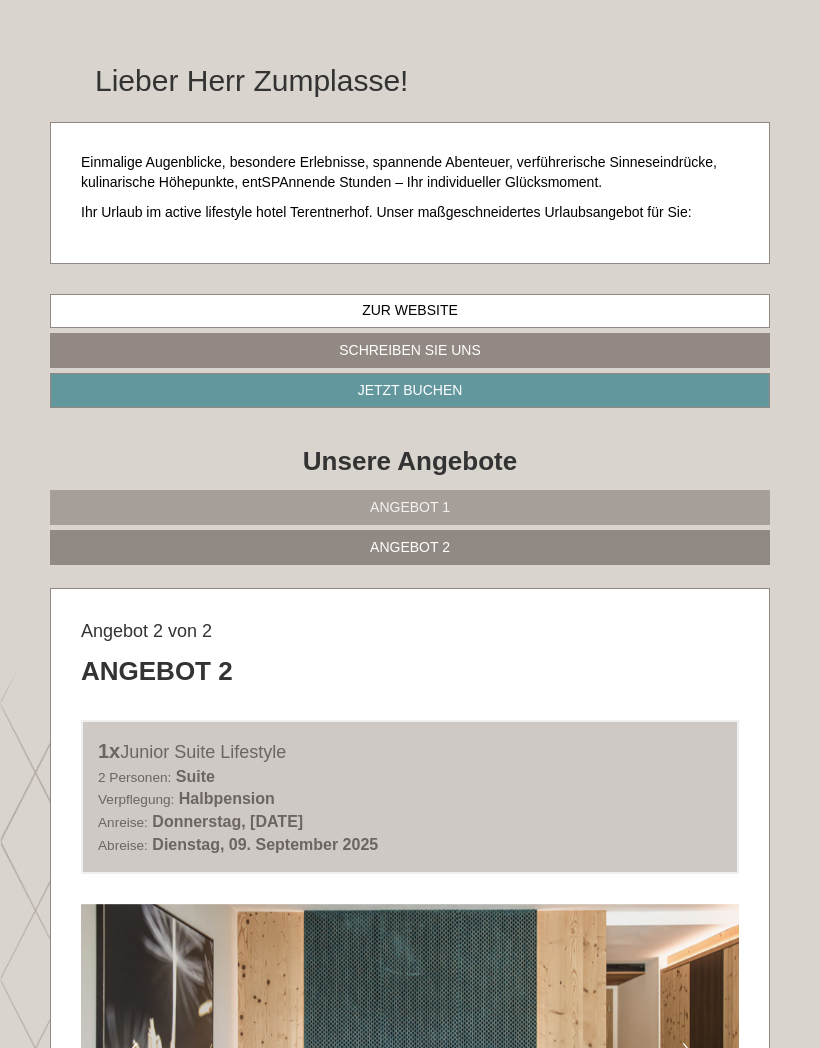 click on "Angebot 1" at bounding box center [410, 507] 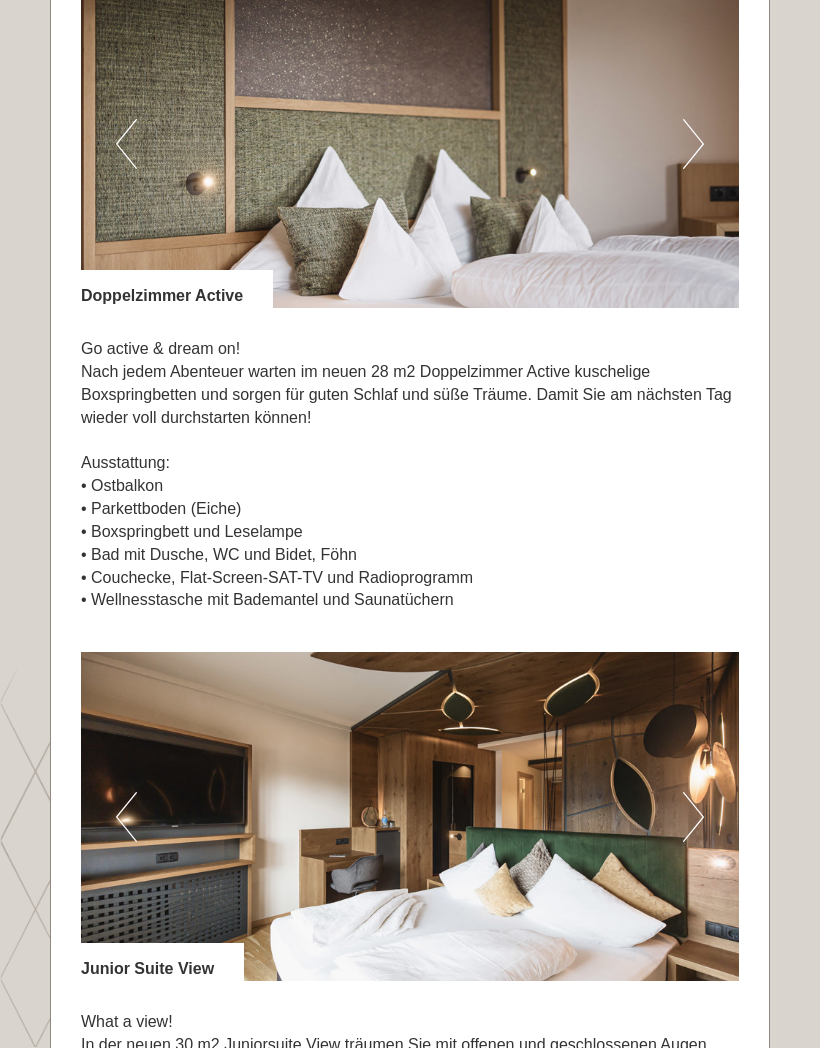 scroll, scrollTop: 1500, scrollLeft: 0, axis: vertical 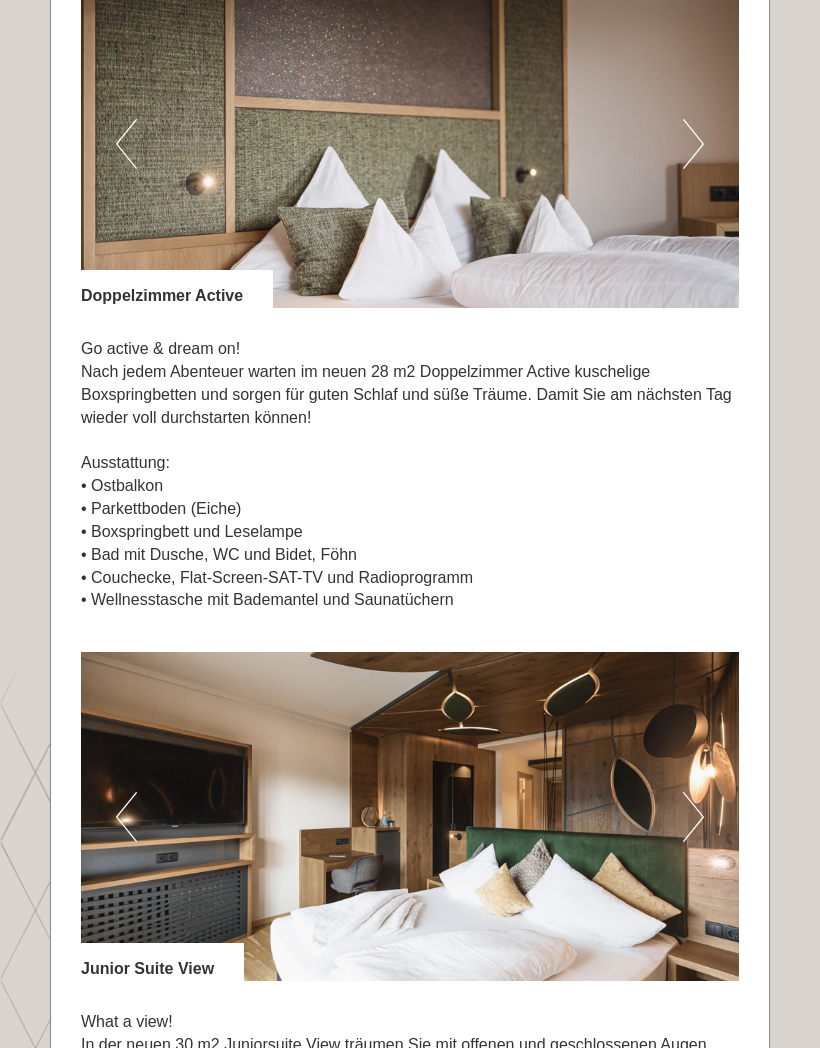 click at bounding box center [410, 143] 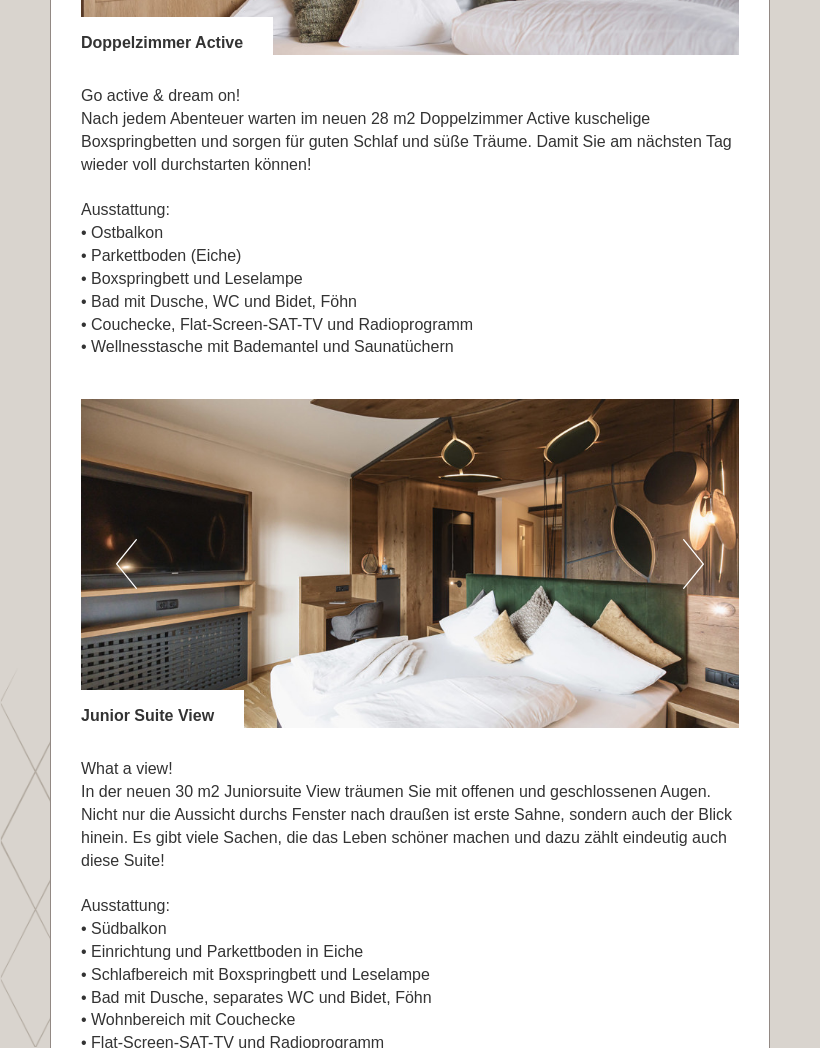 scroll, scrollTop: 1732, scrollLeft: 0, axis: vertical 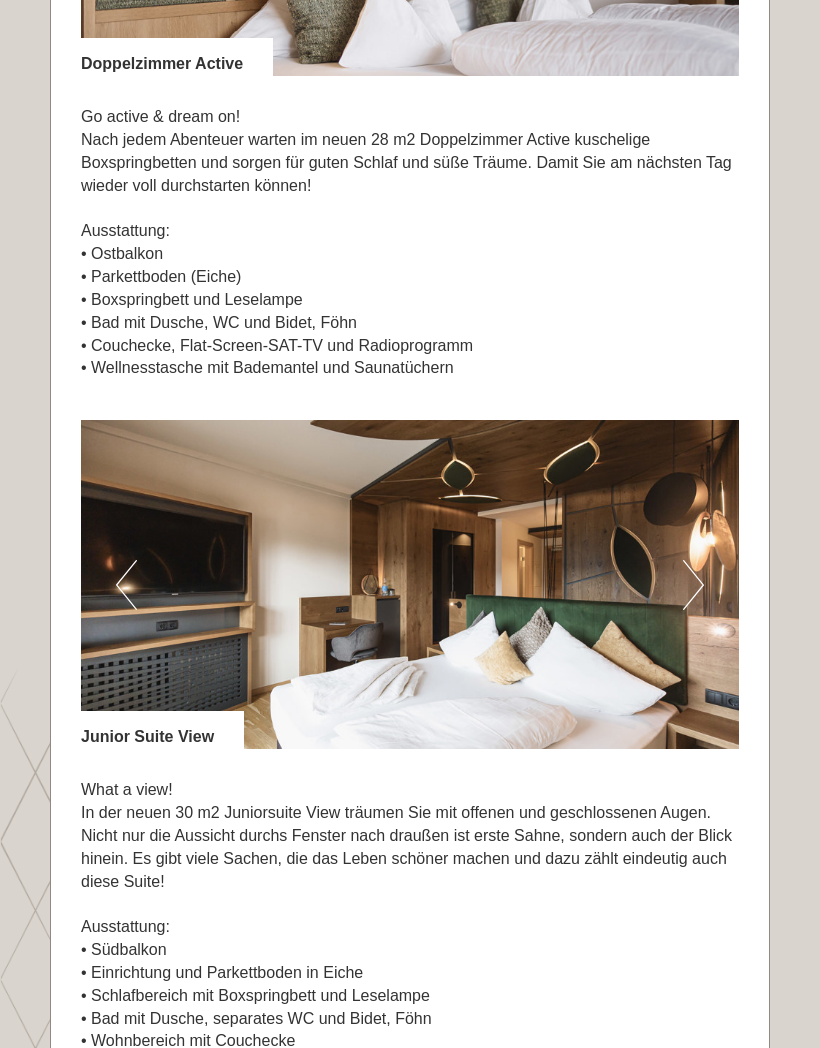 click at bounding box center (410, 584) 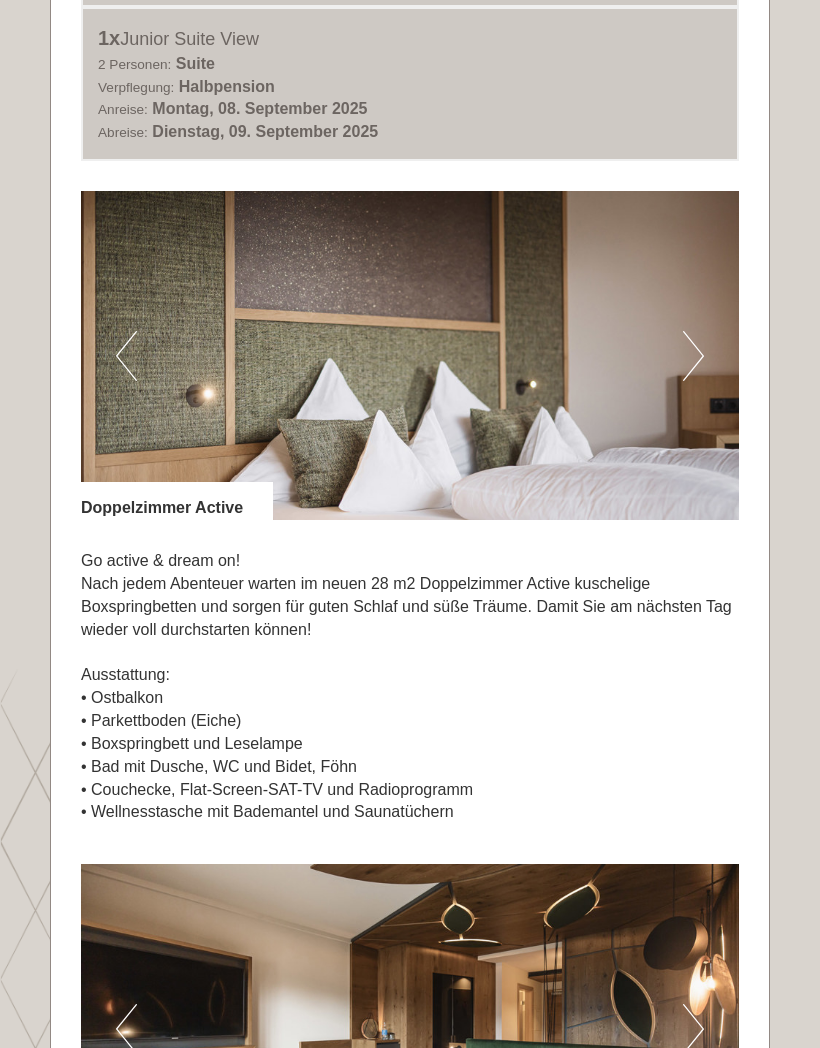 scroll, scrollTop: 1194, scrollLeft: 0, axis: vertical 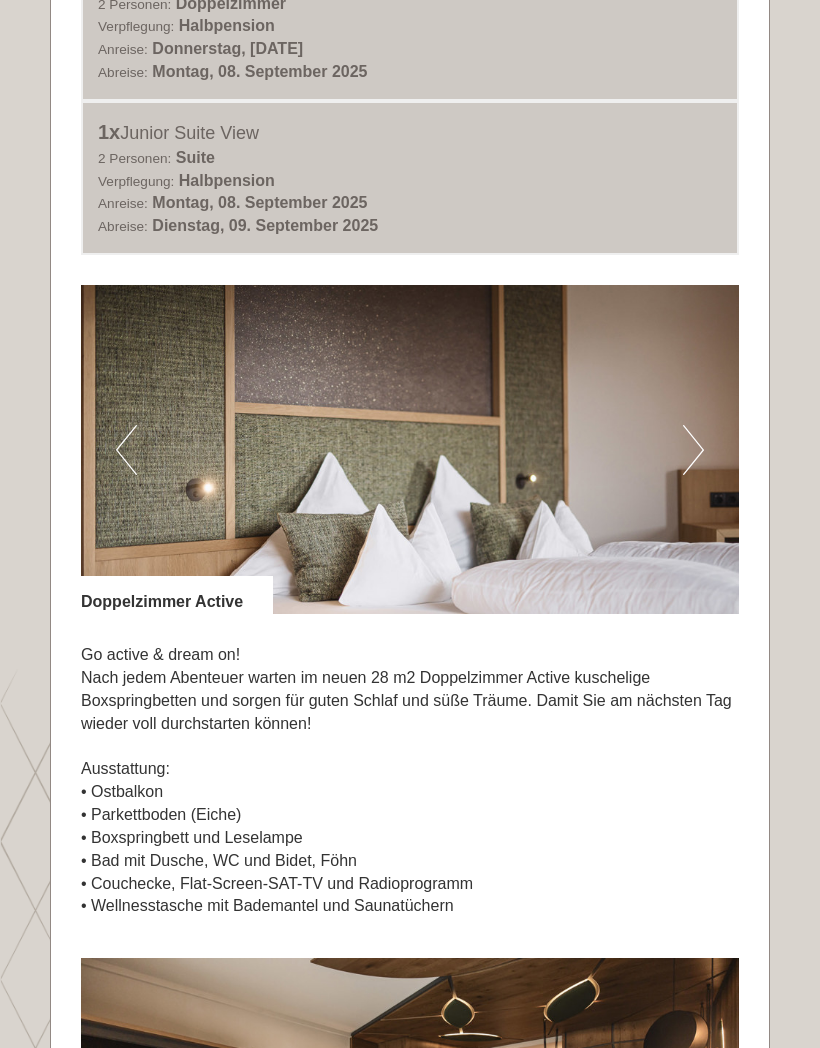 click on "Next" at bounding box center (693, 450) 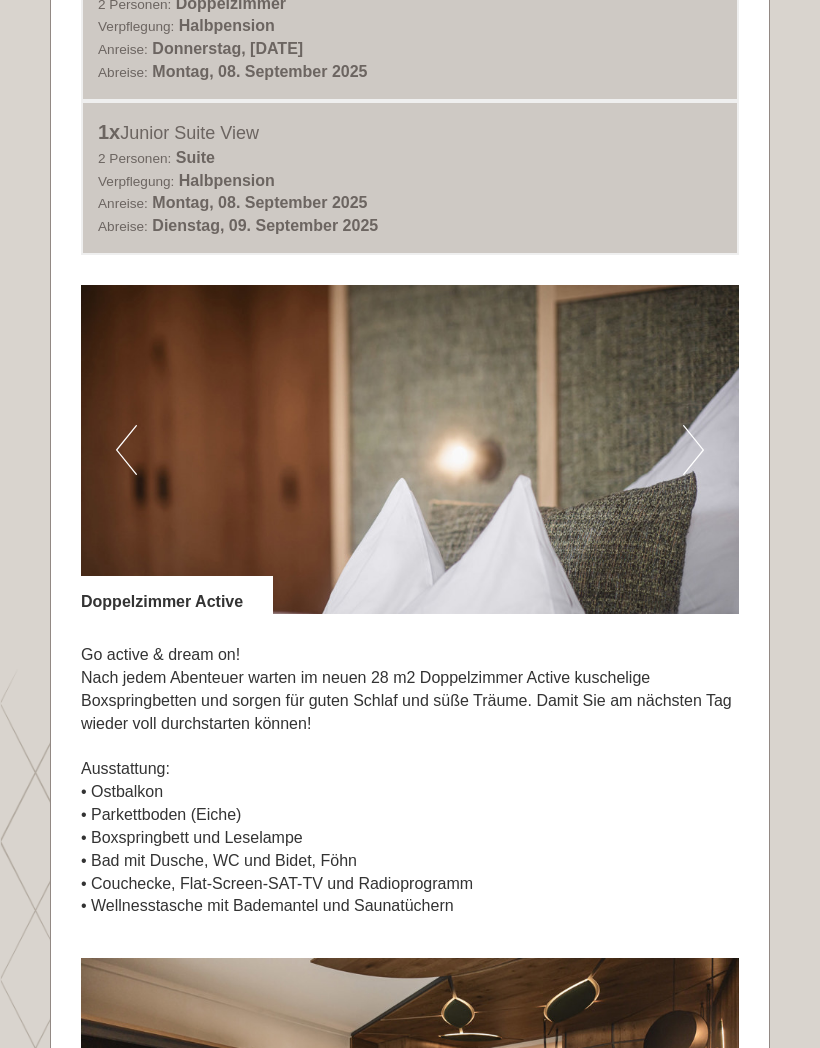 click on "Next" at bounding box center [693, 450] 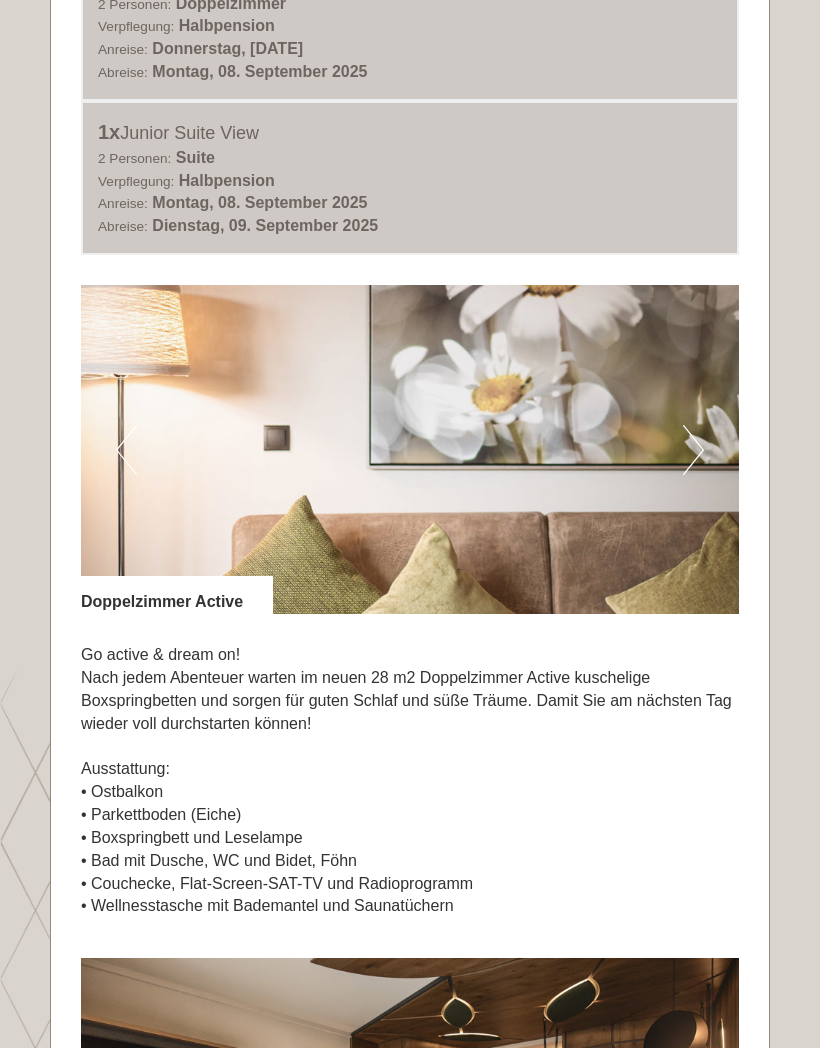 click on "Next" at bounding box center [693, 450] 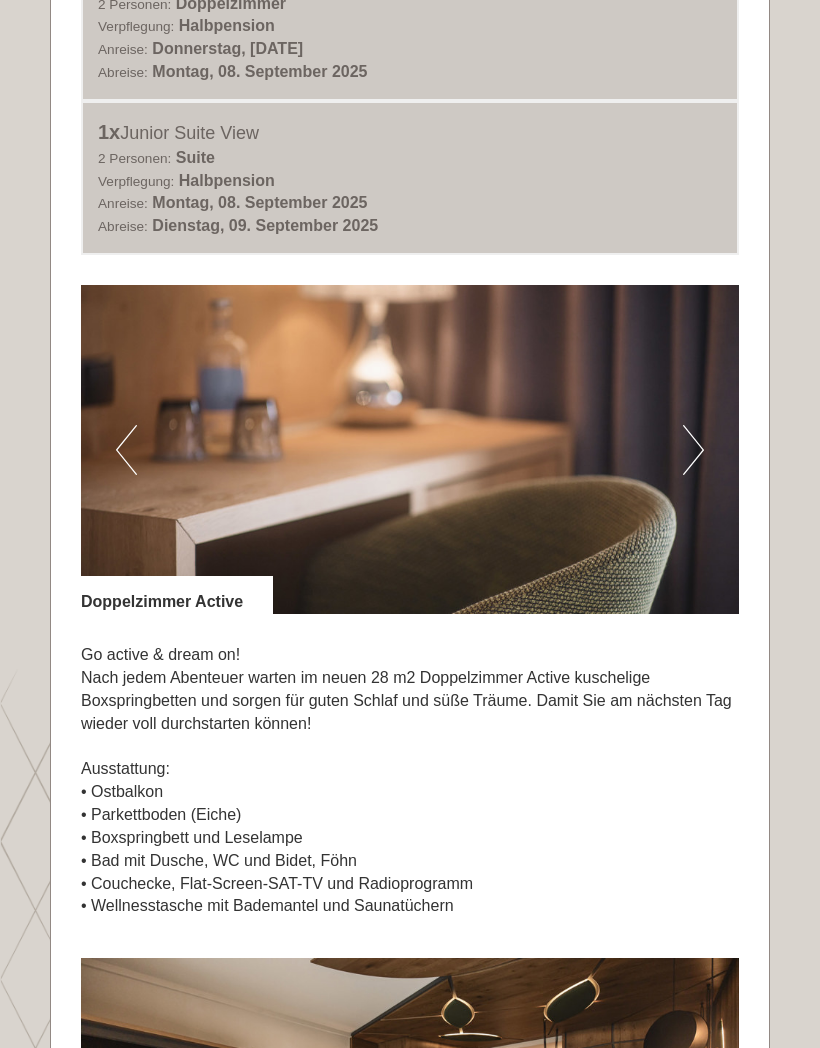 click at bounding box center [410, 449] 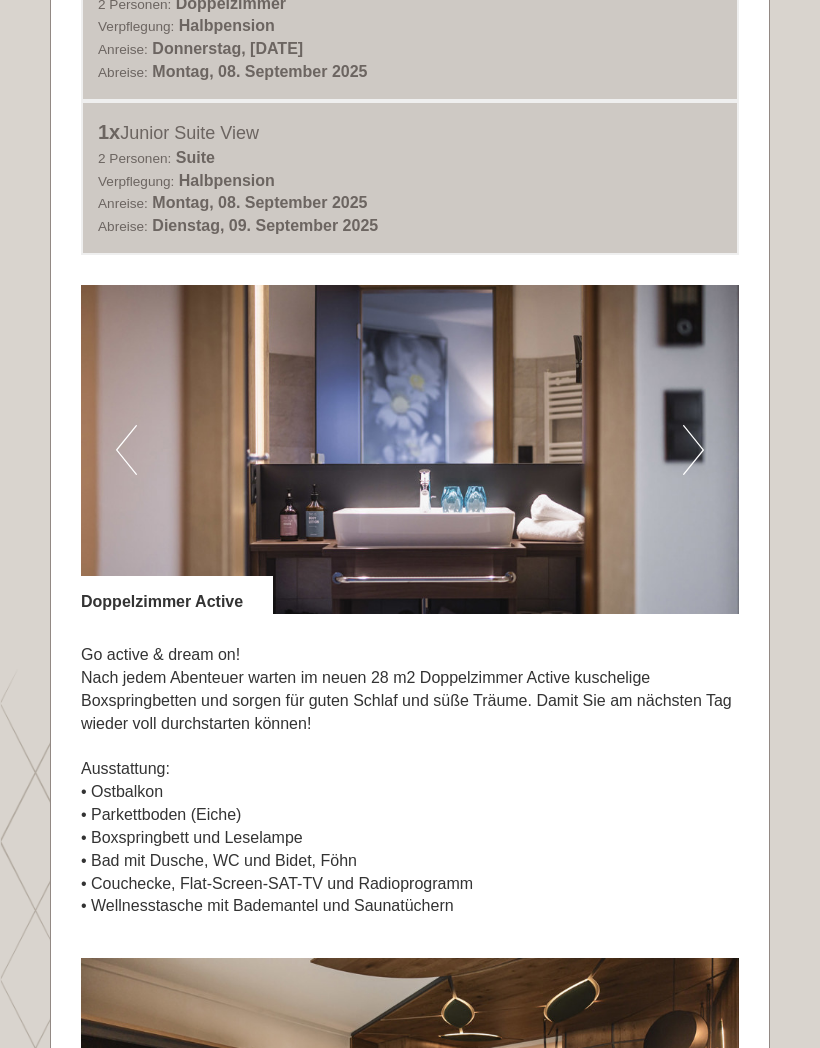 click at bounding box center [410, 449] 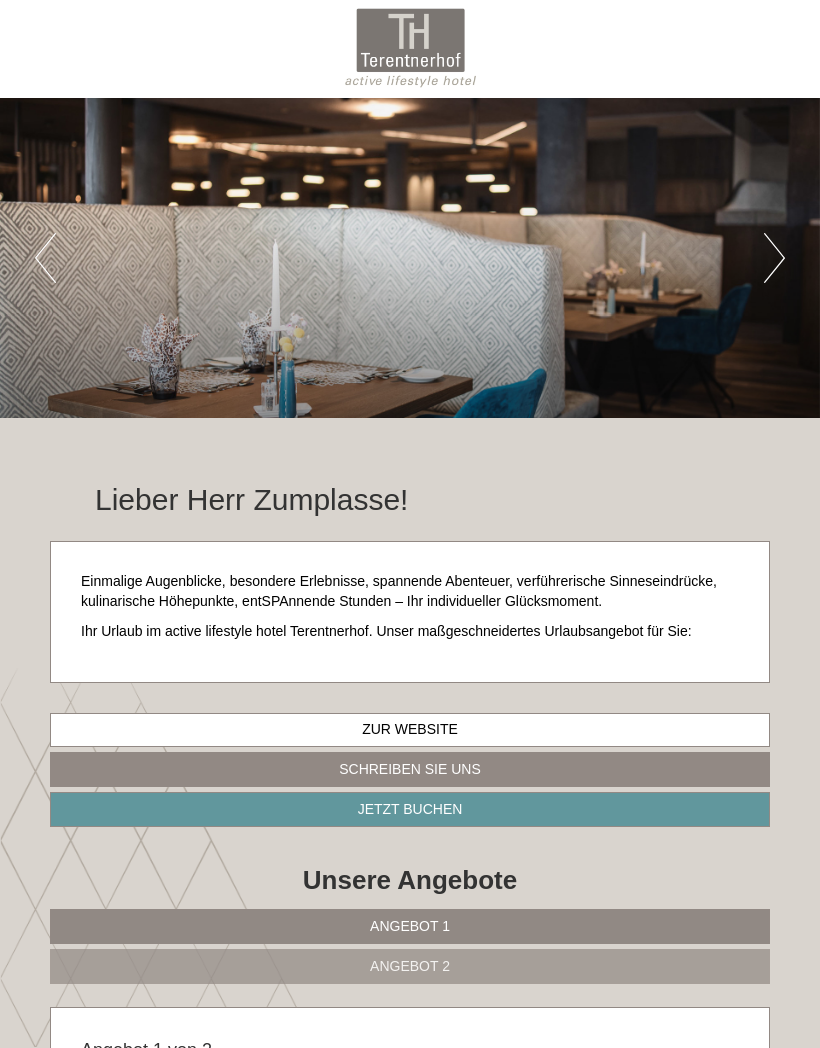 scroll, scrollTop: 0, scrollLeft: 0, axis: both 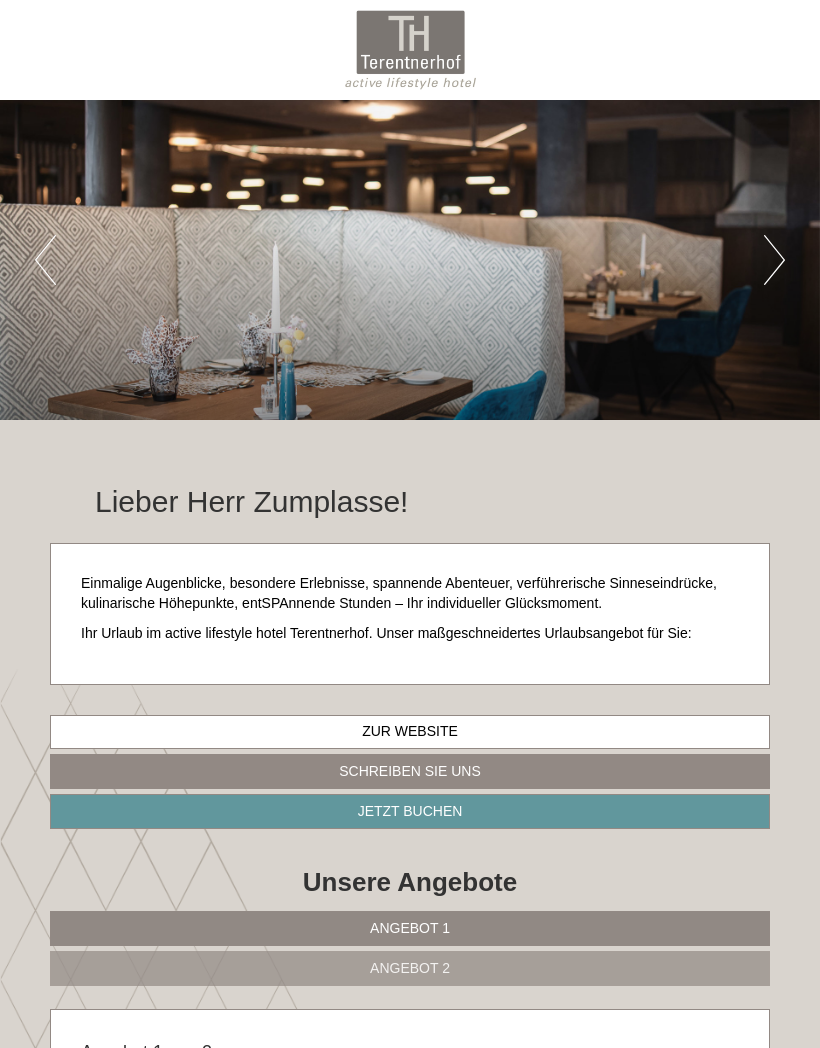 click on "Next" at bounding box center [774, 260] 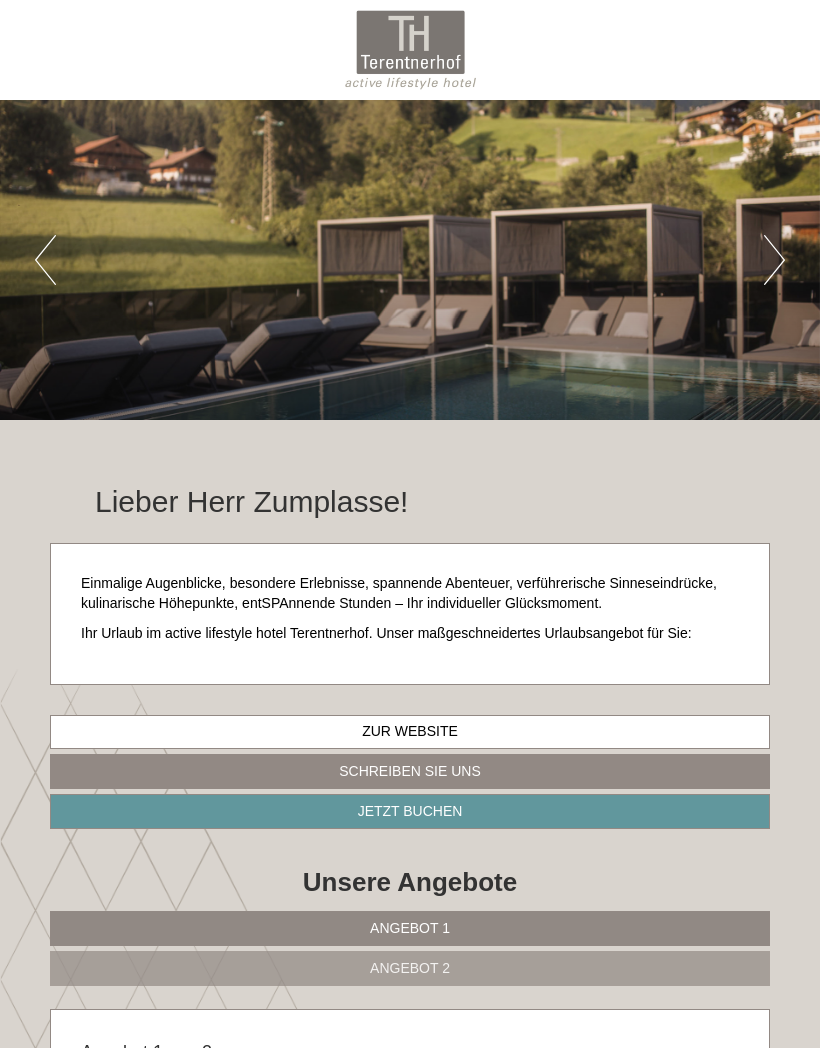 click on "Next" at bounding box center (774, 260) 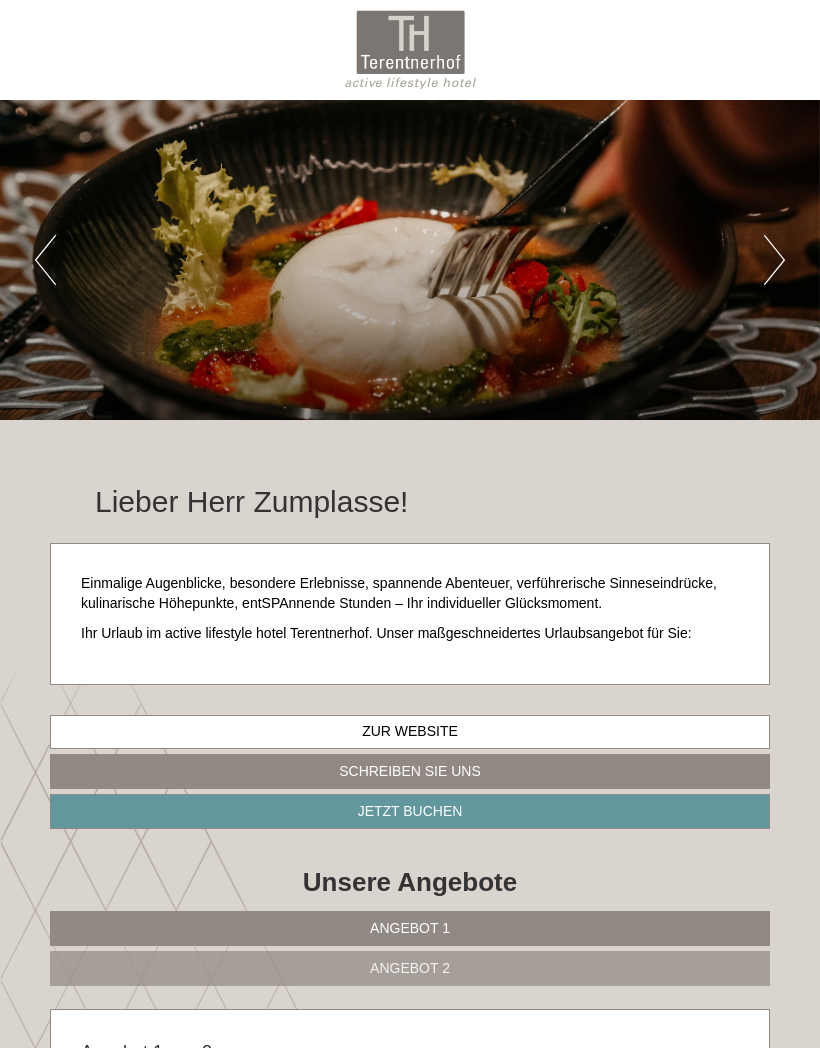 click on "Next" at bounding box center [774, 260] 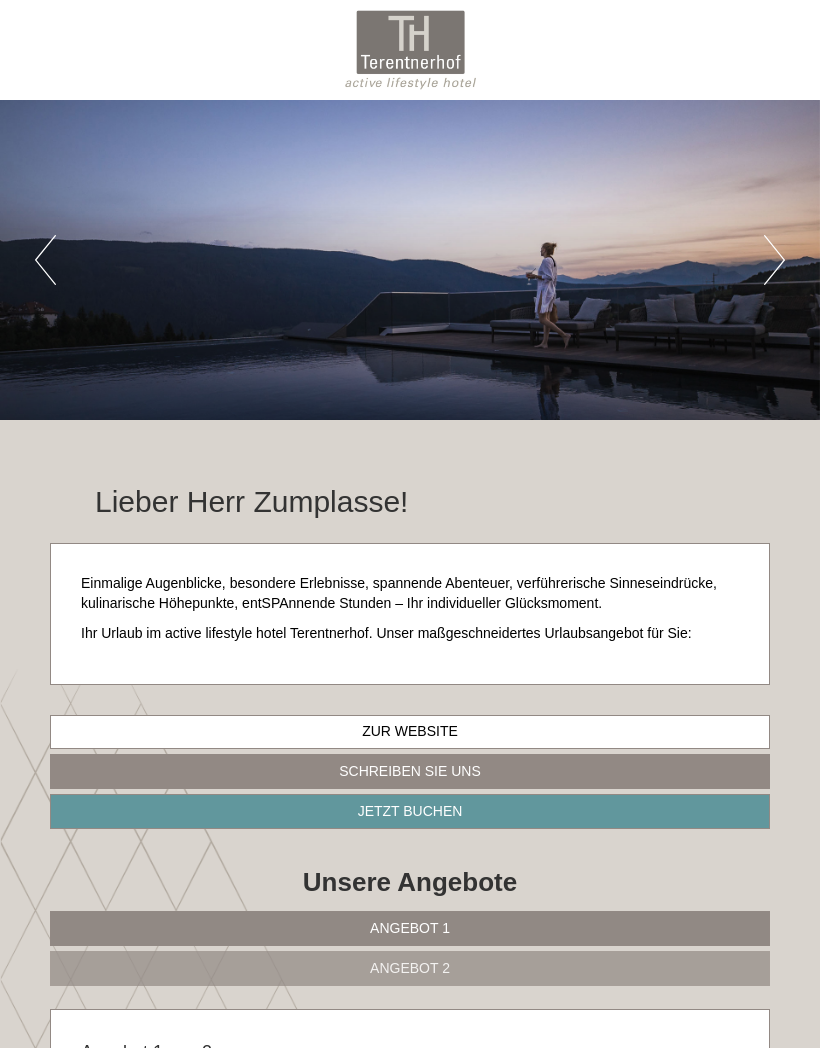 click on "Next" at bounding box center [774, 260] 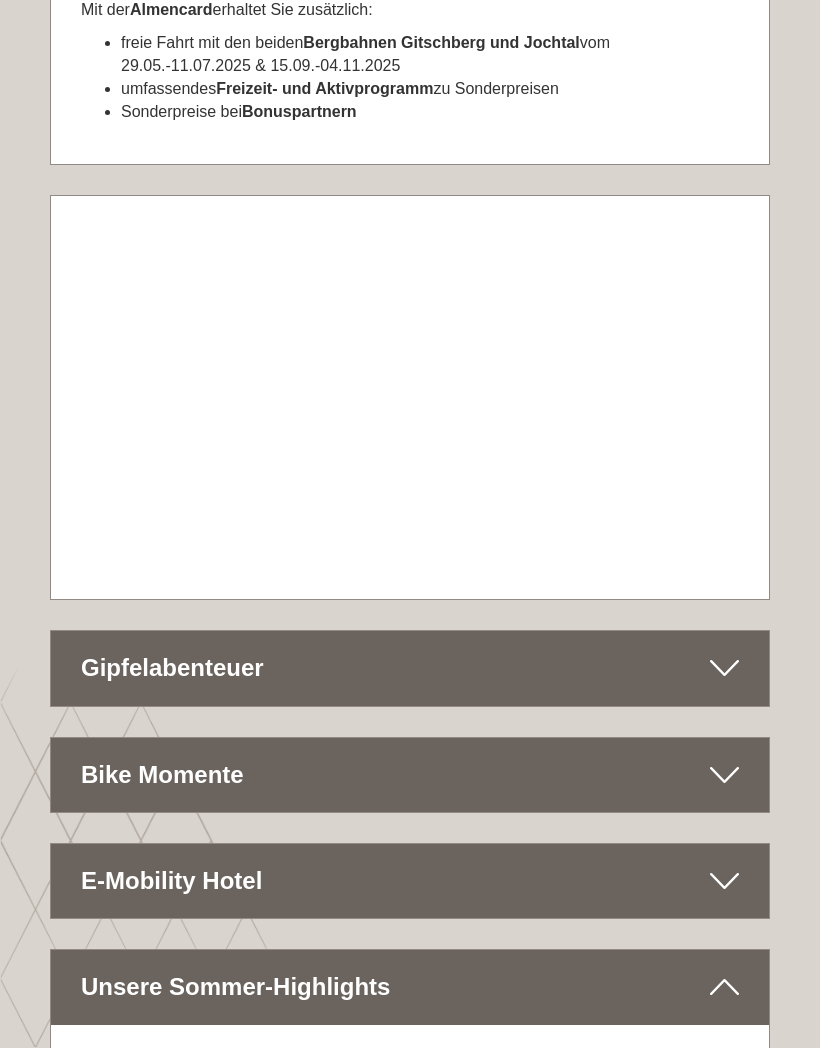 scroll, scrollTop: 7583, scrollLeft: 0, axis: vertical 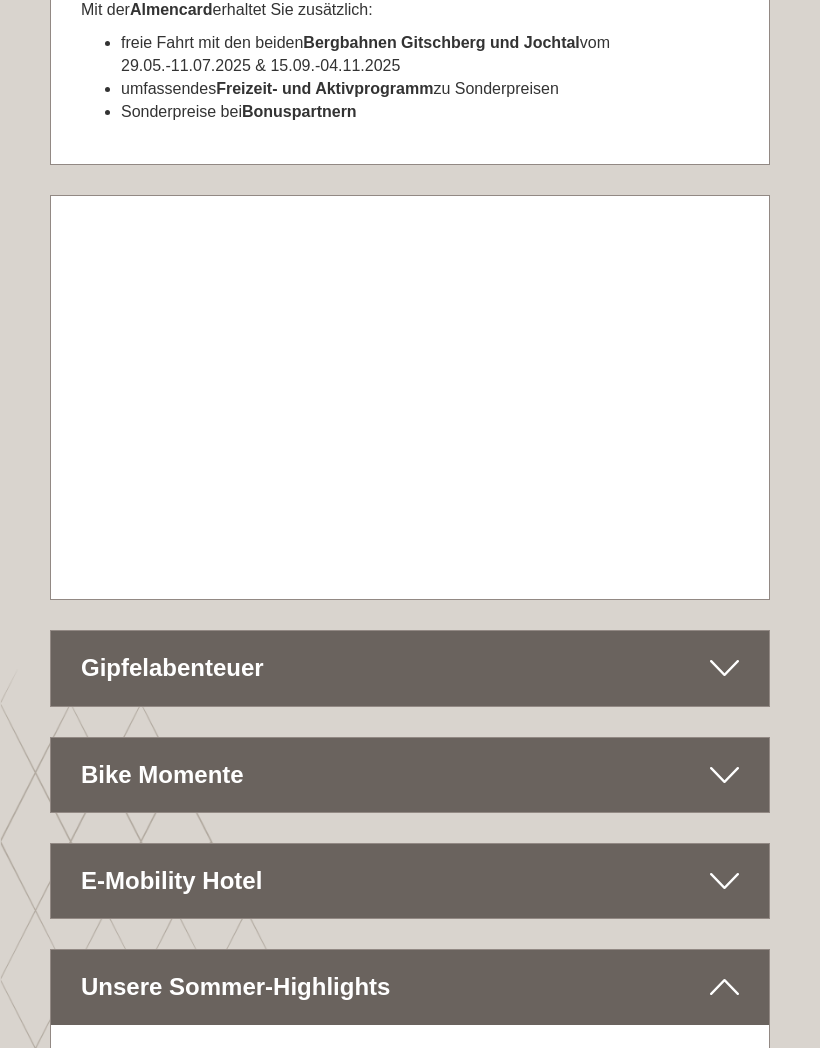 click at bounding box center [724, 775] 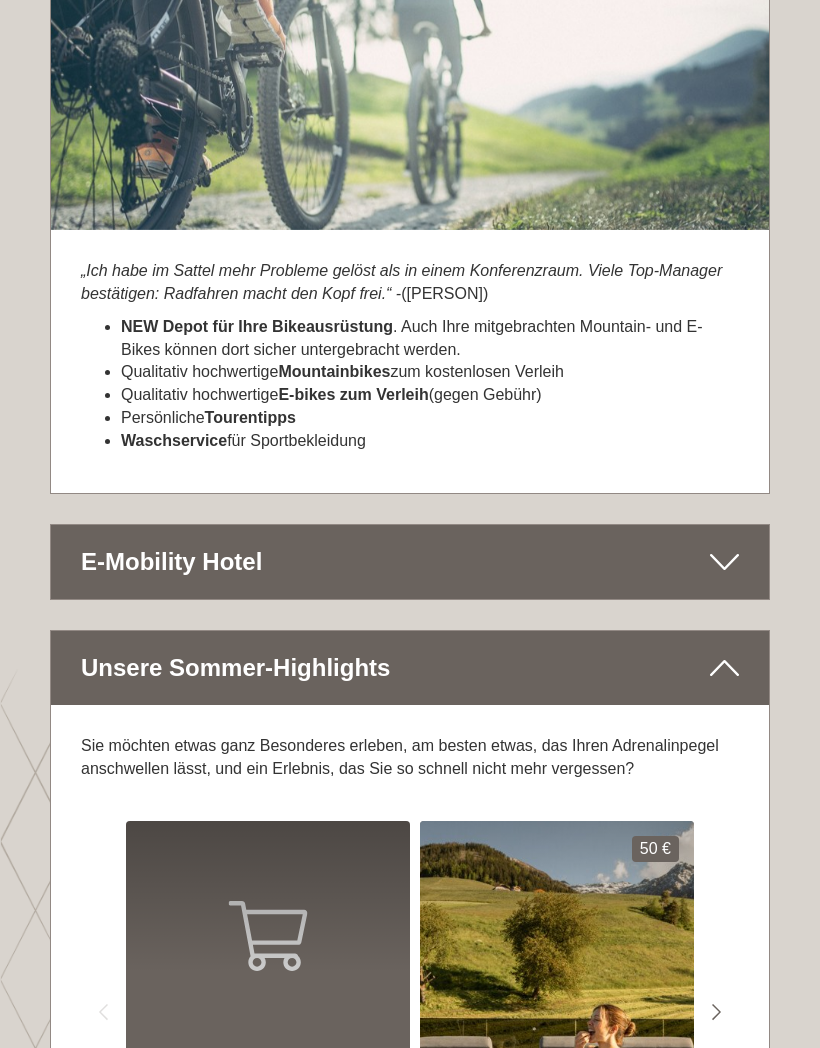 scroll, scrollTop: 8531, scrollLeft: 0, axis: vertical 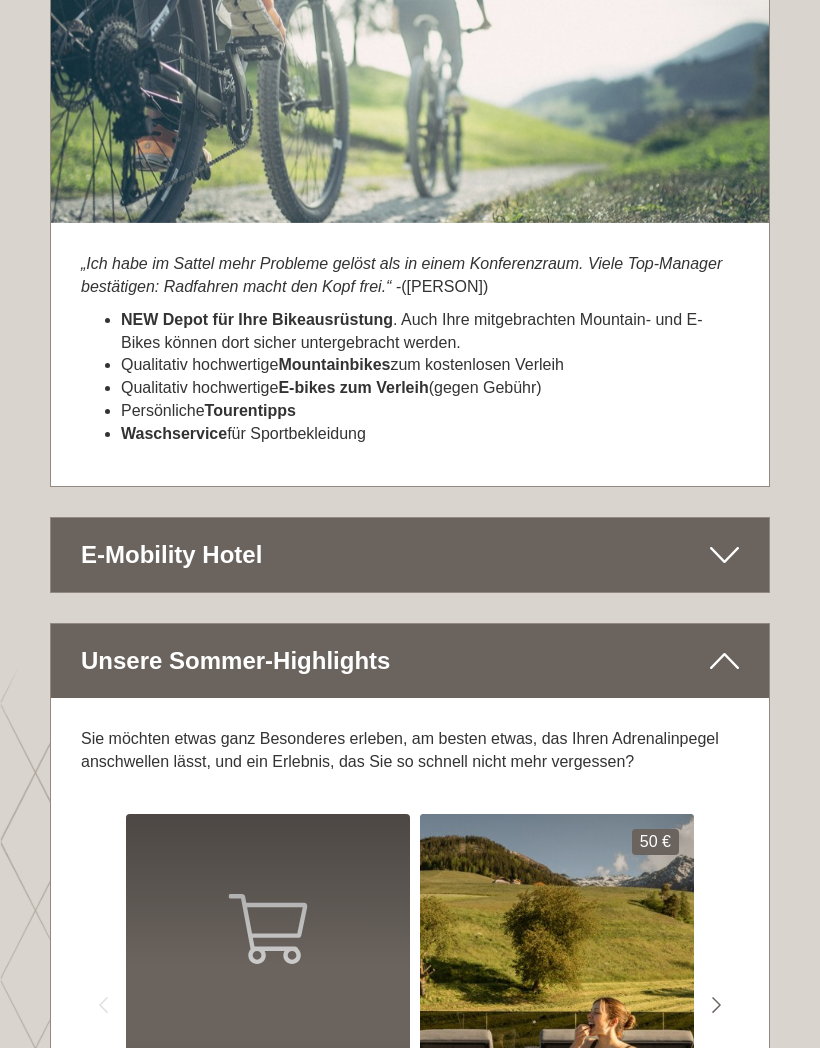 click at bounding box center [724, 555] 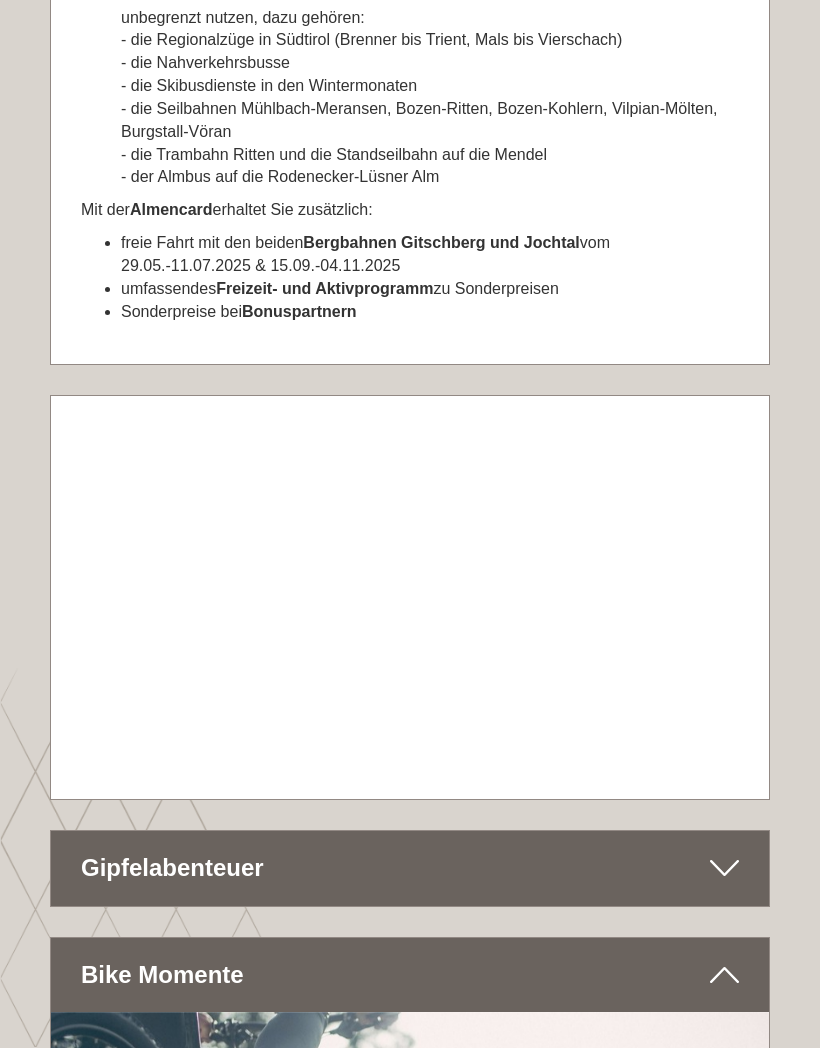 scroll, scrollTop: 7421, scrollLeft: 0, axis: vertical 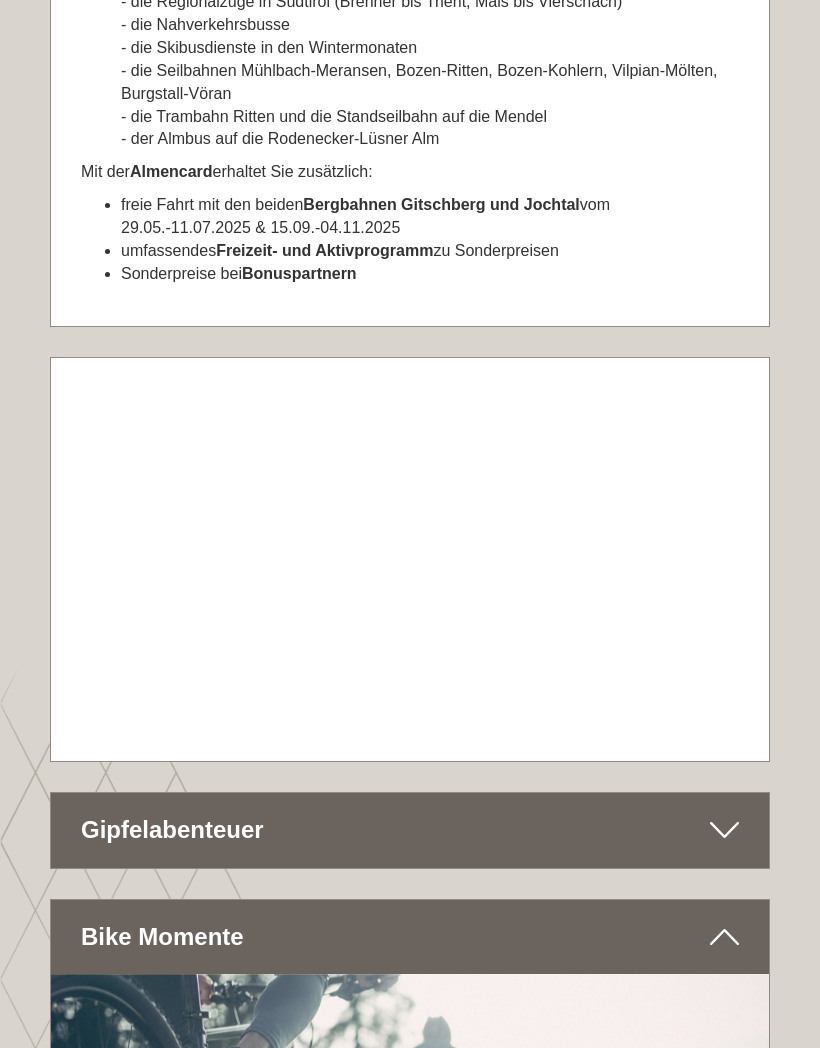 click on "Gipfelabenteuer" at bounding box center [410, 830] 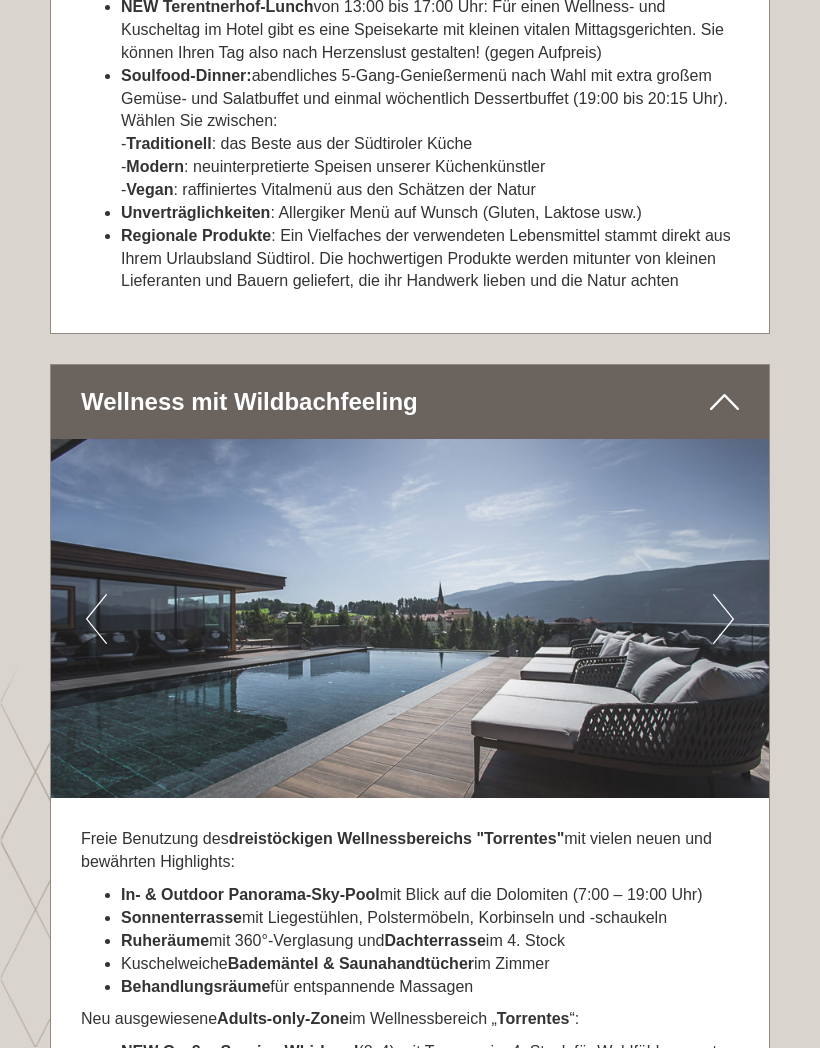 scroll, scrollTop: 4316, scrollLeft: 0, axis: vertical 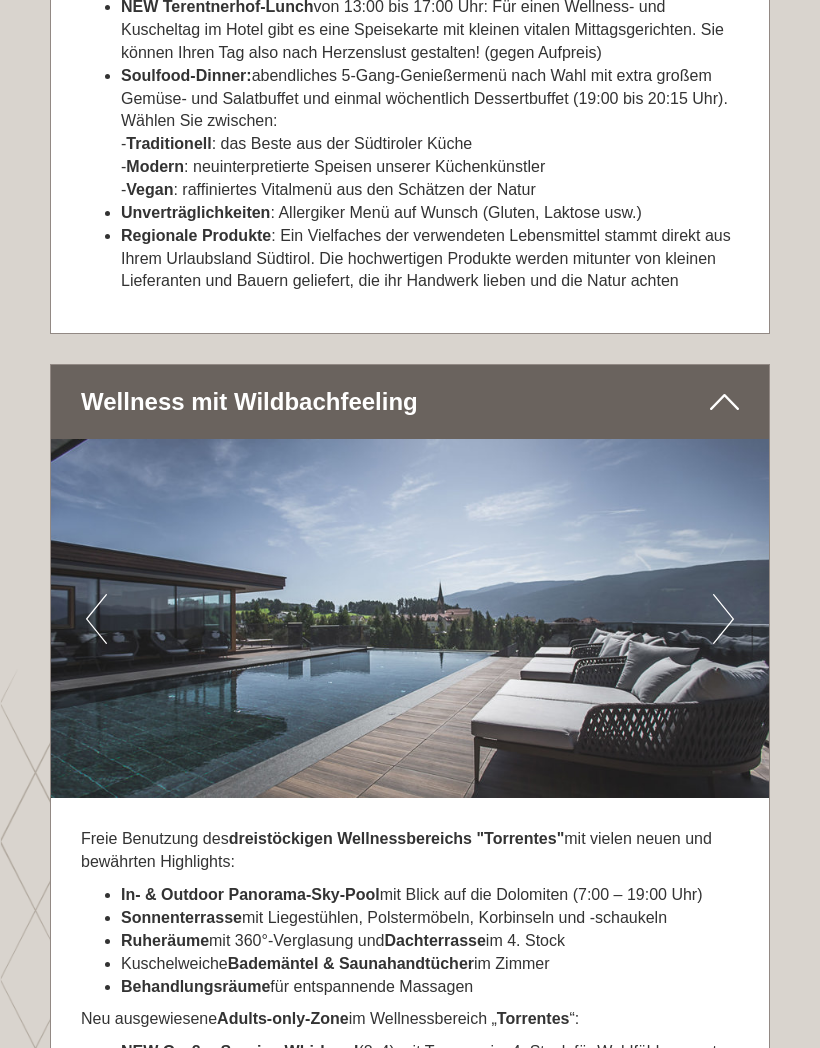 click on "Next" at bounding box center (723, 619) 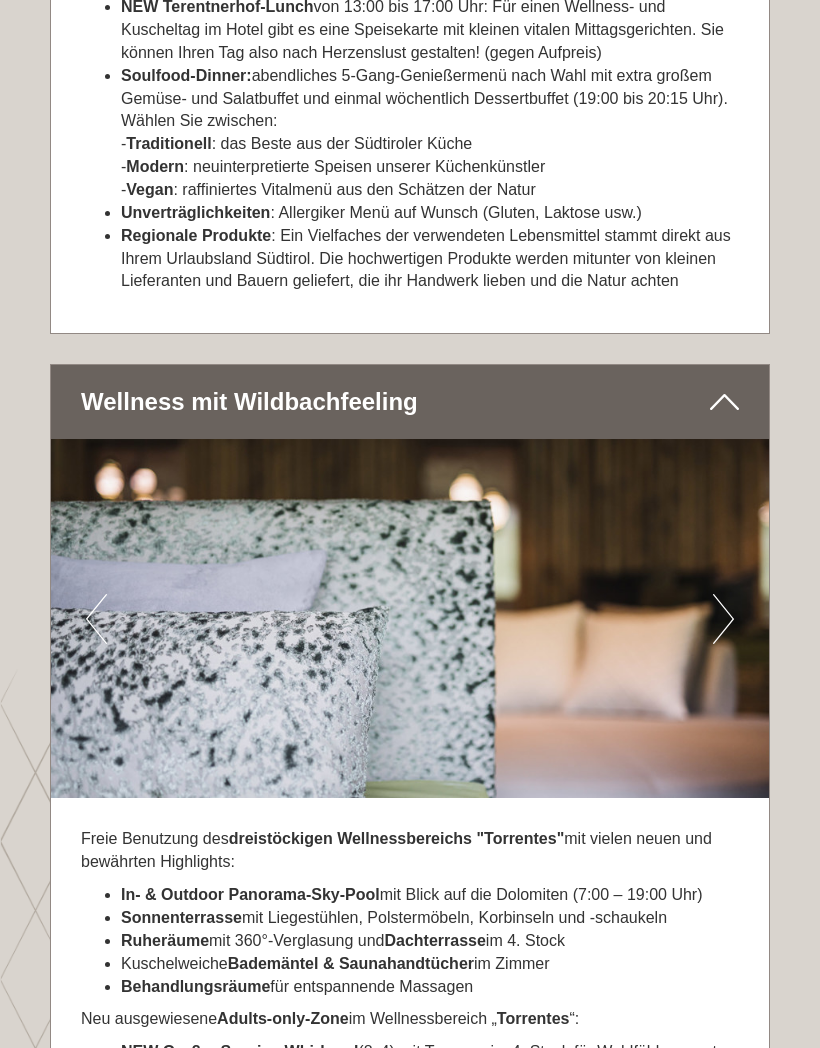 click on "Previous" at bounding box center [96, 619] 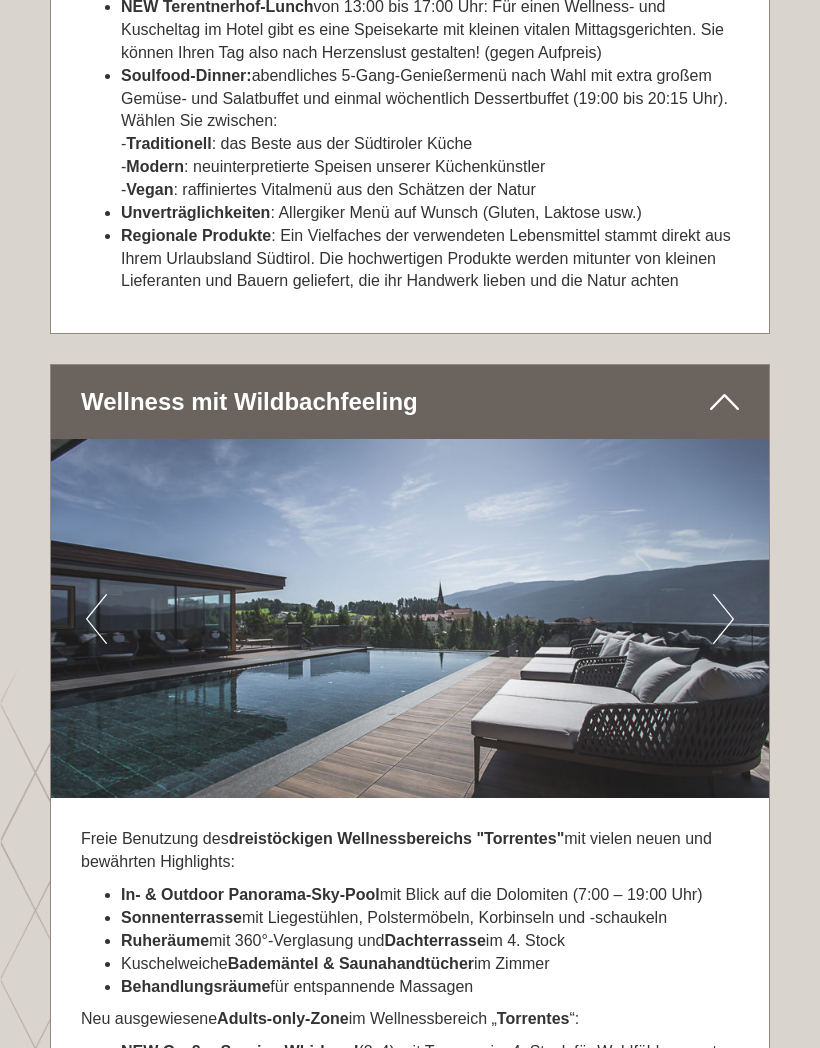 click on "Next" at bounding box center [723, 619] 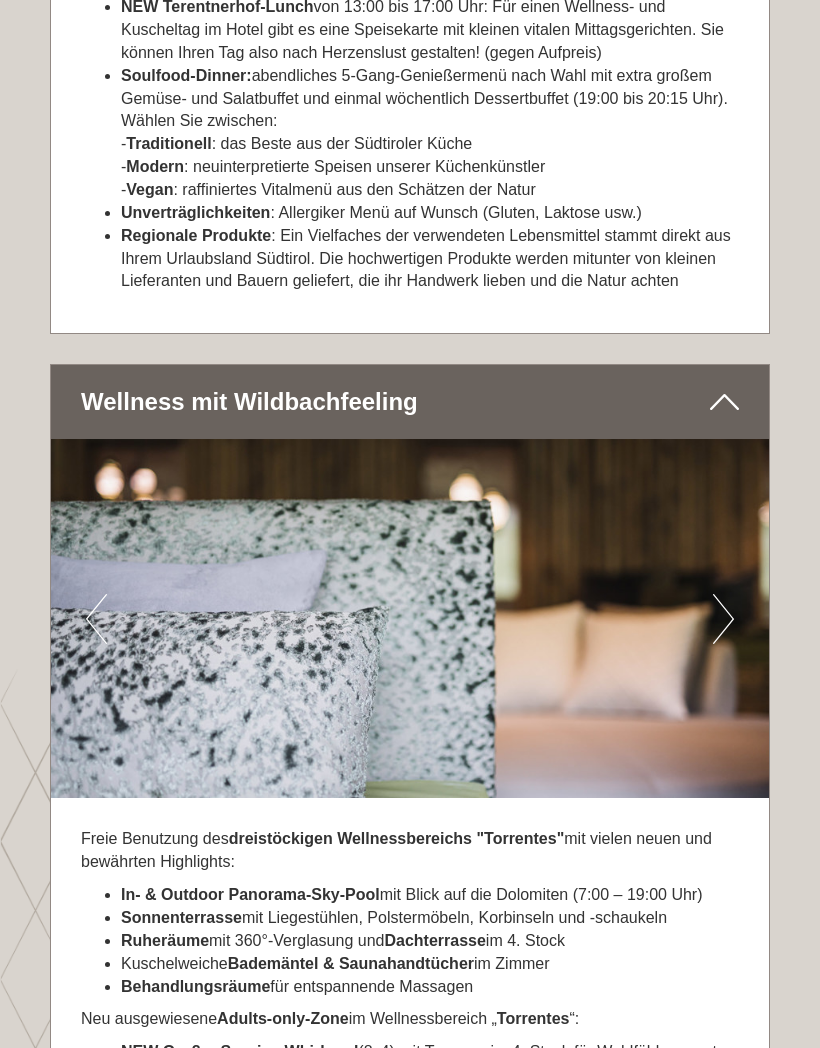 click on "Next" at bounding box center (723, 619) 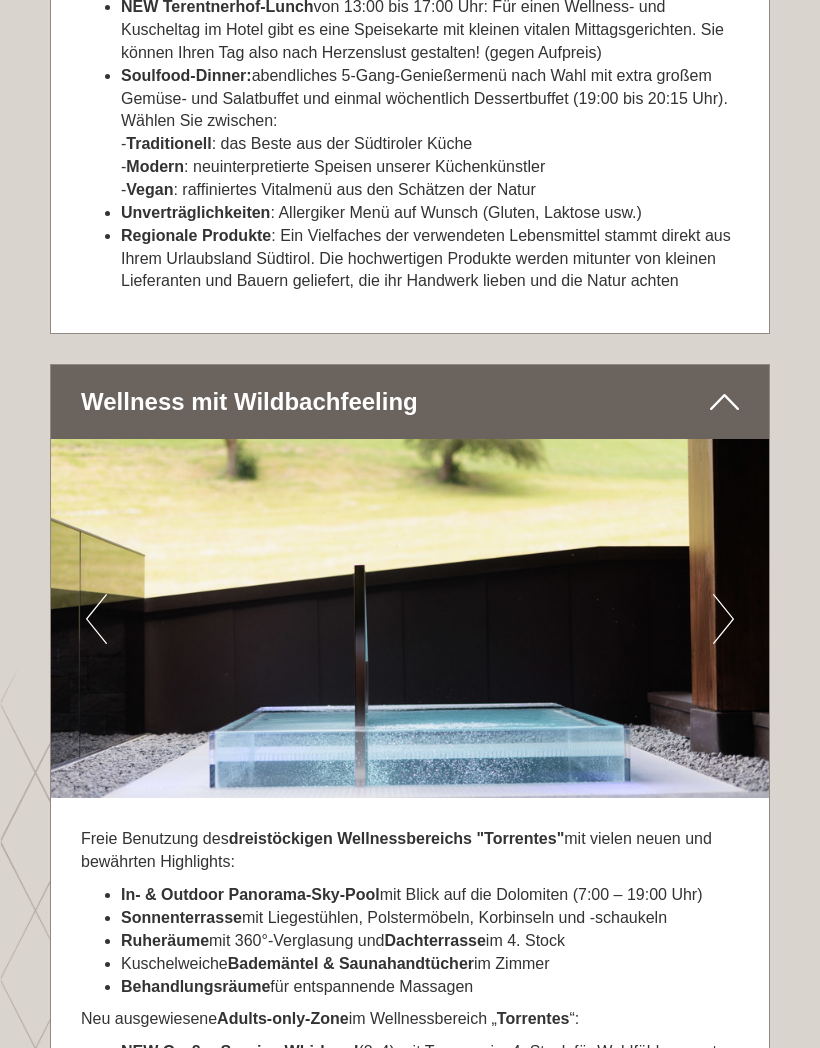 click on "Next" at bounding box center [723, 619] 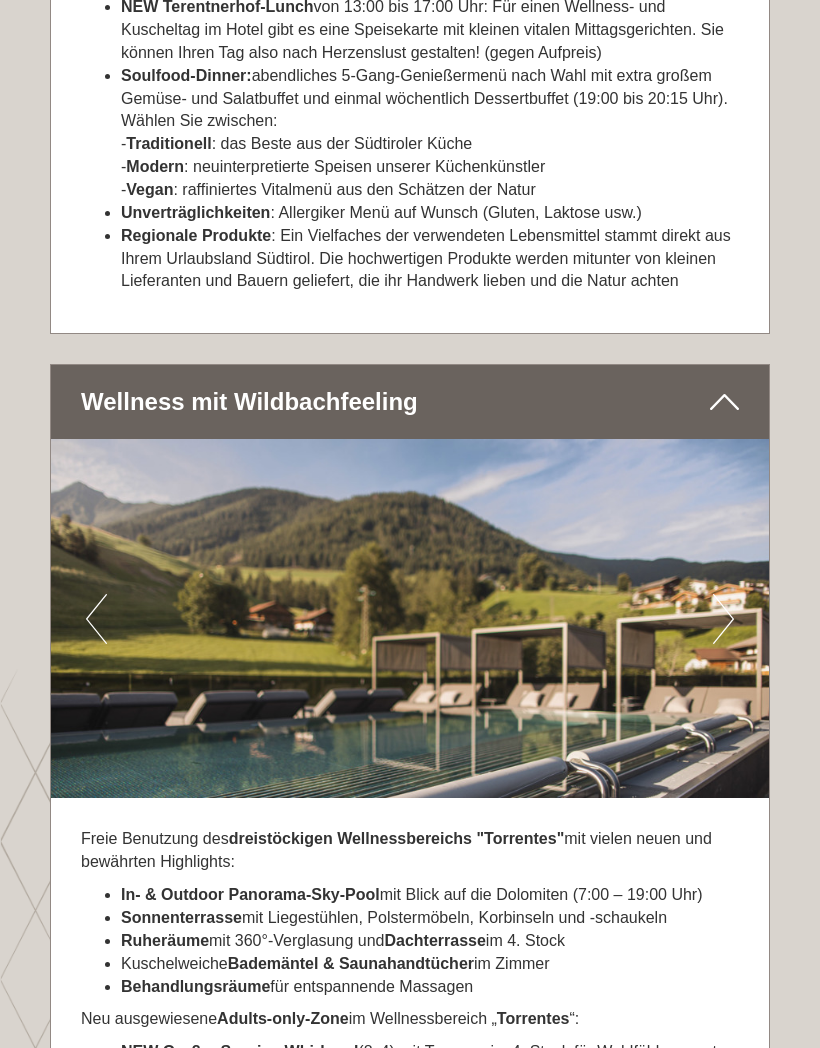 click on "Next" at bounding box center [723, 619] 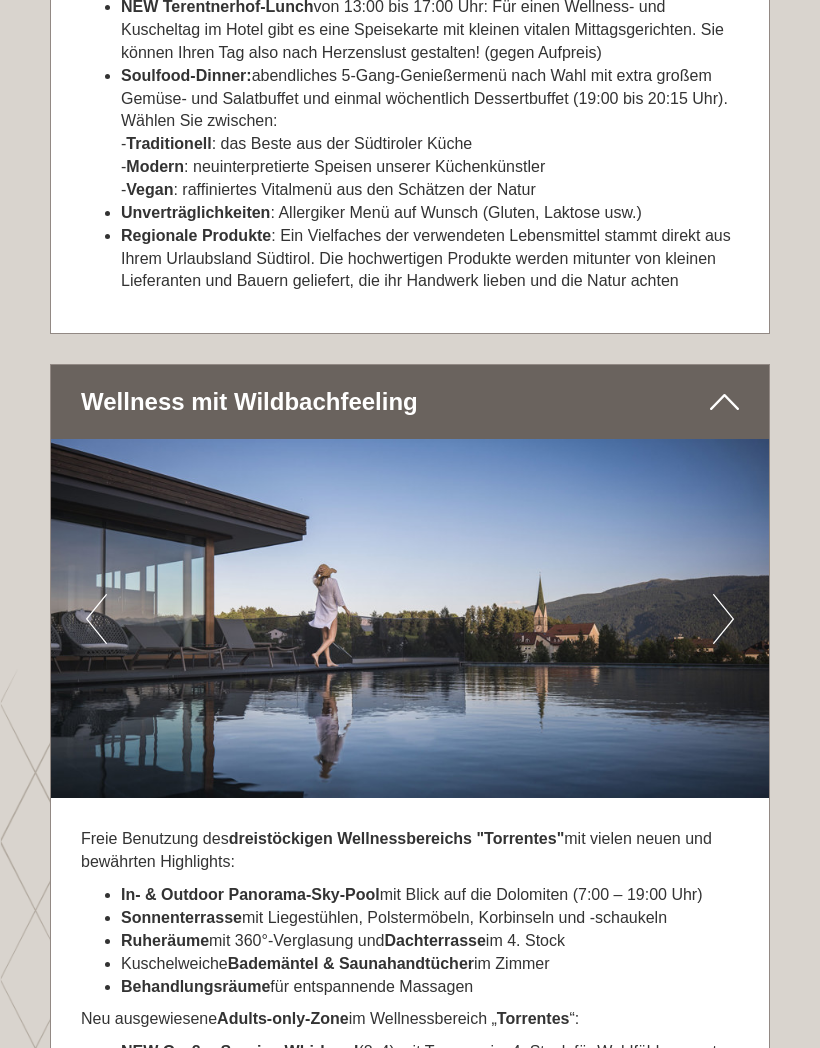click at bounding box center (410, 618) 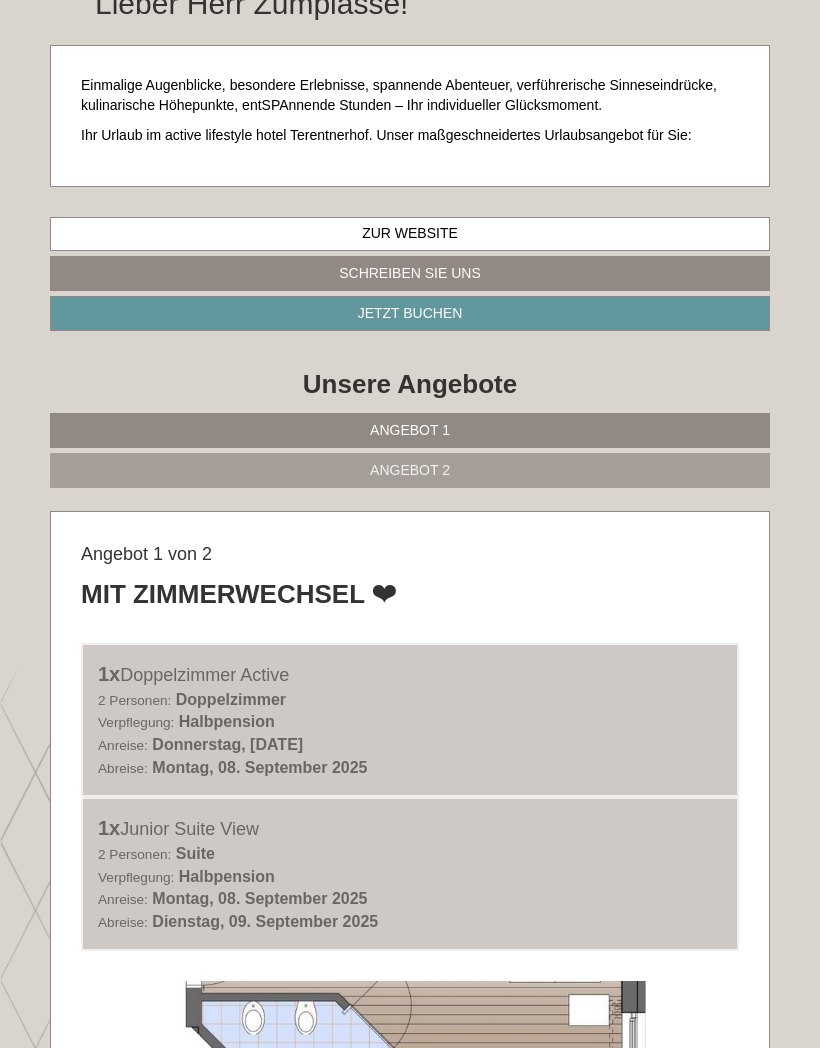 scroll, scrollTop: 505, scrollLeft: 0, axis: vertical 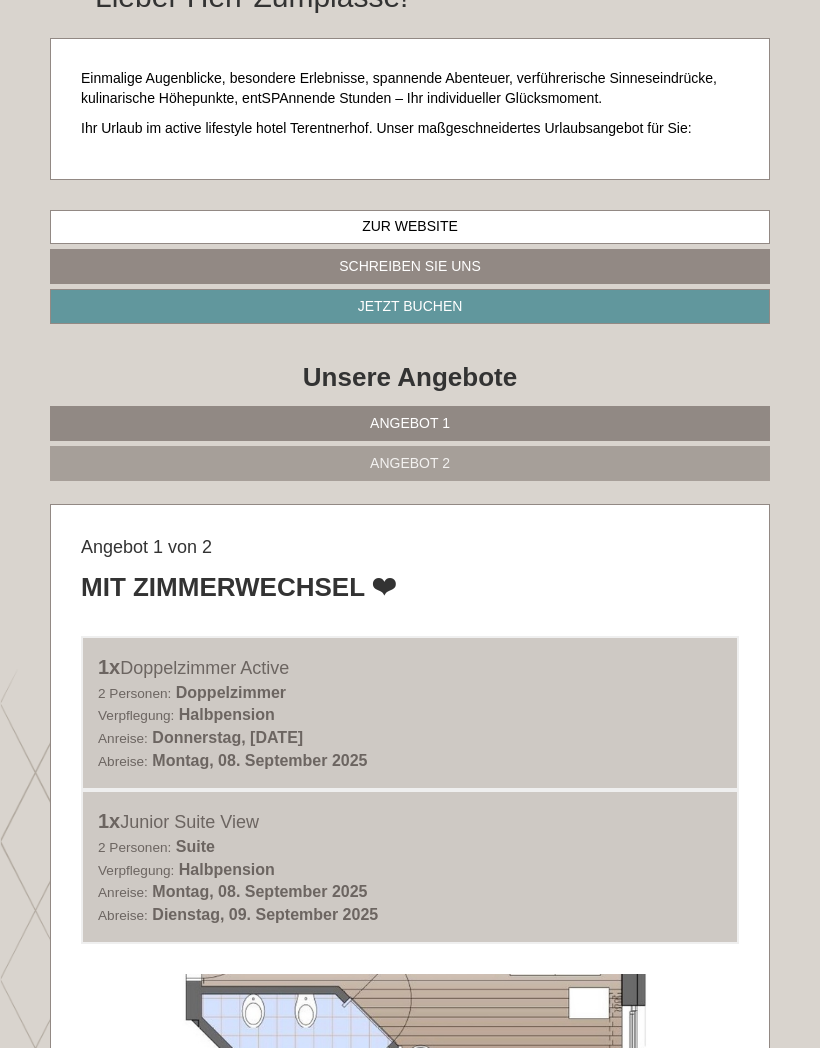 click on "Angebot 1" at bounding box center (410, 423) 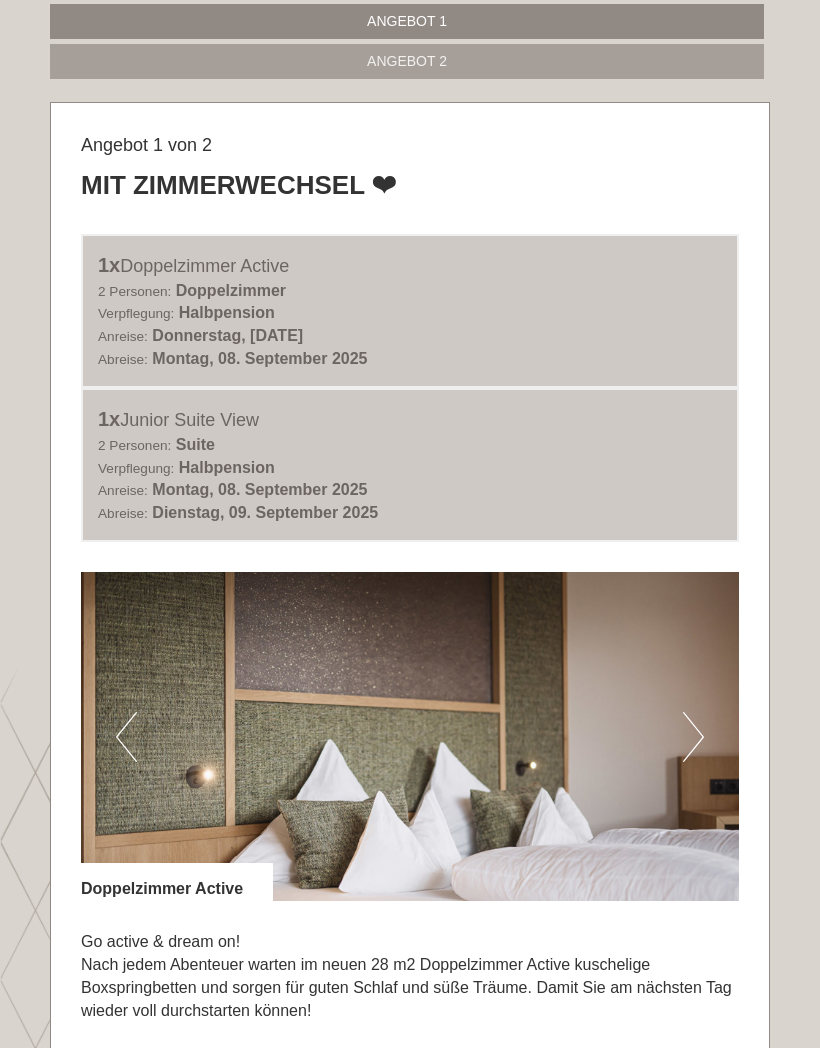 click at bounding box center [410, 736] 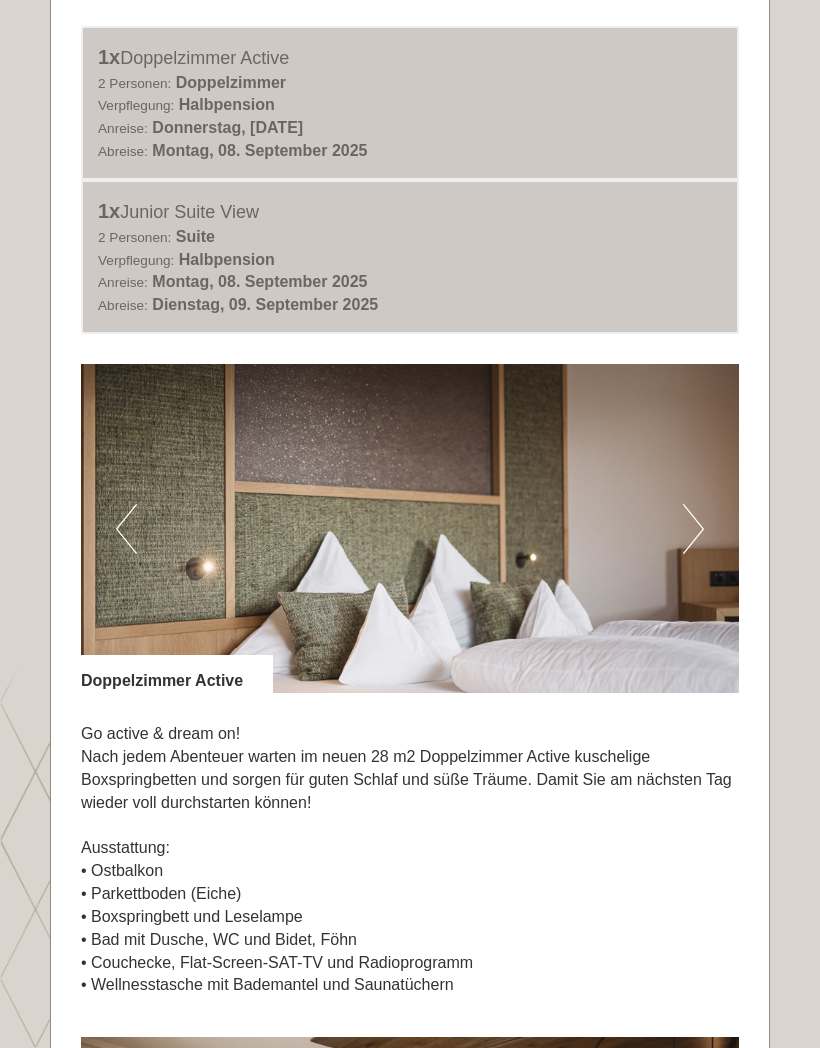 scroll, scrollTop: 1115, scrollLeft: 0, axis: vertical 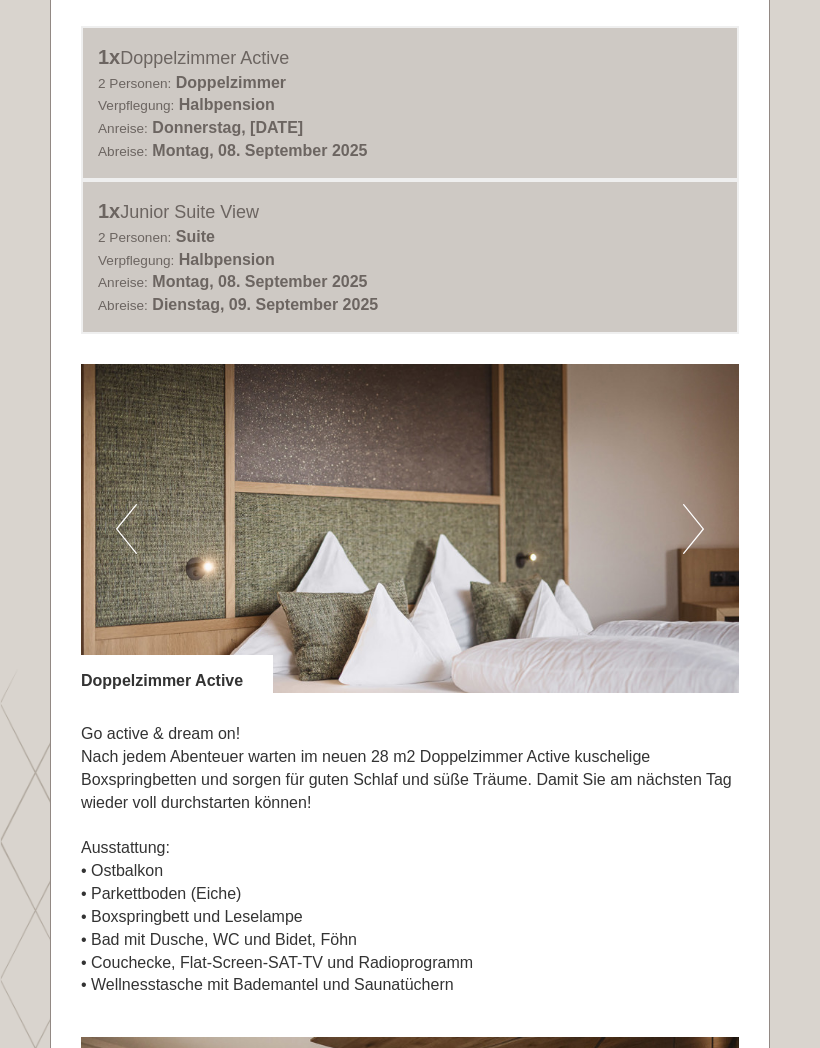 click on "Next" at bounding box center [693, 529] 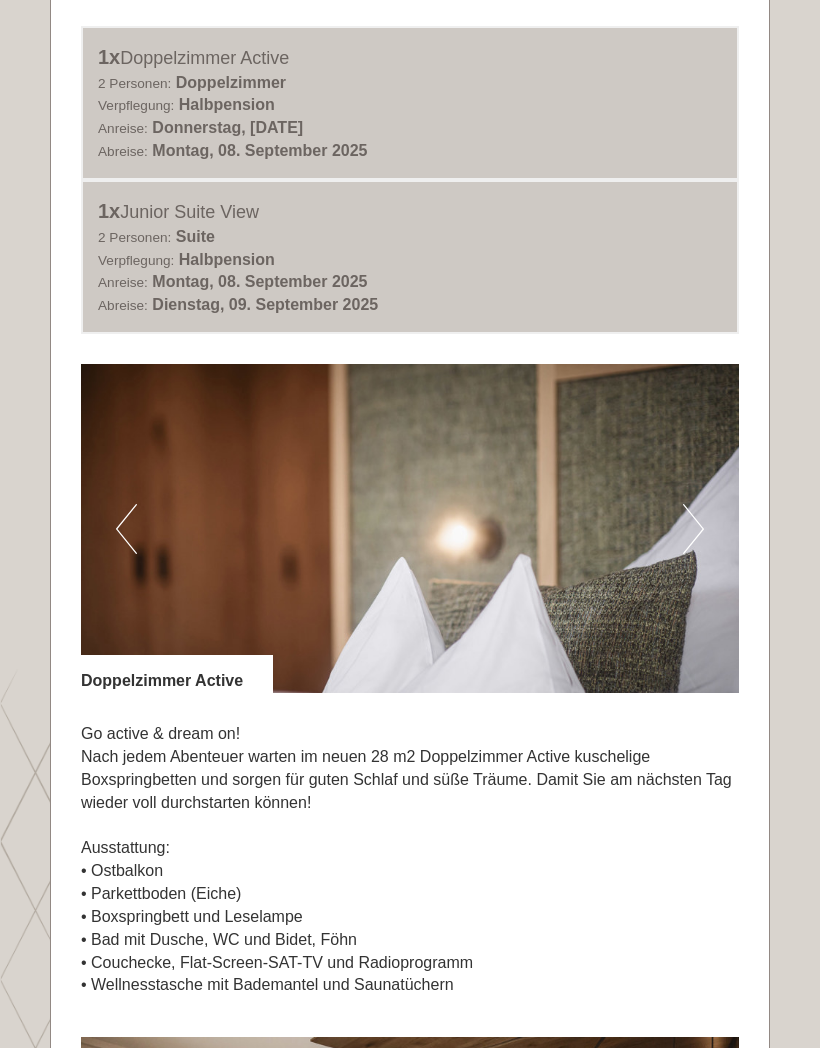 click on "Next" at bounding box center (693, 529) 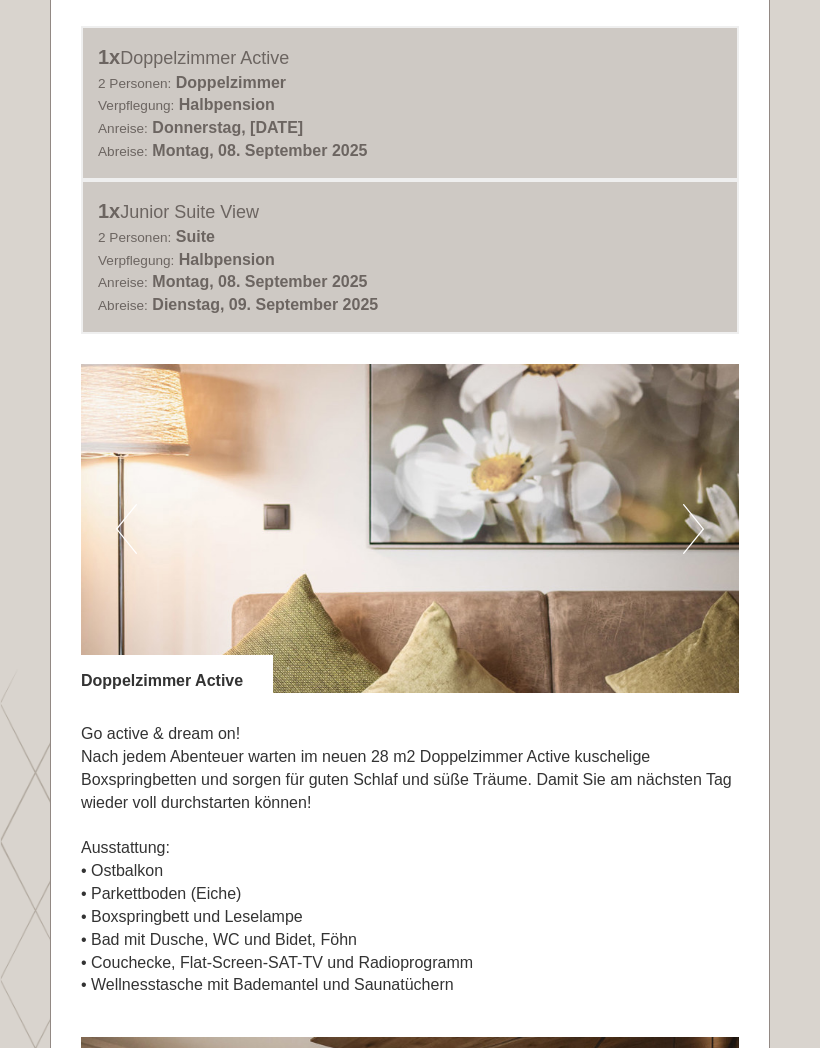 click at bounding box center (410, 528) 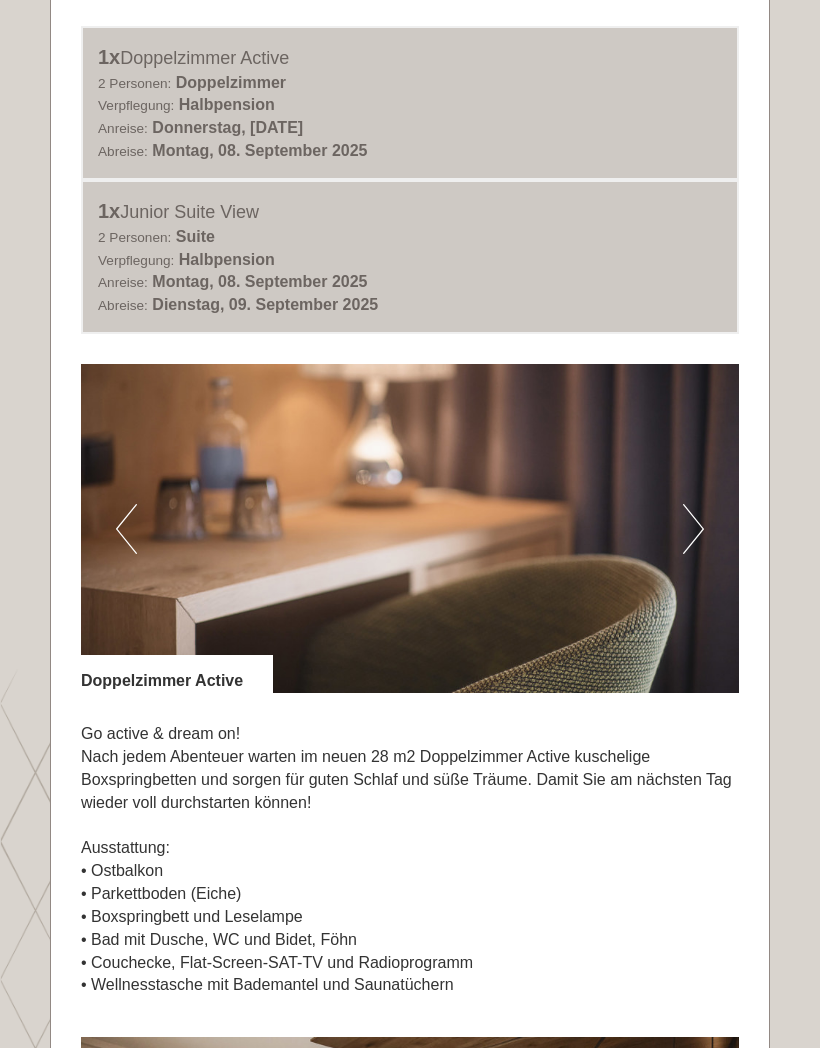 click on "Next" at bounding box center [693, 529] 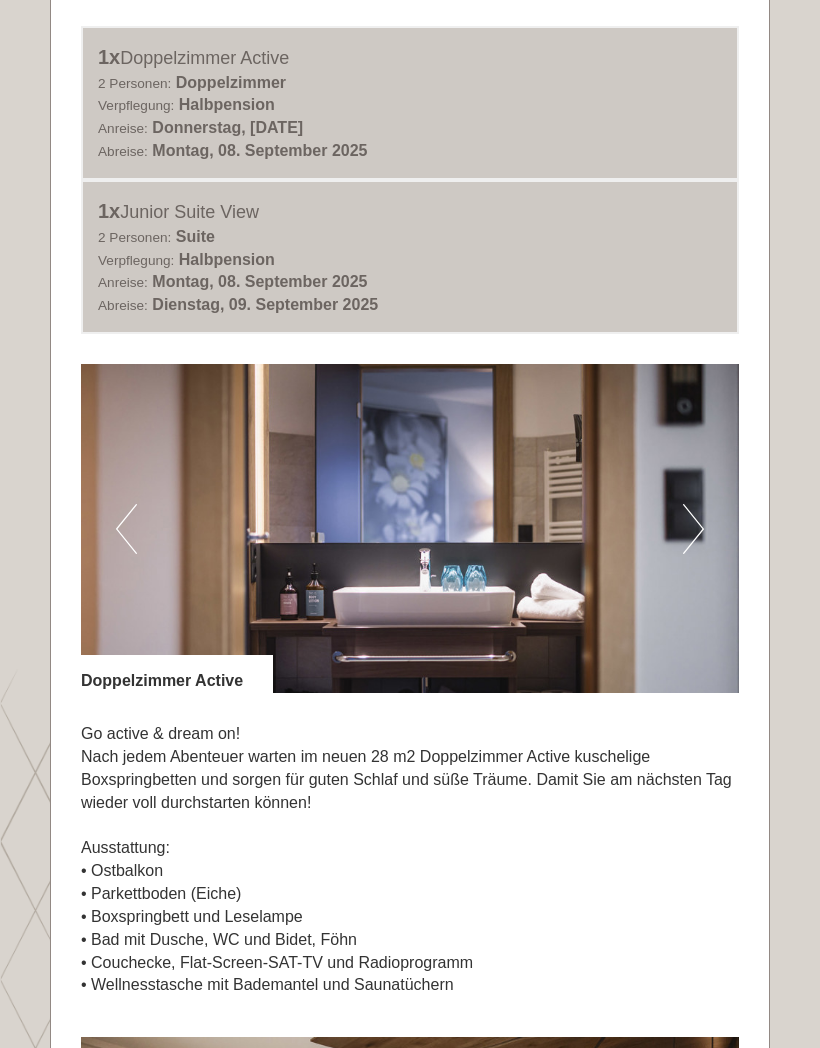 click at bounding box center (410, 528) 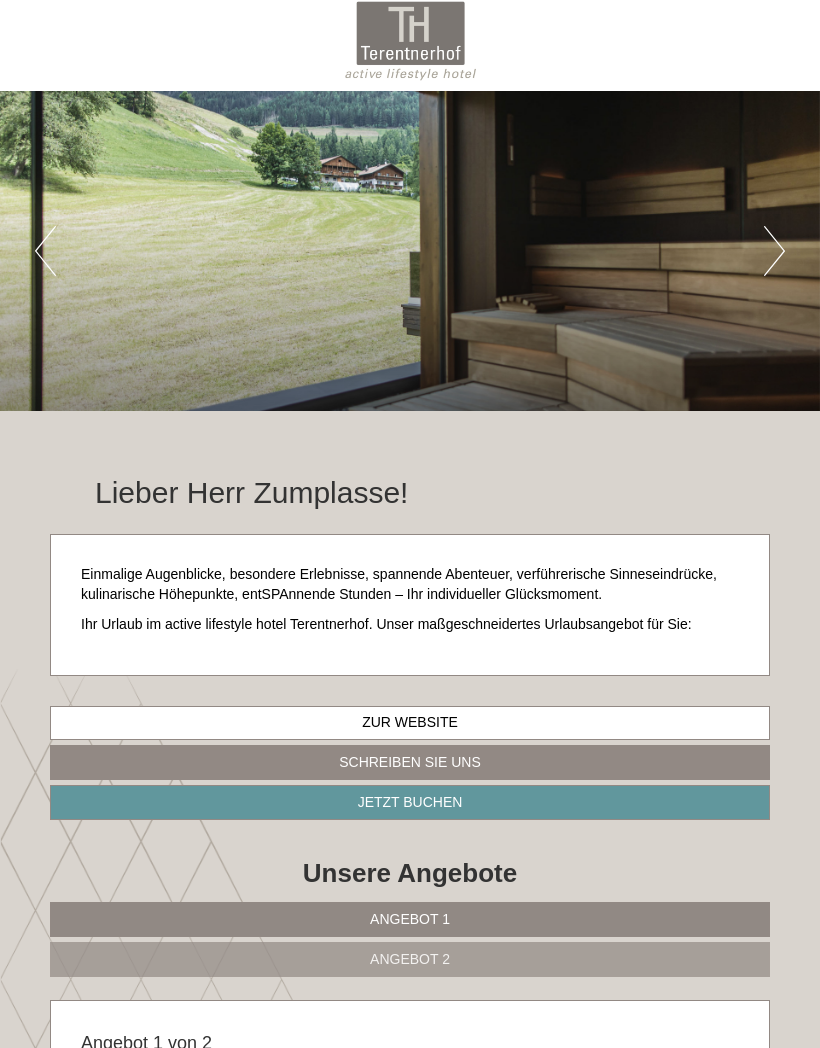 scroll, scrollTop: 0, scrollLeft: 0, axis: both 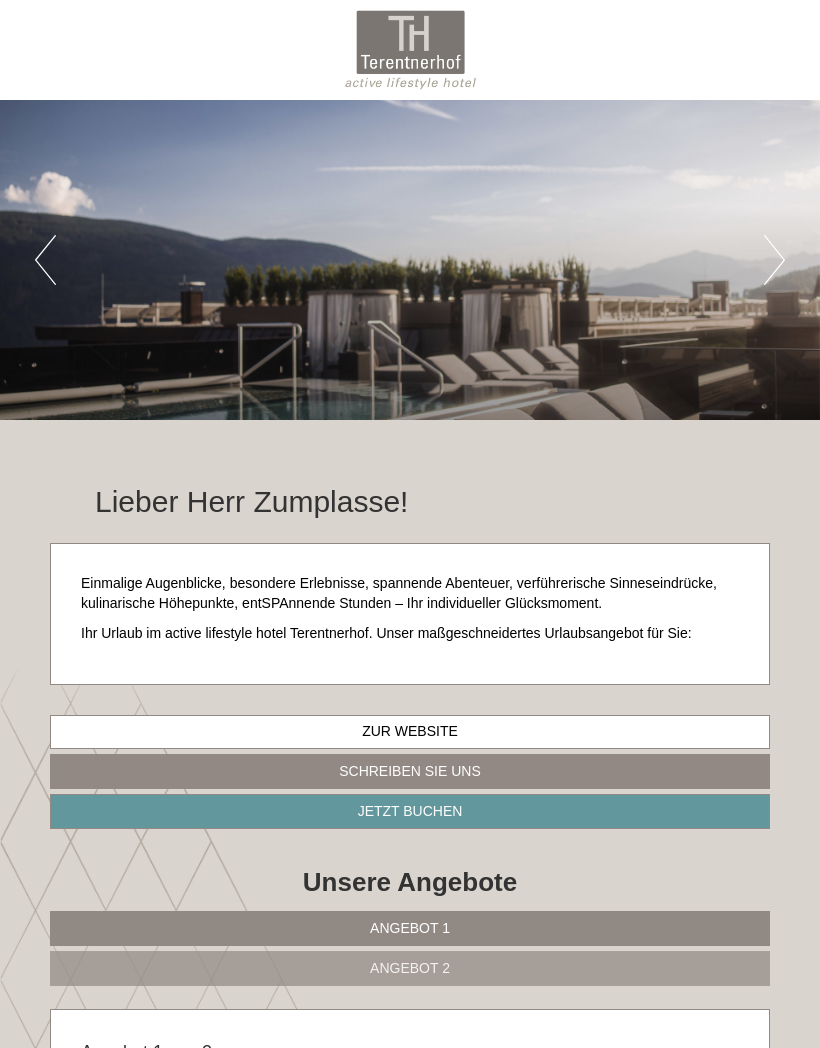 click on "Next" at bounding box center [774, 260] 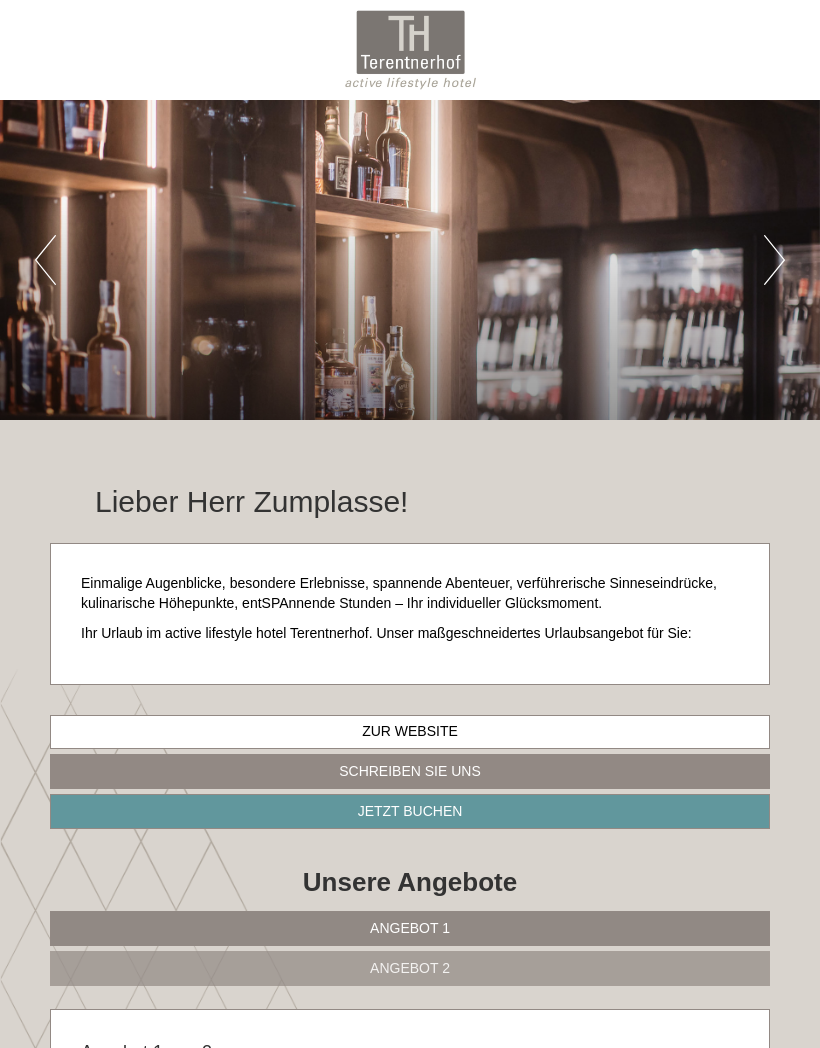 click on "Next" at bounding box center (774, 260) 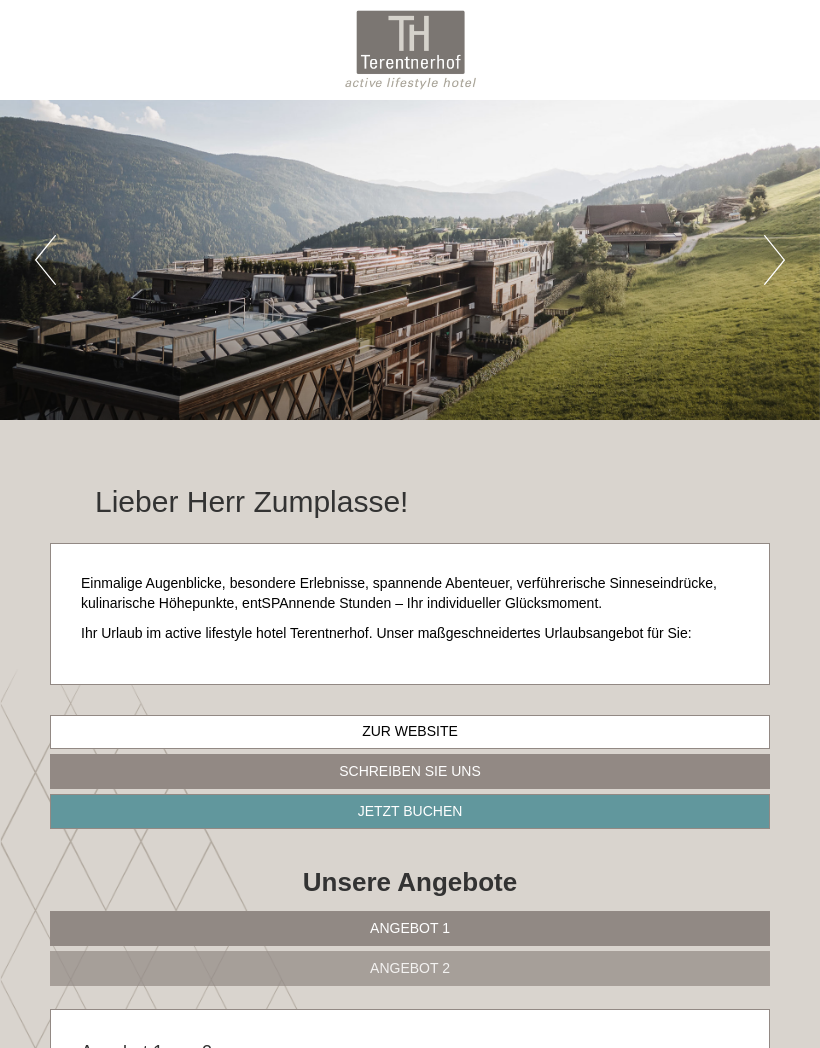 click on "Next" at bounding box center [774, 260] 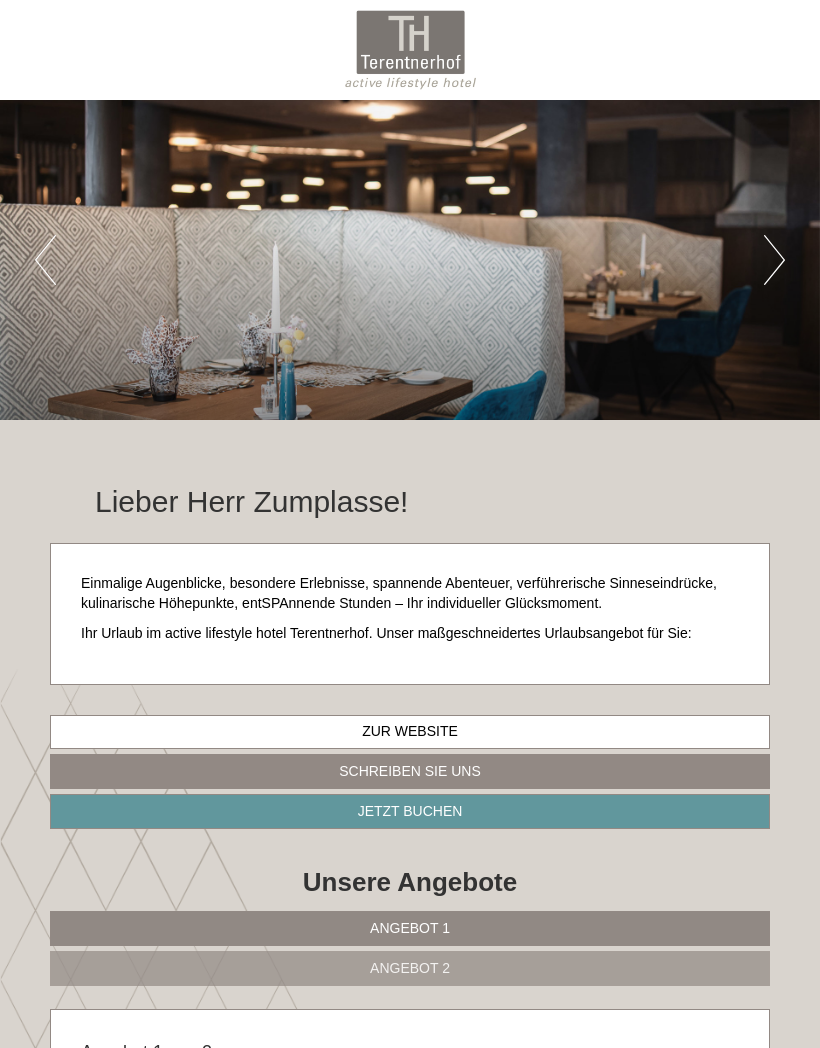 click on "Next" at bounding box center (774, 260) 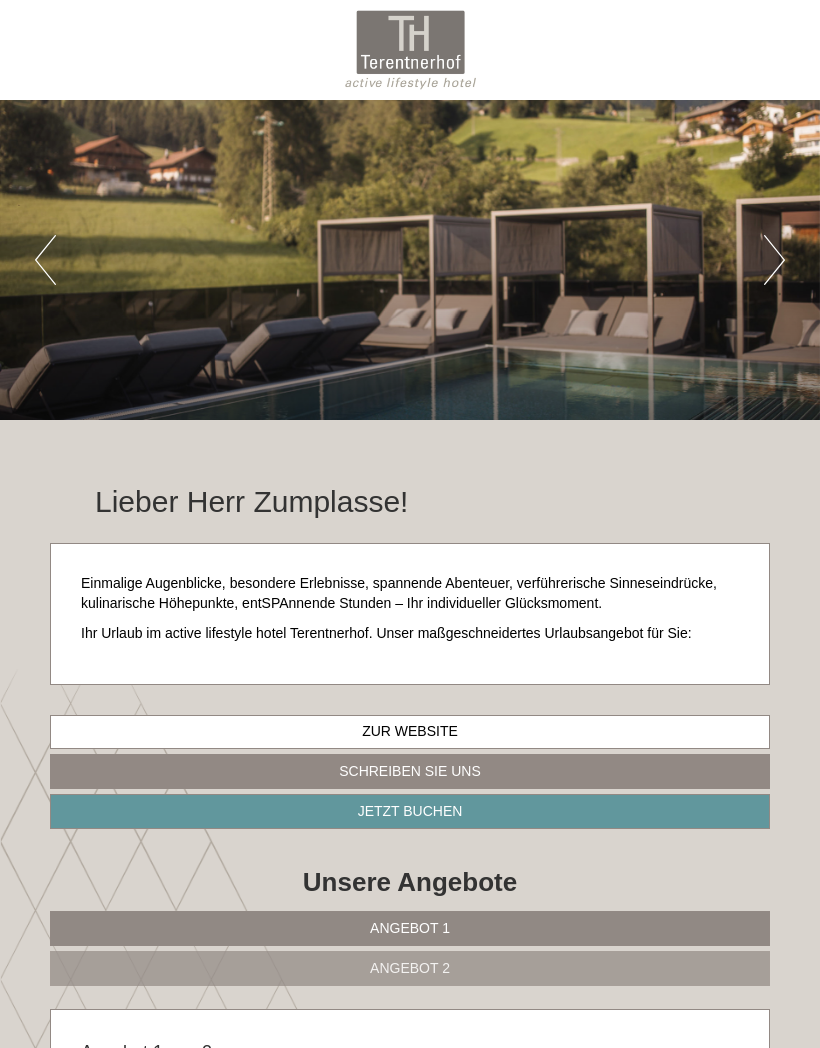 click on "Next" at bounding box center [774, 260] 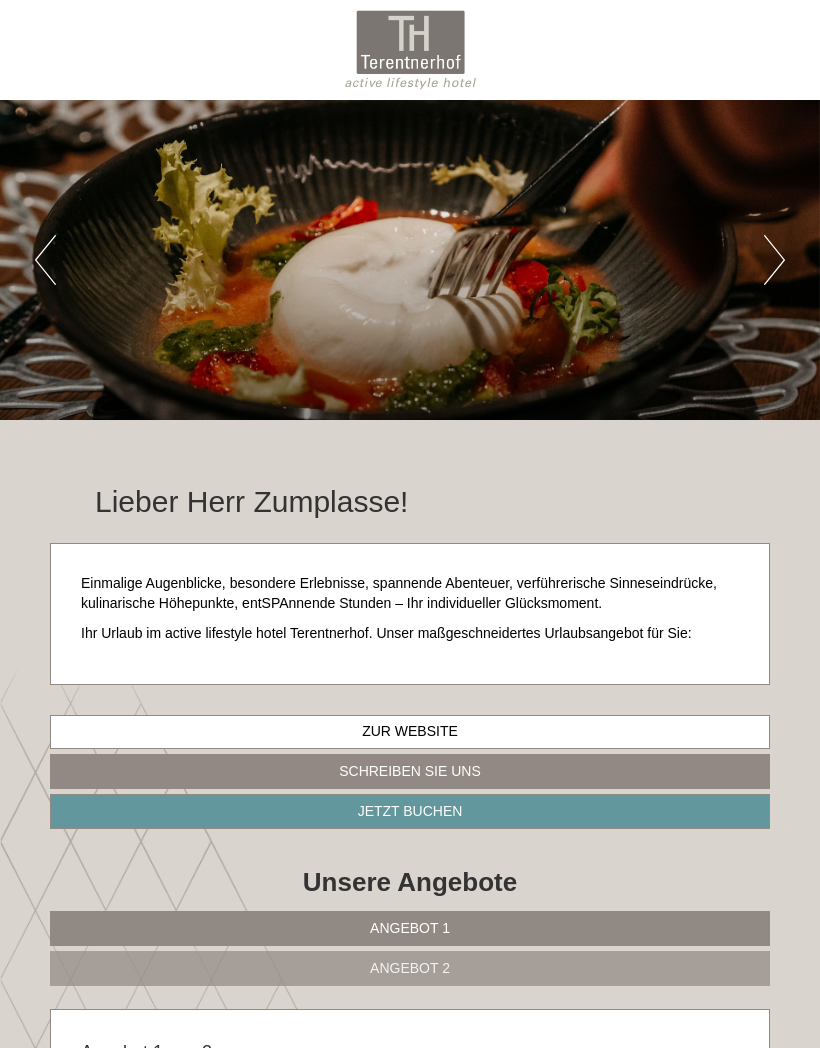 click on "Next" at bounding box center [774, 260] 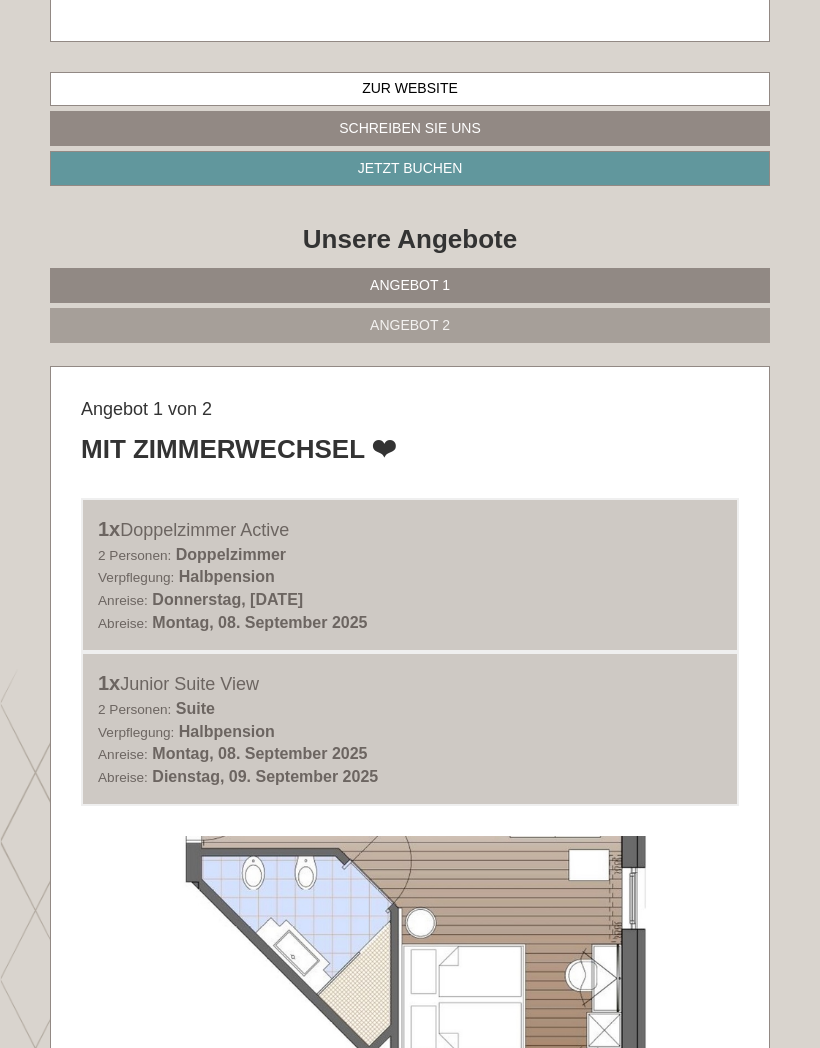 scroll, scrollTop: 696, scrollLeft: 0, axis: vertical 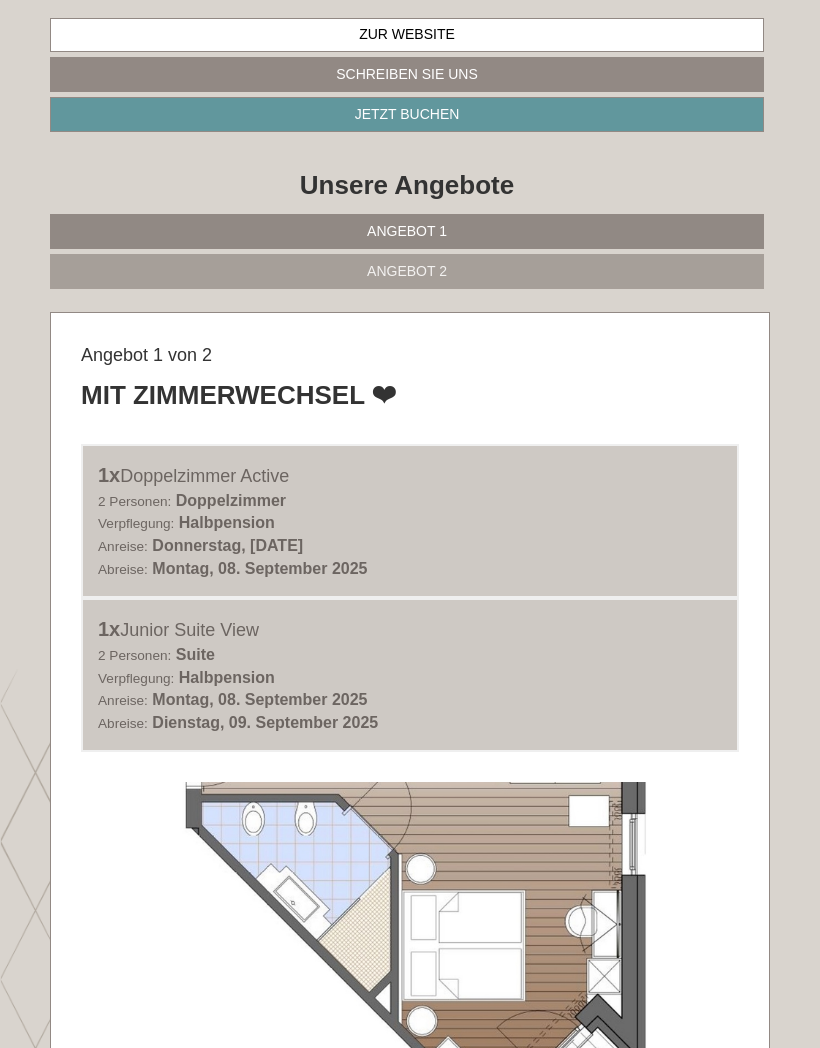 click on "Angebot 2" at bounding box center [407, 271] 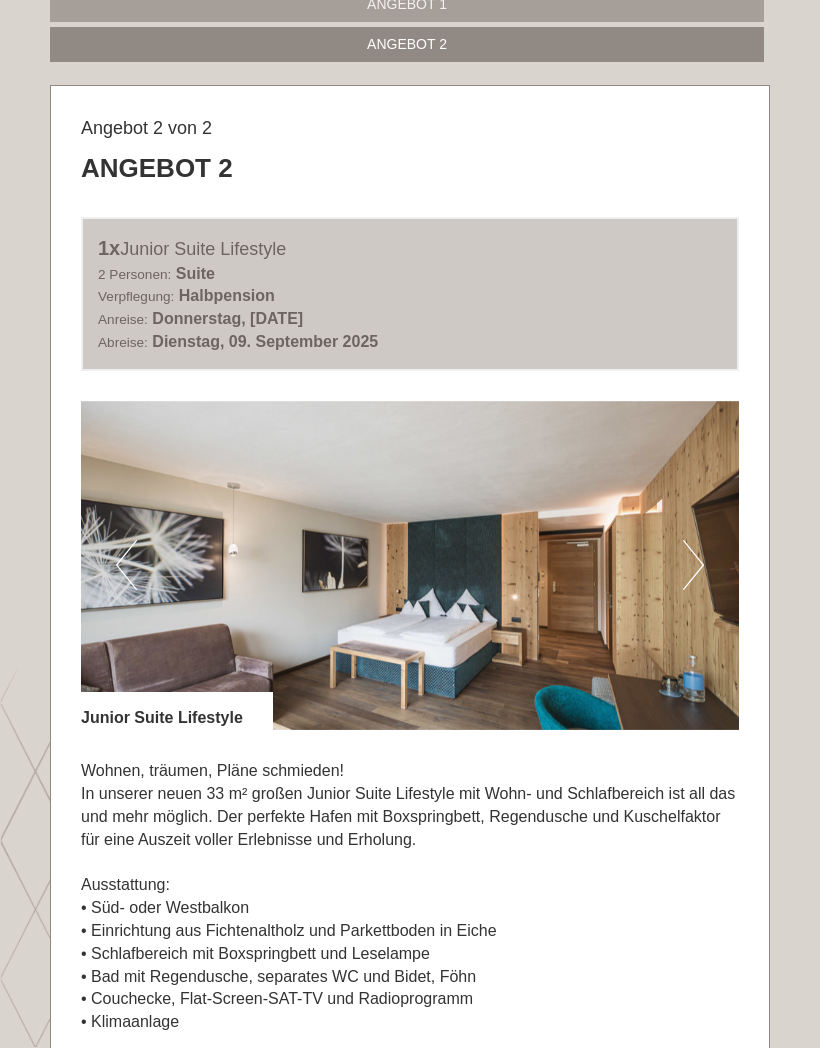 scroll, scrollTop: 924, scrollLeft: 0, axis: vertical 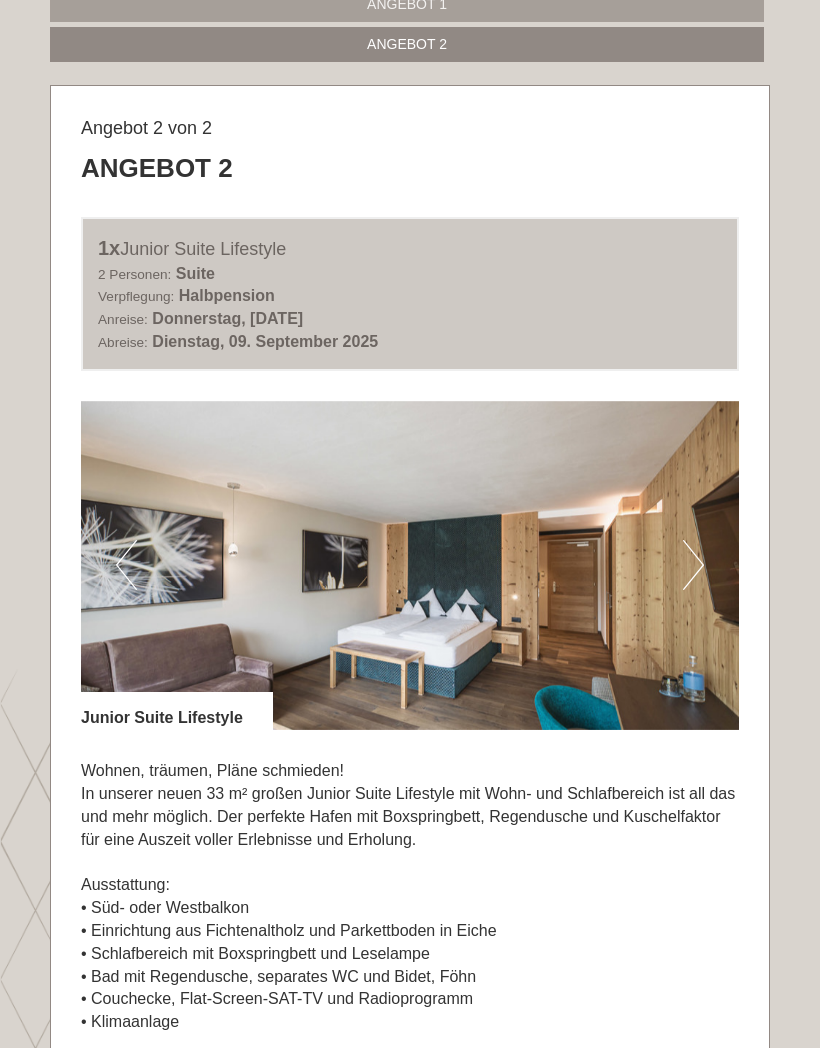 click on "Next" at bounding box center (693, 565) 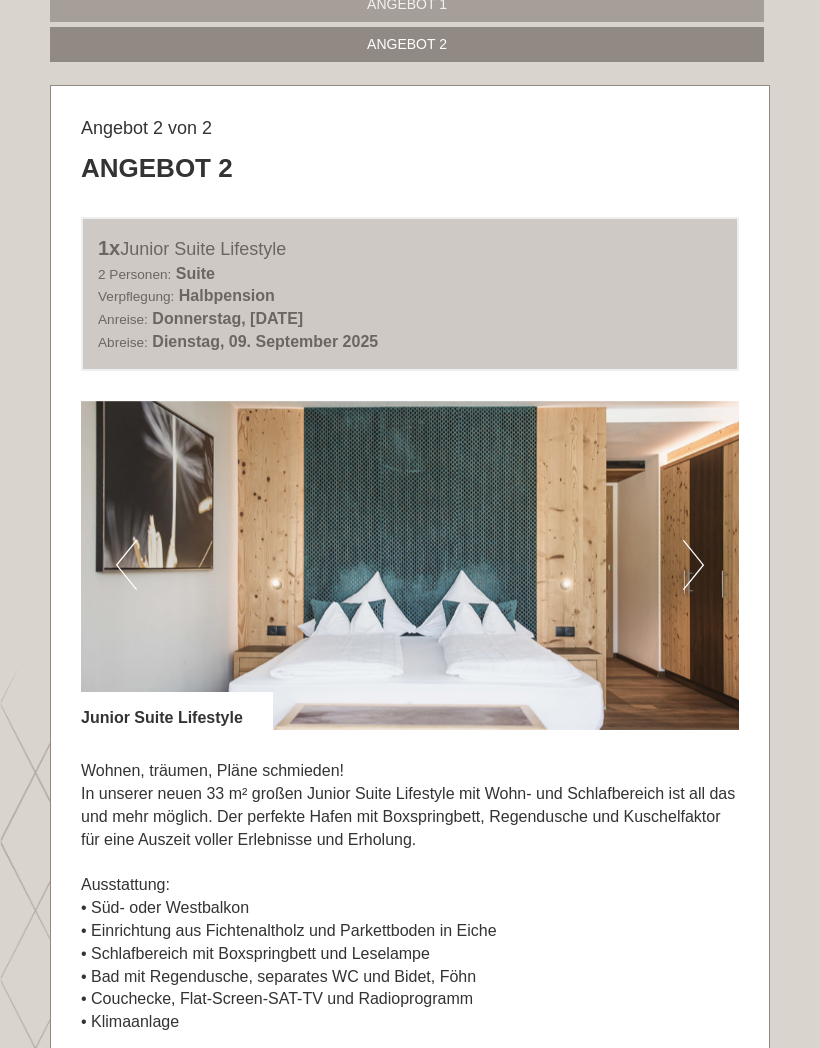 click at bounding box center [410, 565] 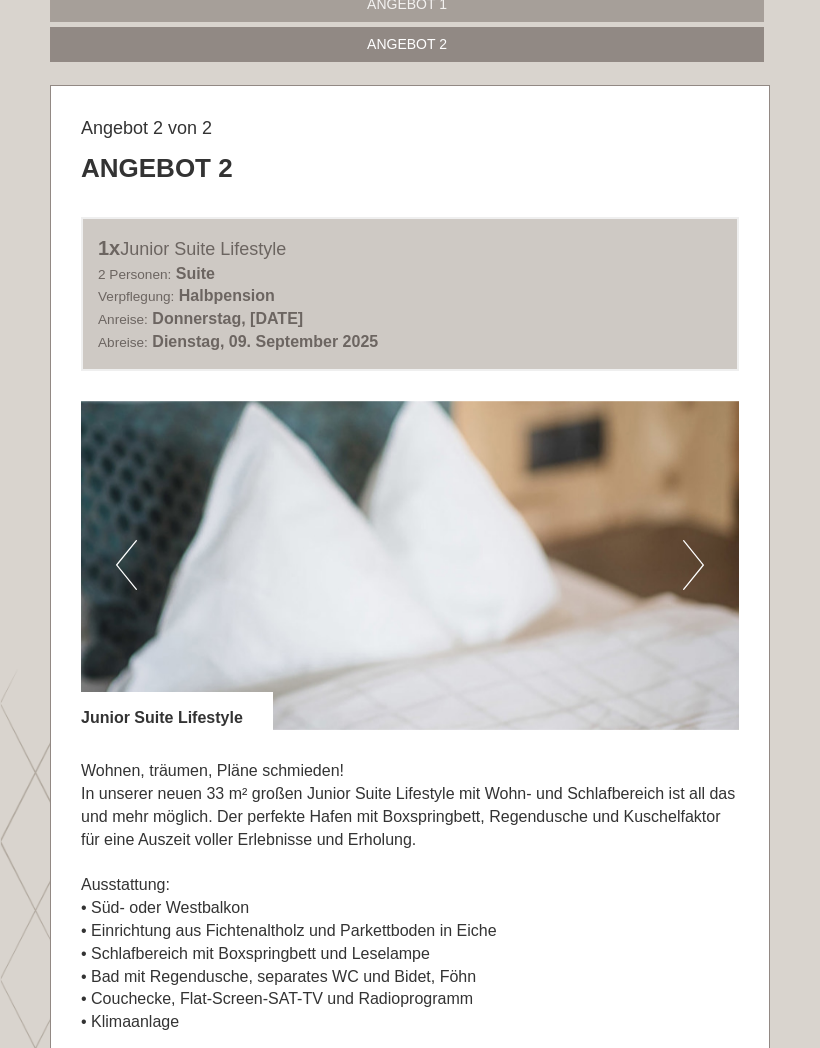 click on "Next" at bounding box center (693, 565) 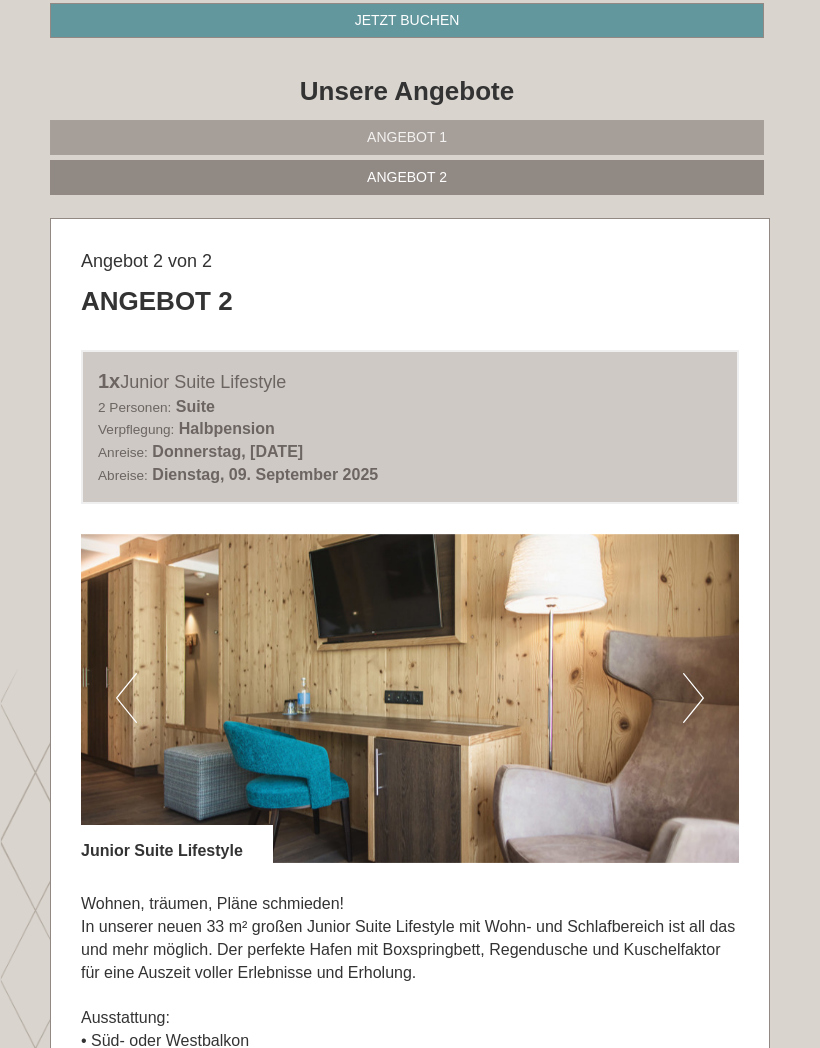 click on "Angebot 1" at bounding box center [407, 137] 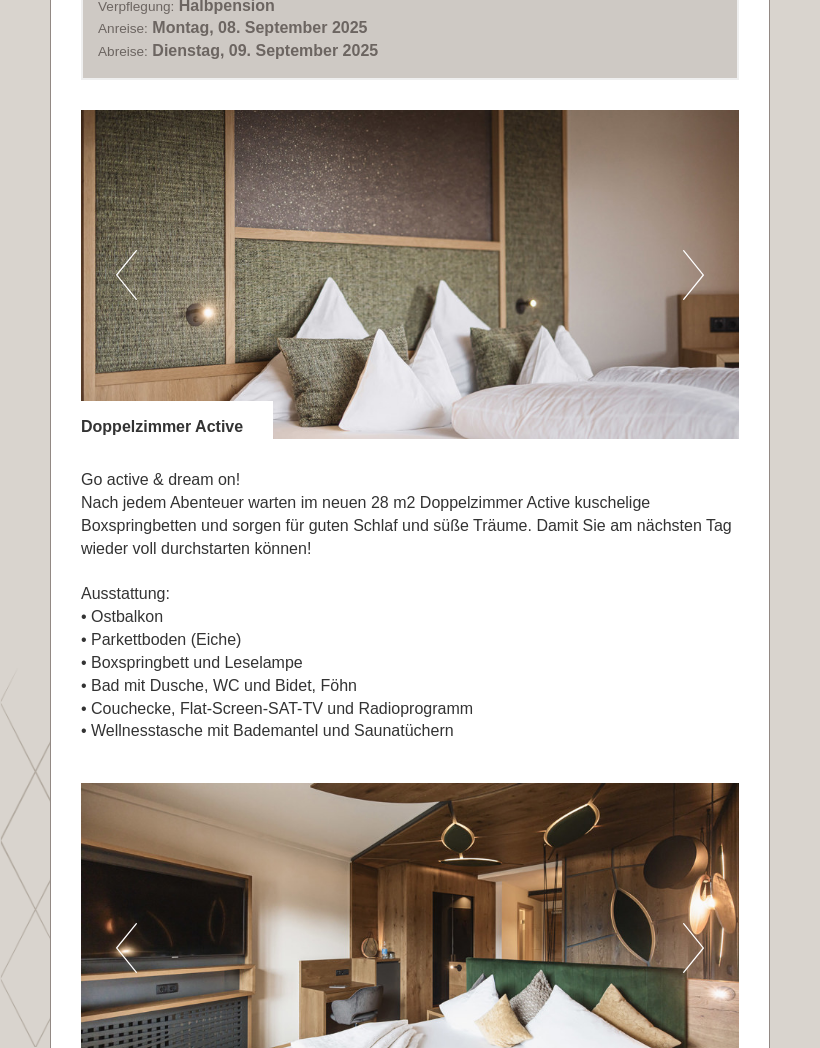 click on "Next" at bounding box center [693, 276] 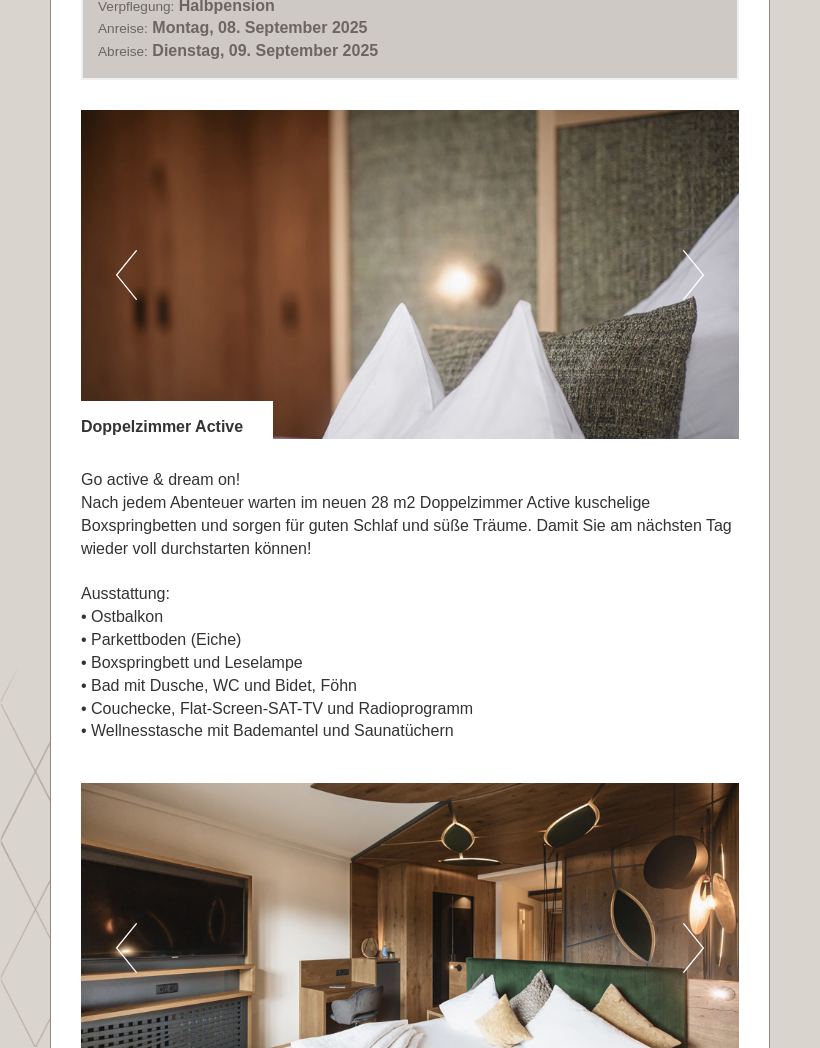 scroll, scrollTop: 1369, scrollLeft: 0, axis: vertical 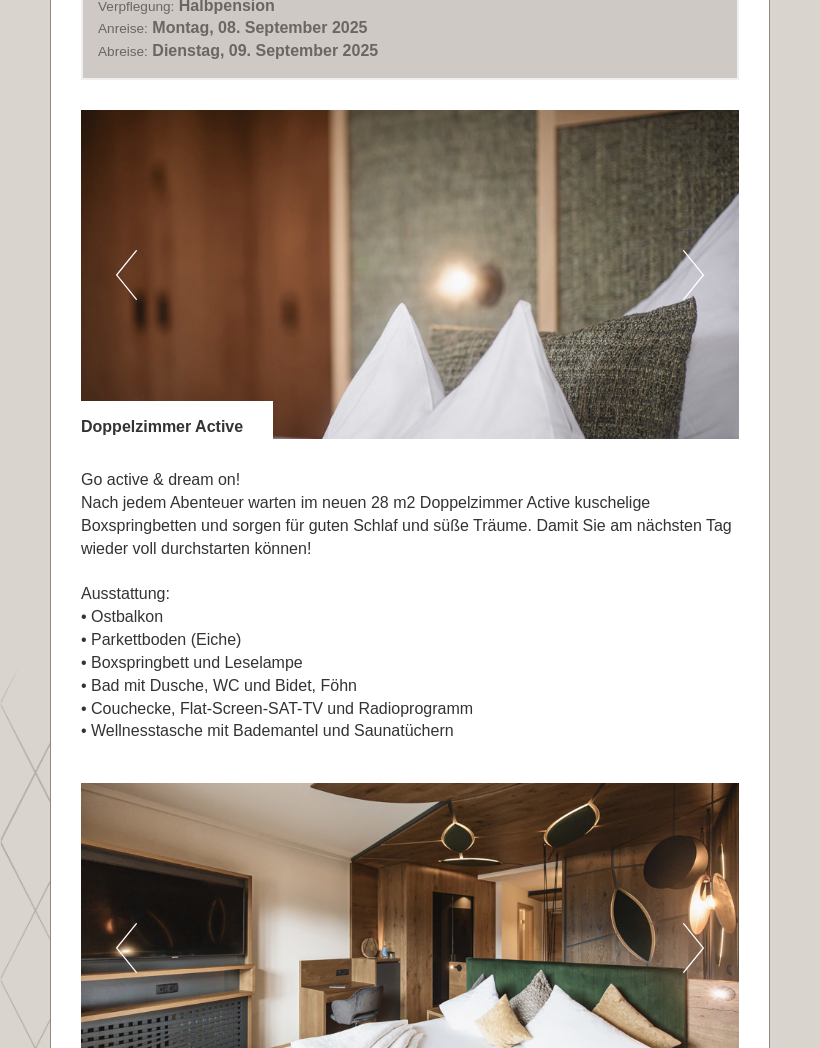 click at bounding box center [410, 274] 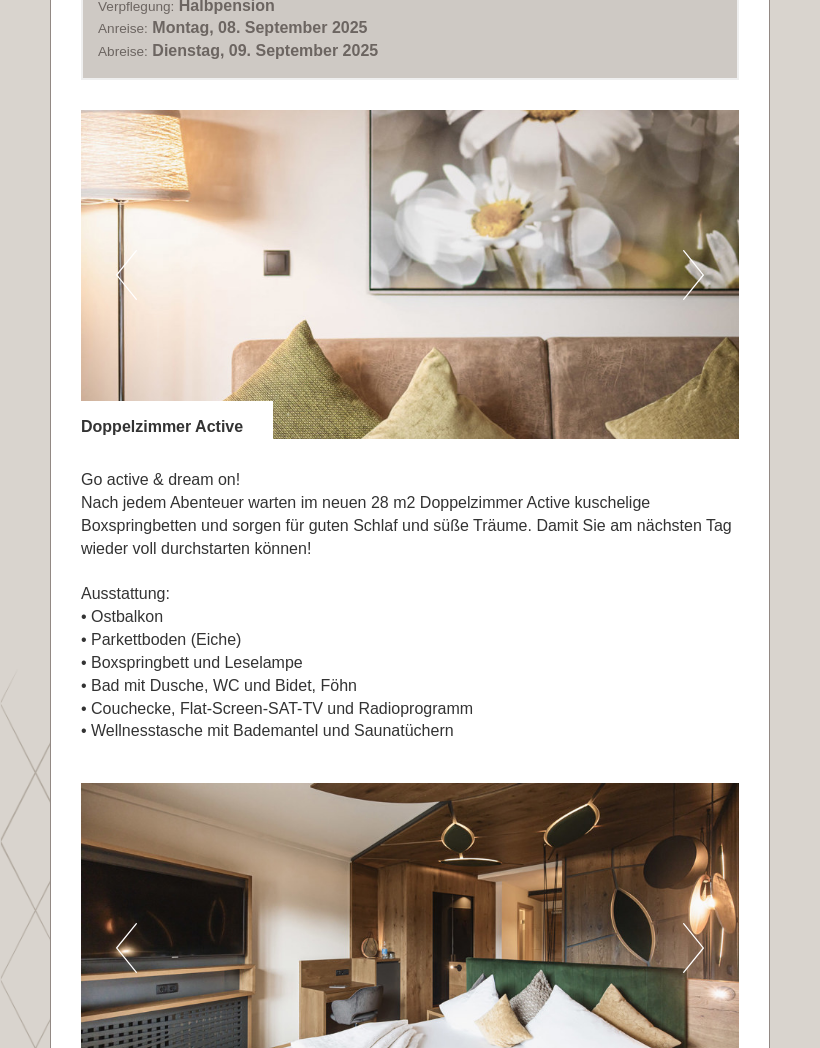 click on "Next" at bounding box center (693, 275) 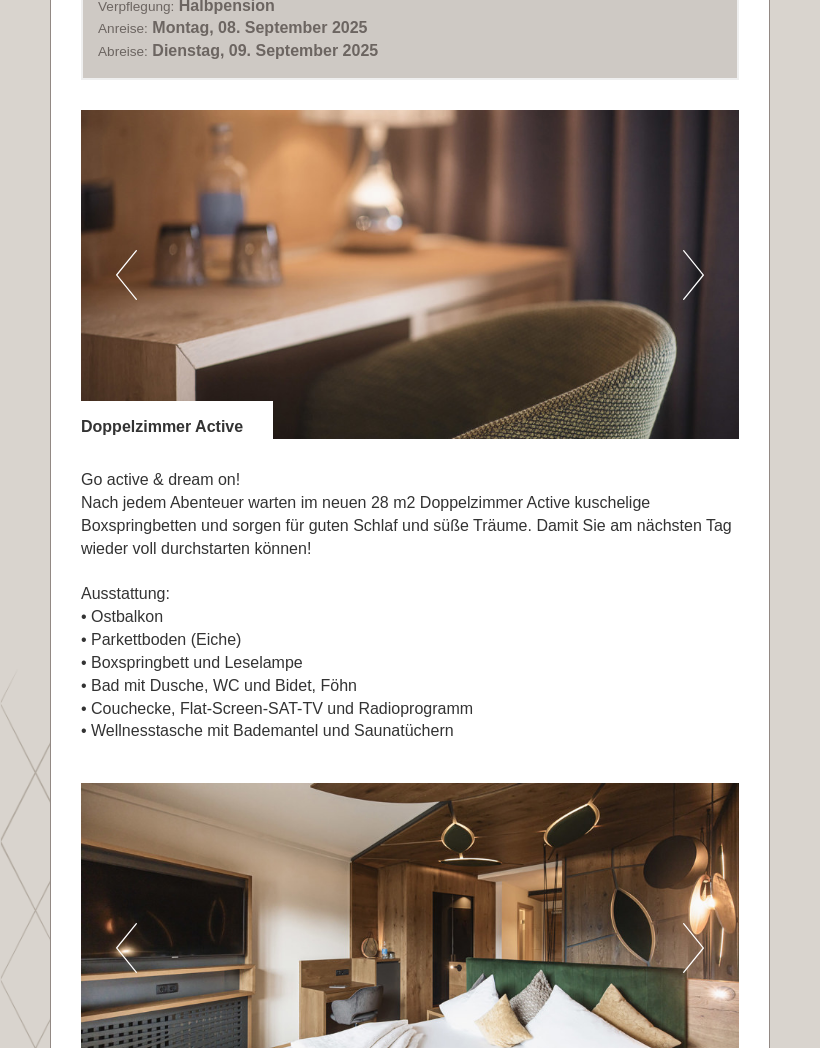 click at bounding box center (410, 274) 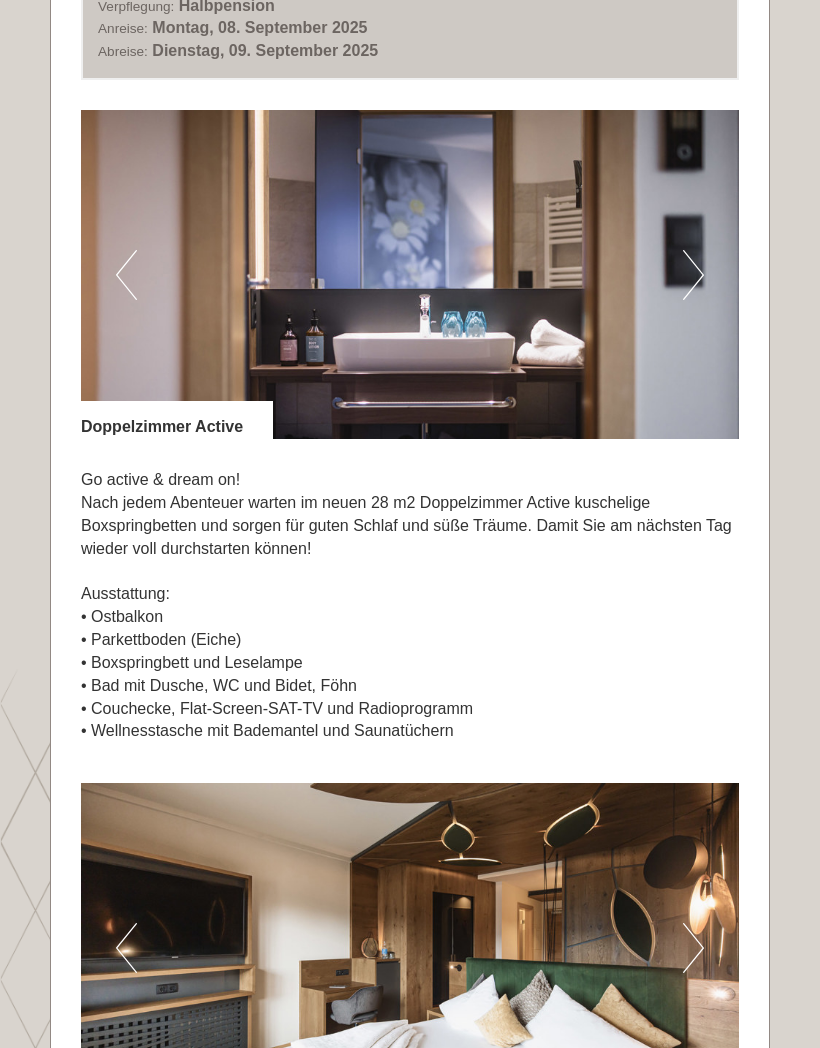 click on "Next" at bounding box center (693, 275) 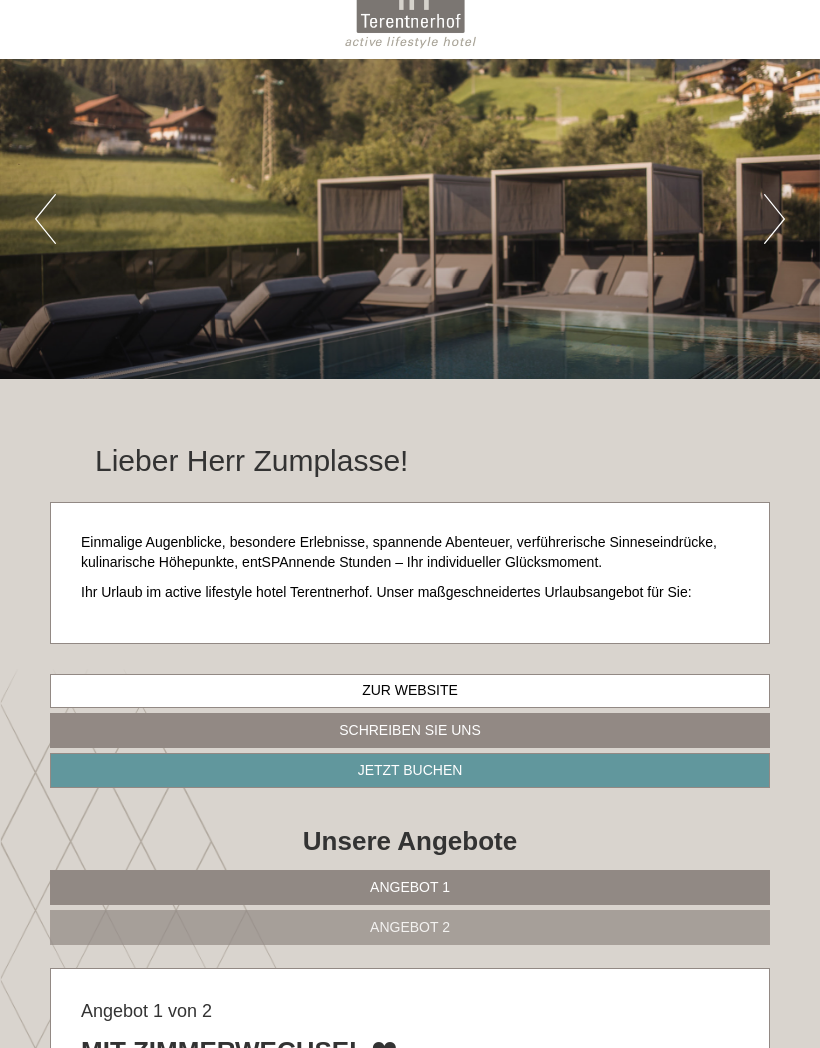scroll, scrollTop: 0, scrollLeft: 0, axis: both 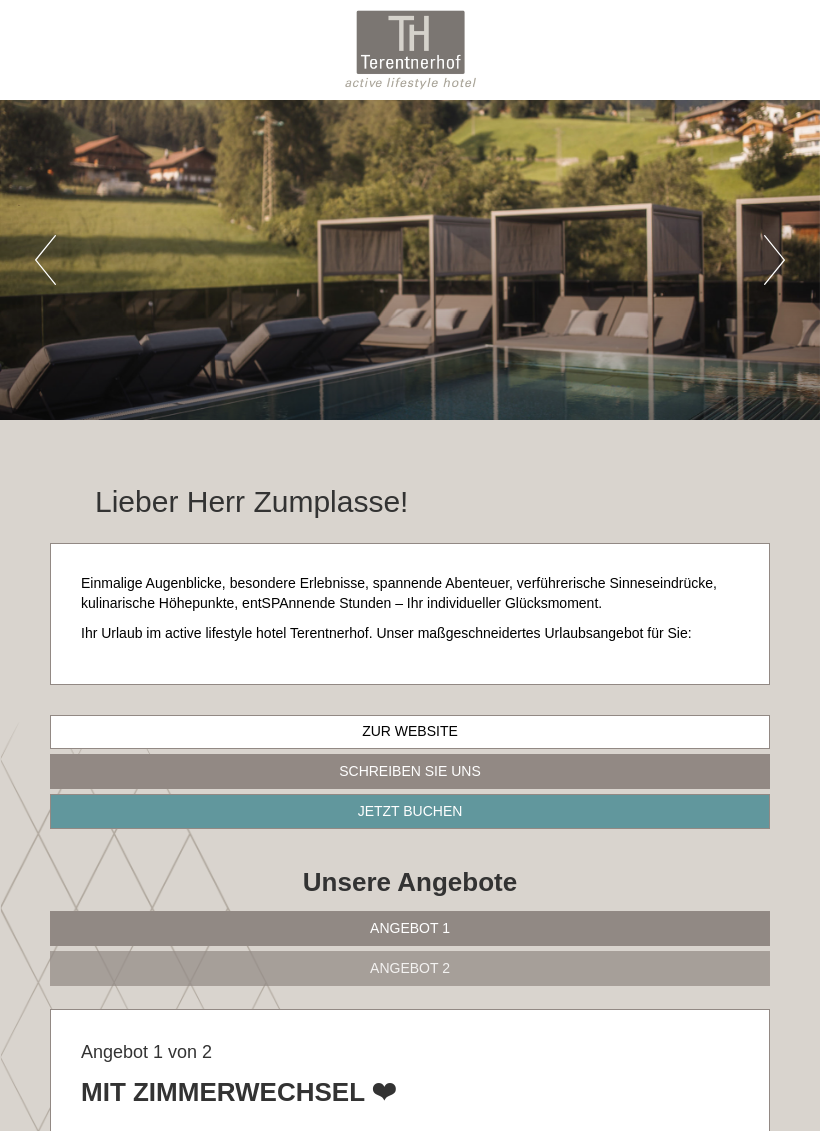 click at bounding box center (410, 50) 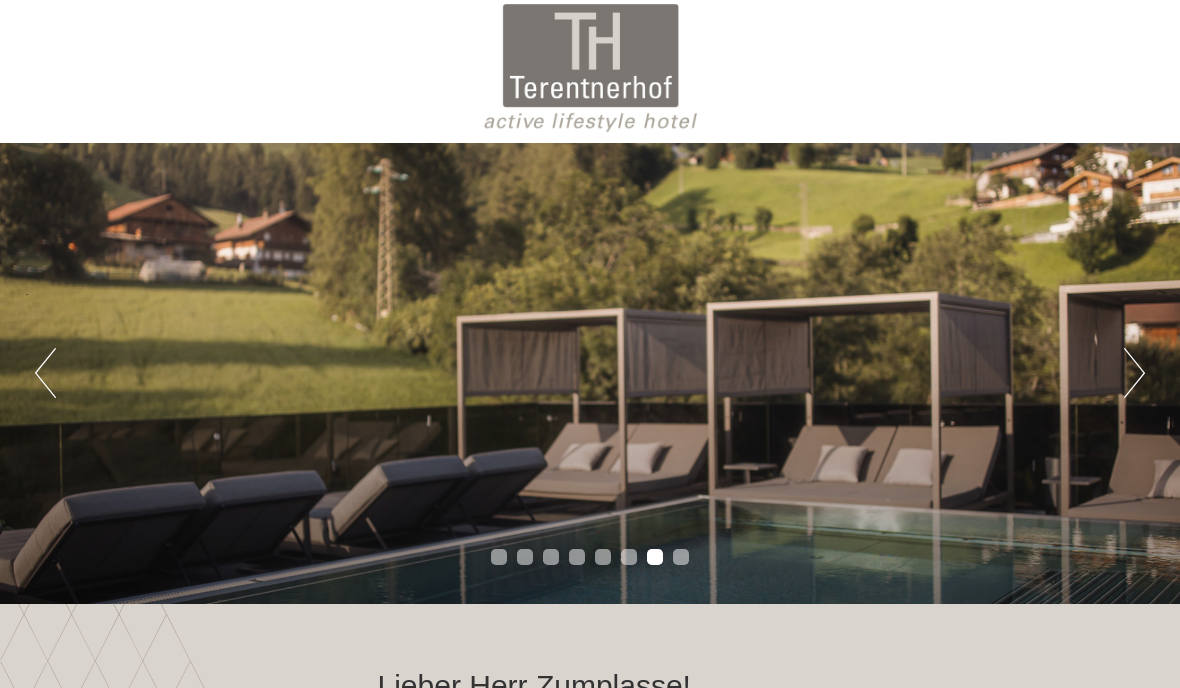 scroll, scrollTop: 7, scrollLeft: 0, axis: vertical 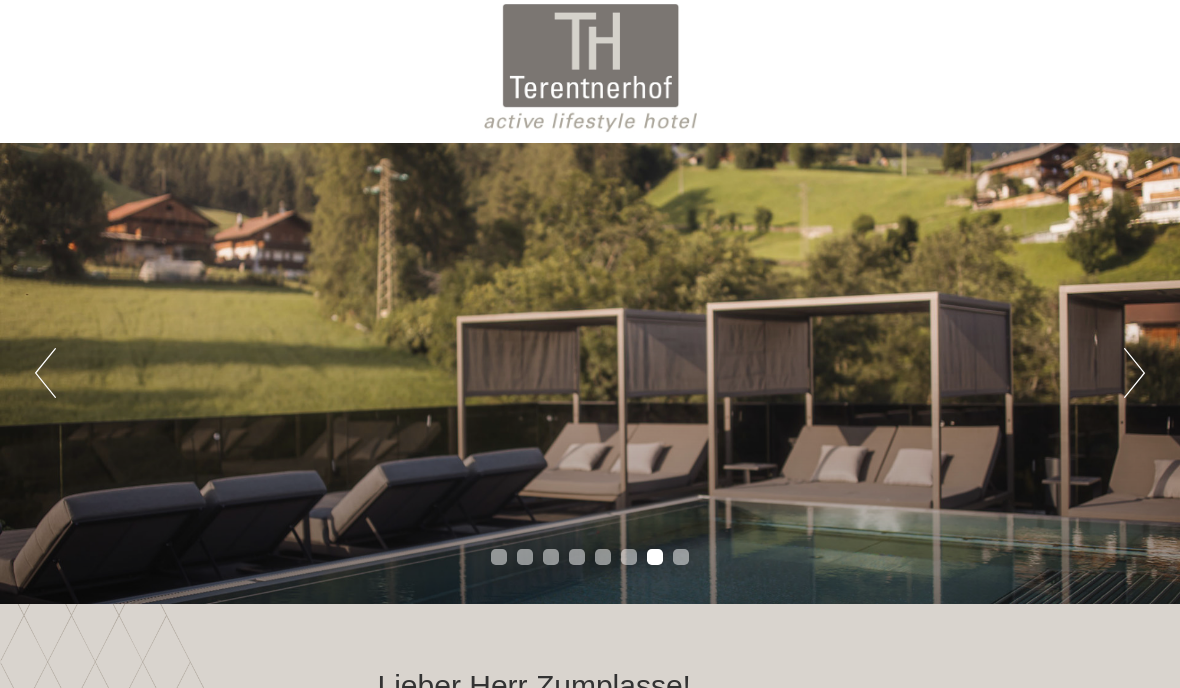 click on "Next" at bounding box center [1134, 373] 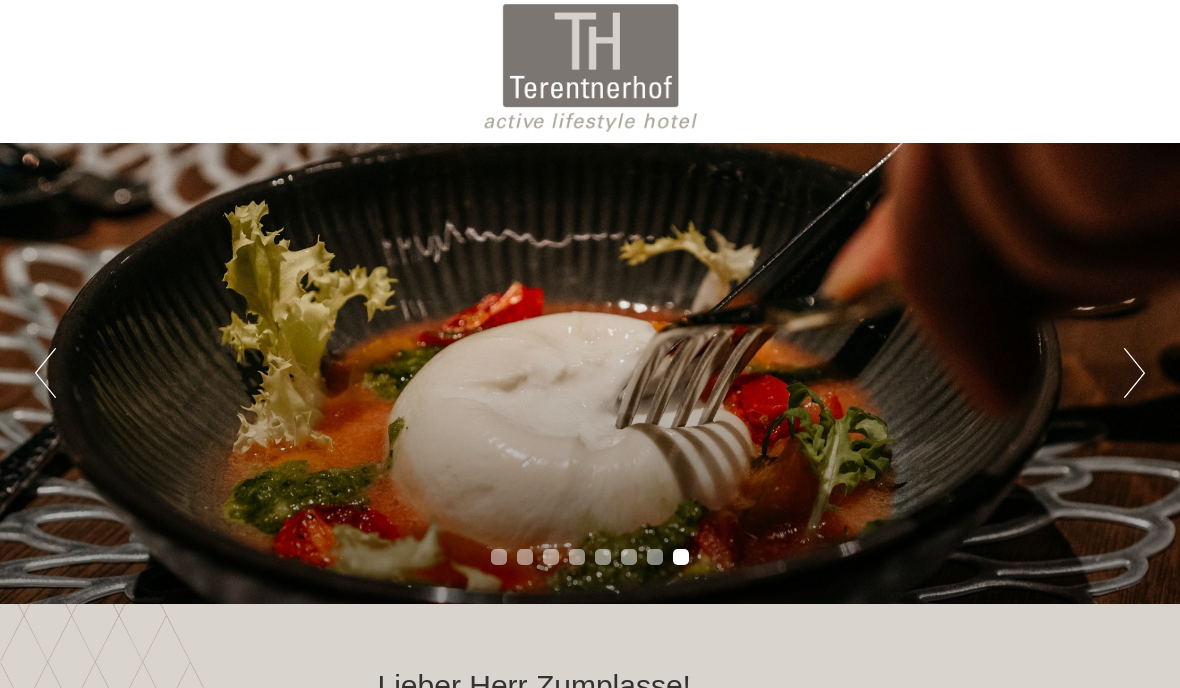 click on "Next" at bounding box center (1134, 373) 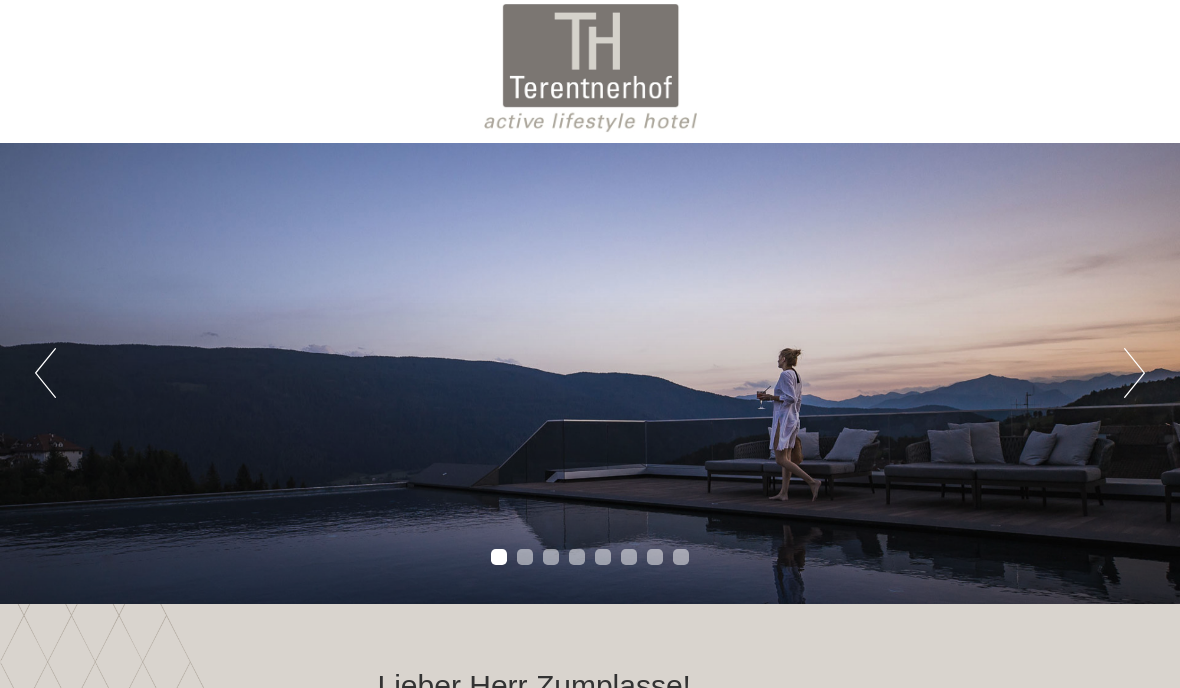 click on "Next" at bounding box center (1134, 373) 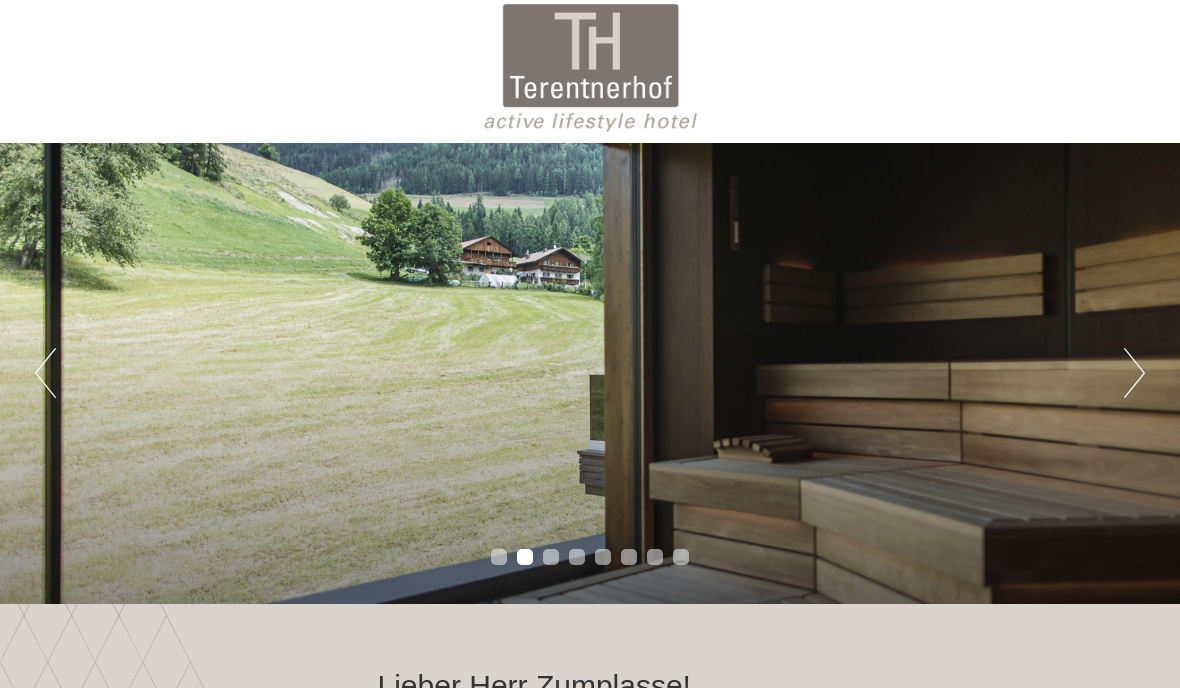 click on "Next" at bounding box center (1134, 373) 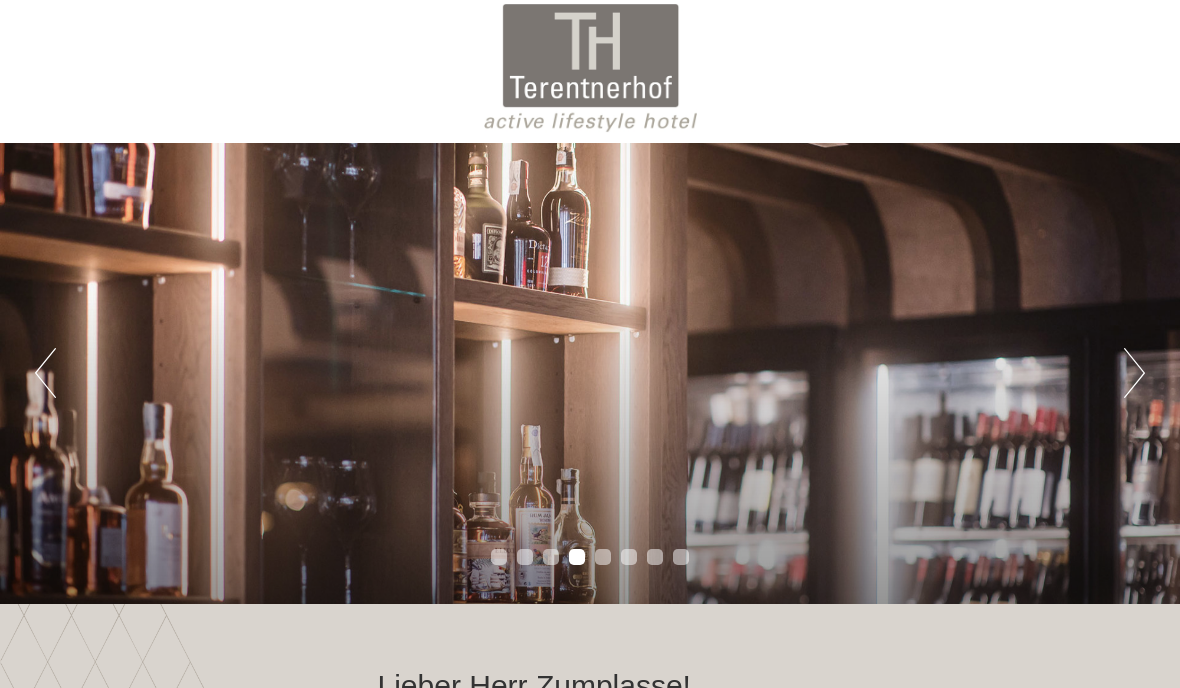 click on "Next" at bounding box center (1134, 373) 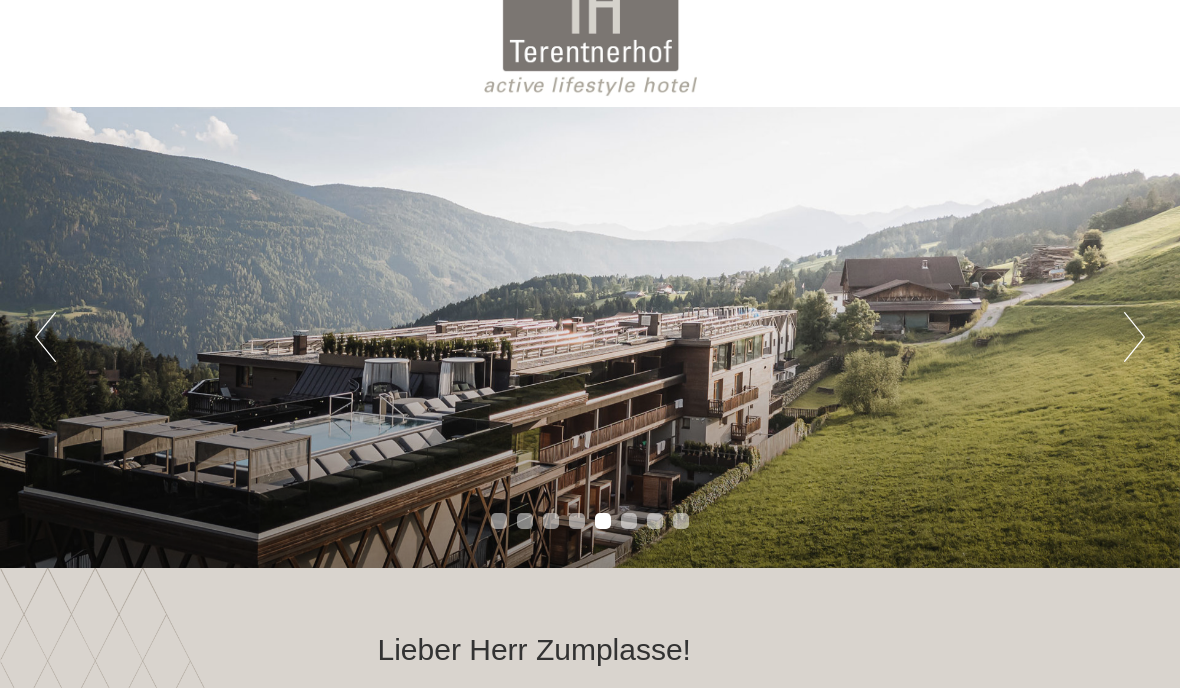 scroll, scrollTop: 43, scrollLeft: 0, axis: vertical 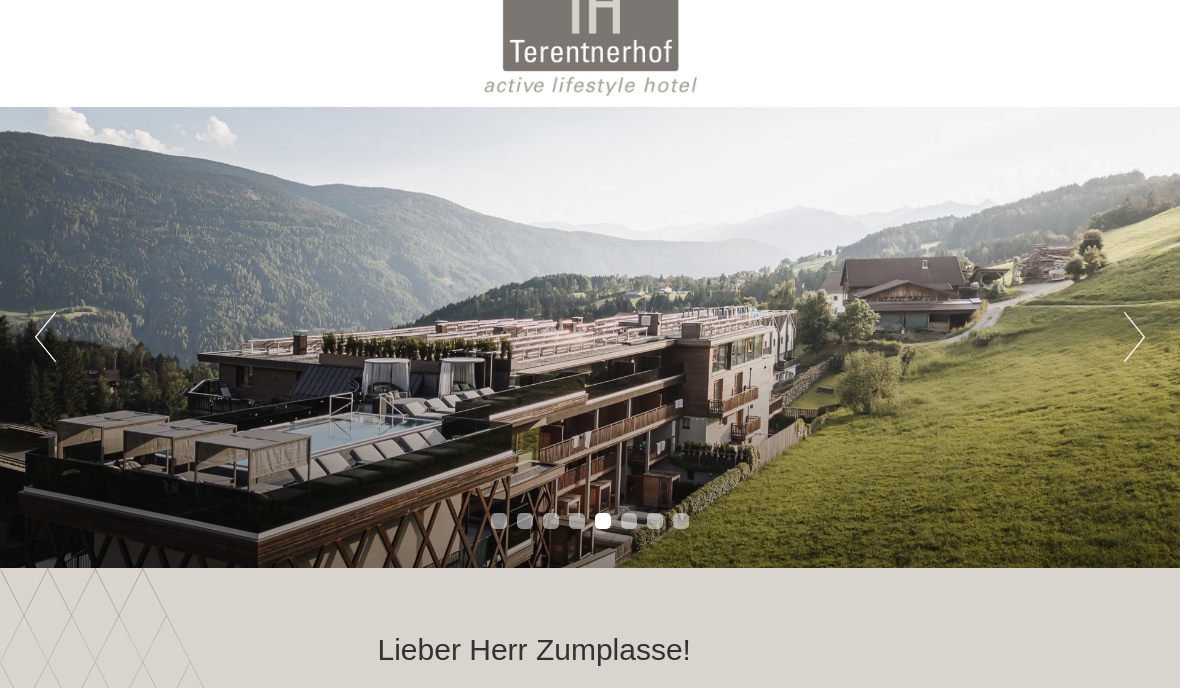 click on "Zur Website" at bounding box center (226, 708) 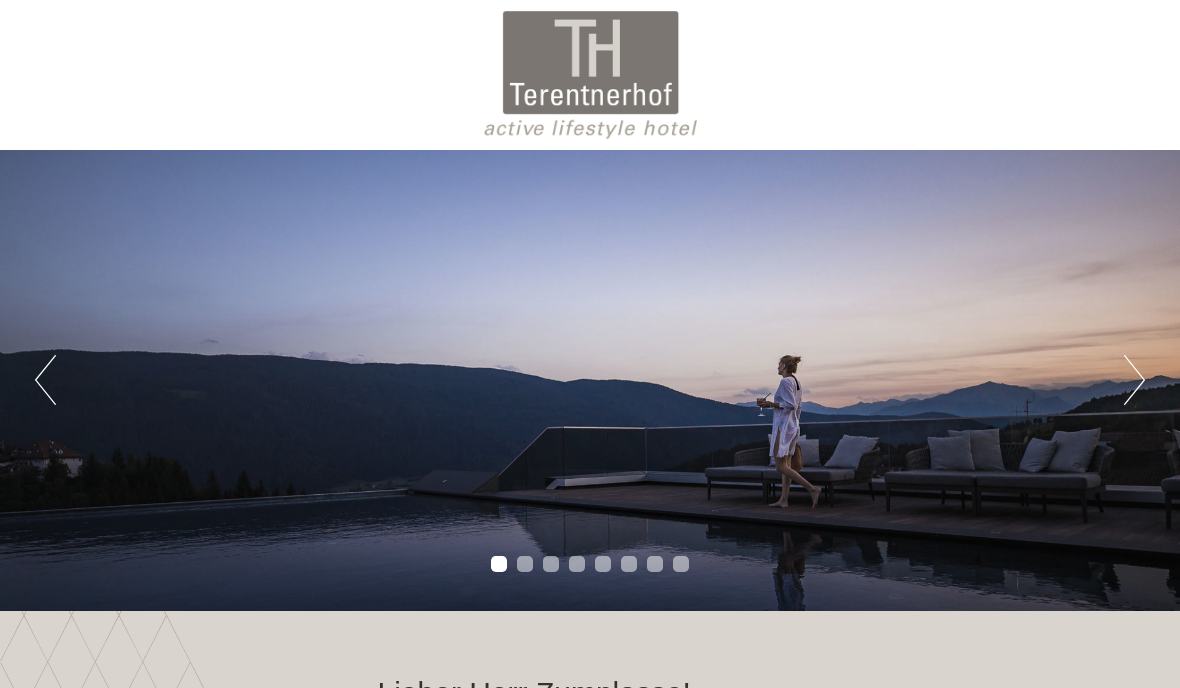 scroll, scrollTop: 0, scrollLeft: 0, axis: both 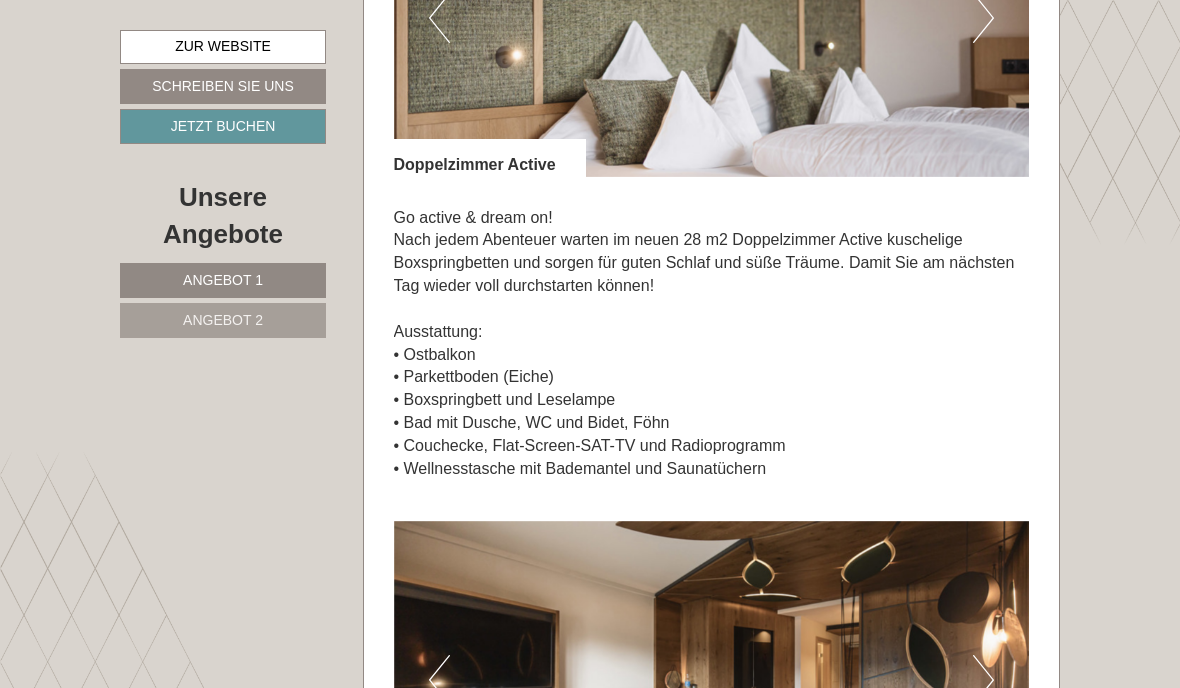 click on "Zur Website" at bounding box center (223, 47) 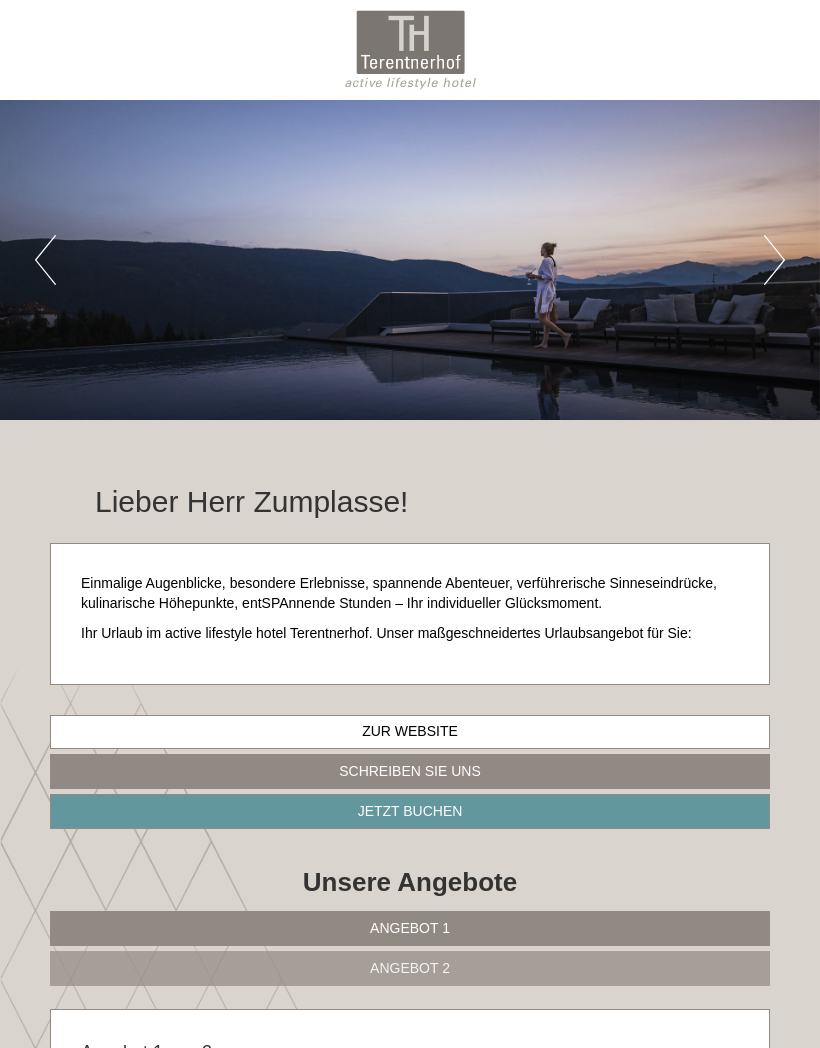 scroll, scrollTop: 0, scrollLeft: 0, axis: both 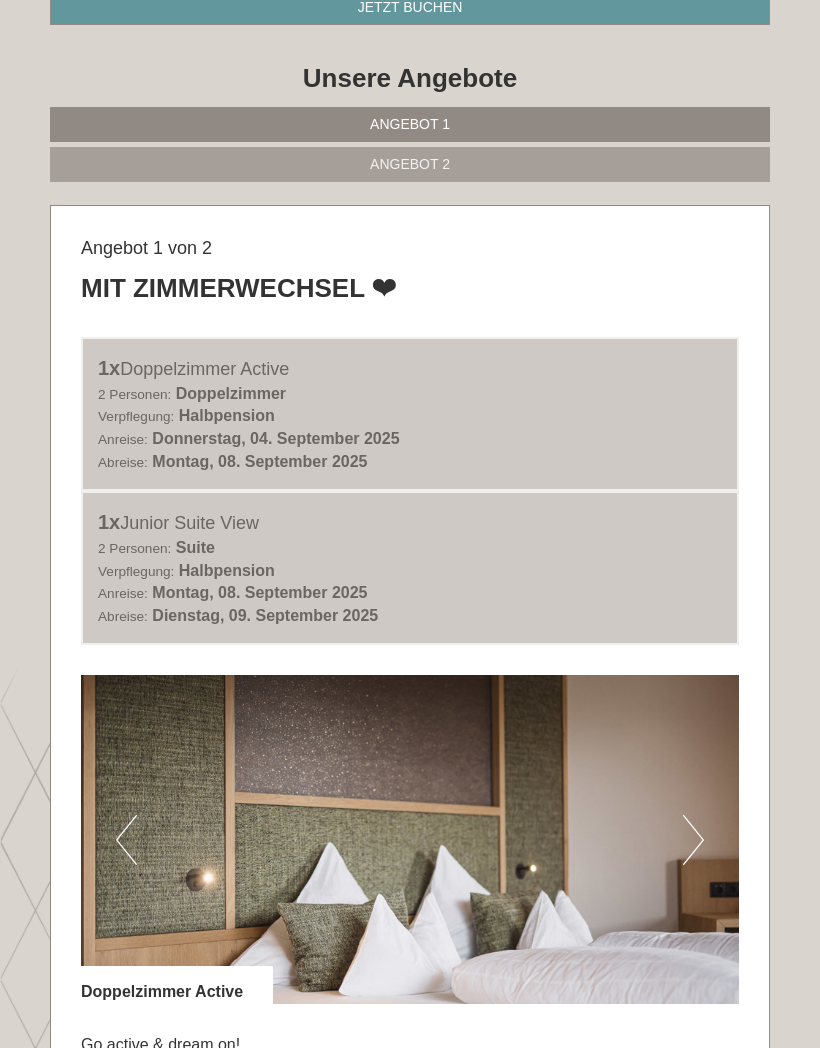 click on "Angebot 1" at bounding box center [410, 124] 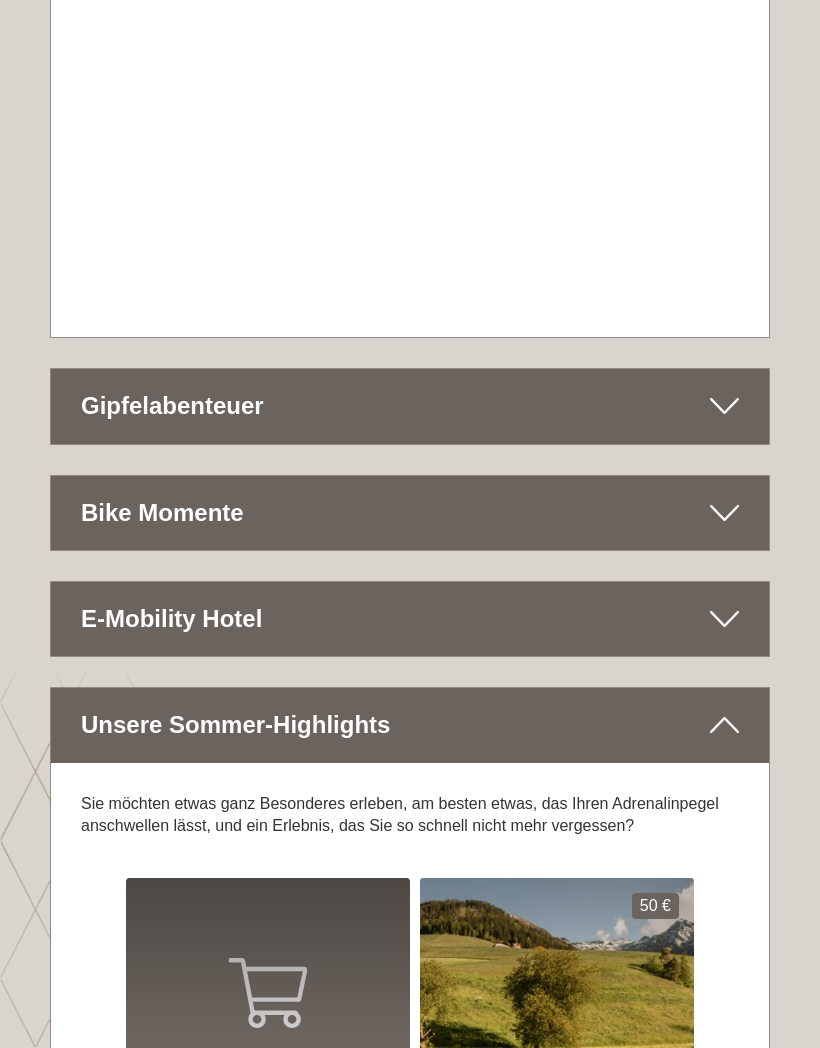scroll, scrollTop: 7845, scrollLeft: 0, axis: vertical 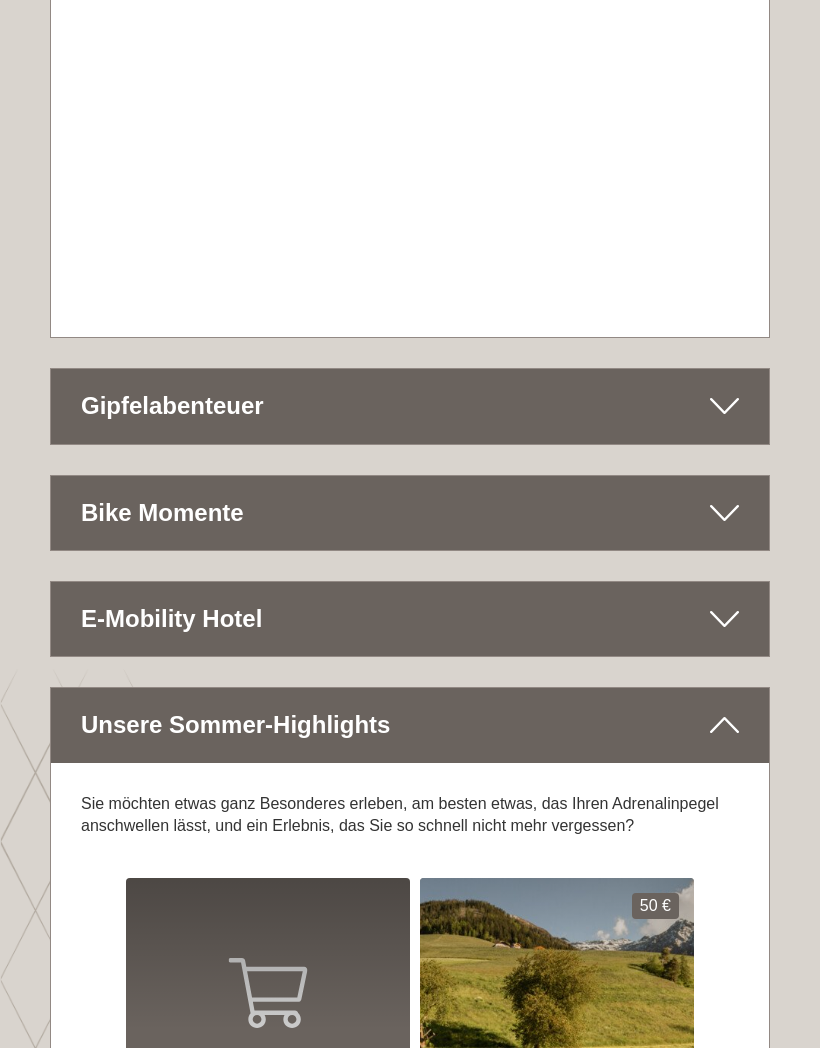 click at bounding box center (724, 513) 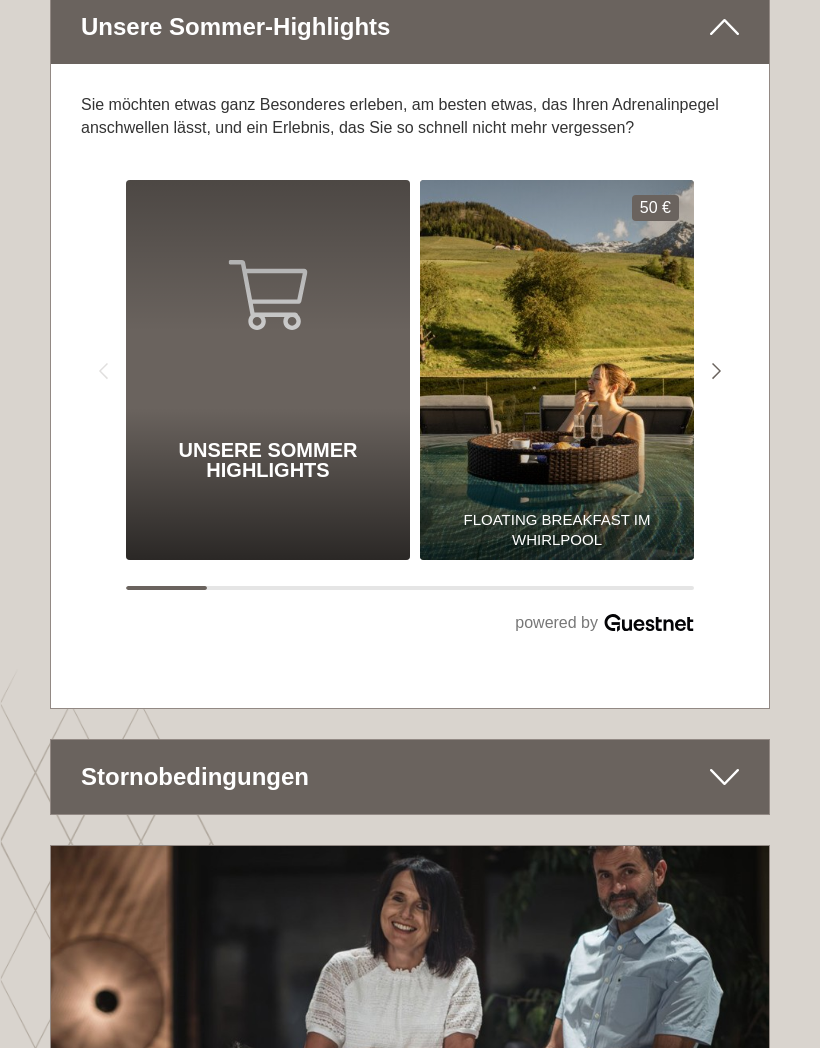 scroll, scrollTop: 9153, scrollLeft: 0, axis: vertical 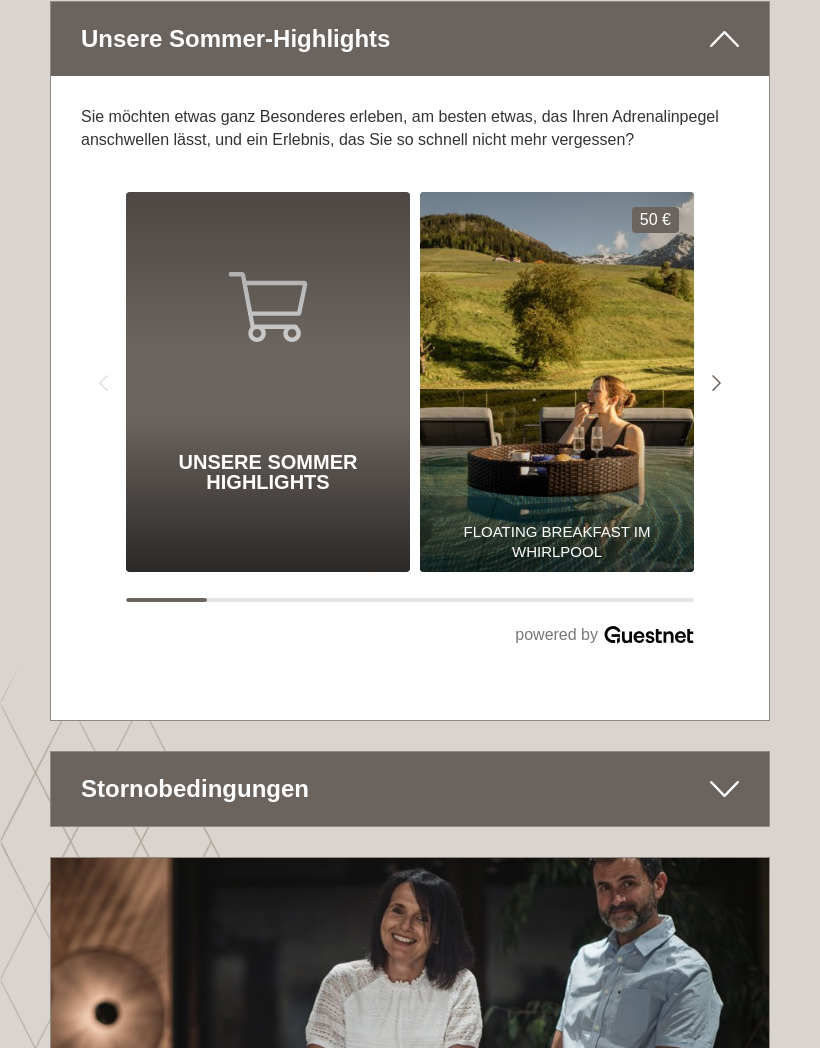 click at bounding box center (724, 789) 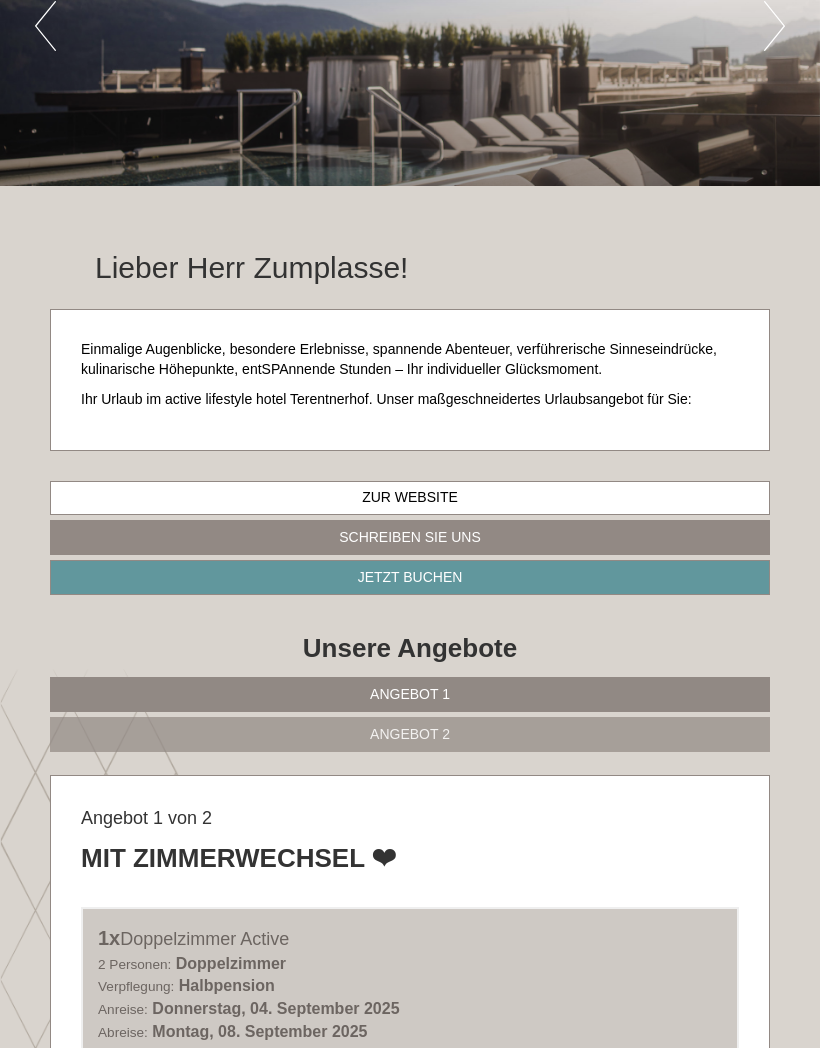 scroll, scrollTop: 235, scrollLeft: 0, axis: vertical 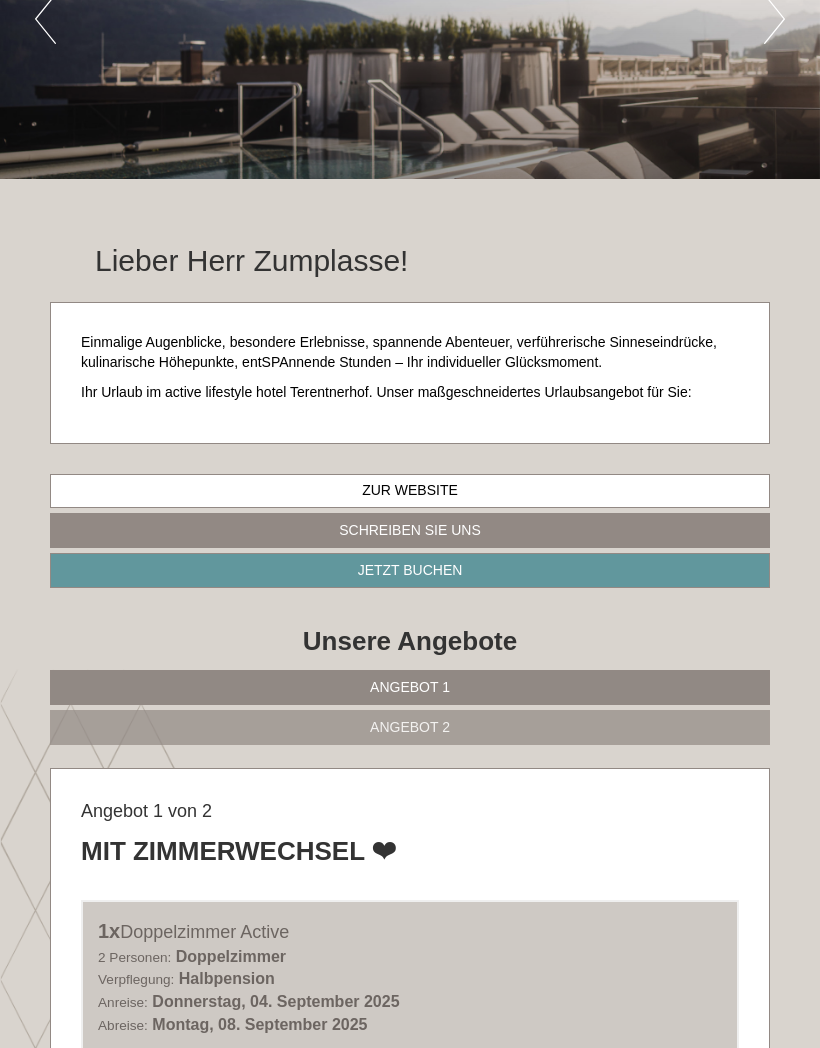 click on "Schreiben Sie uns" at bounding box center [410, 530] 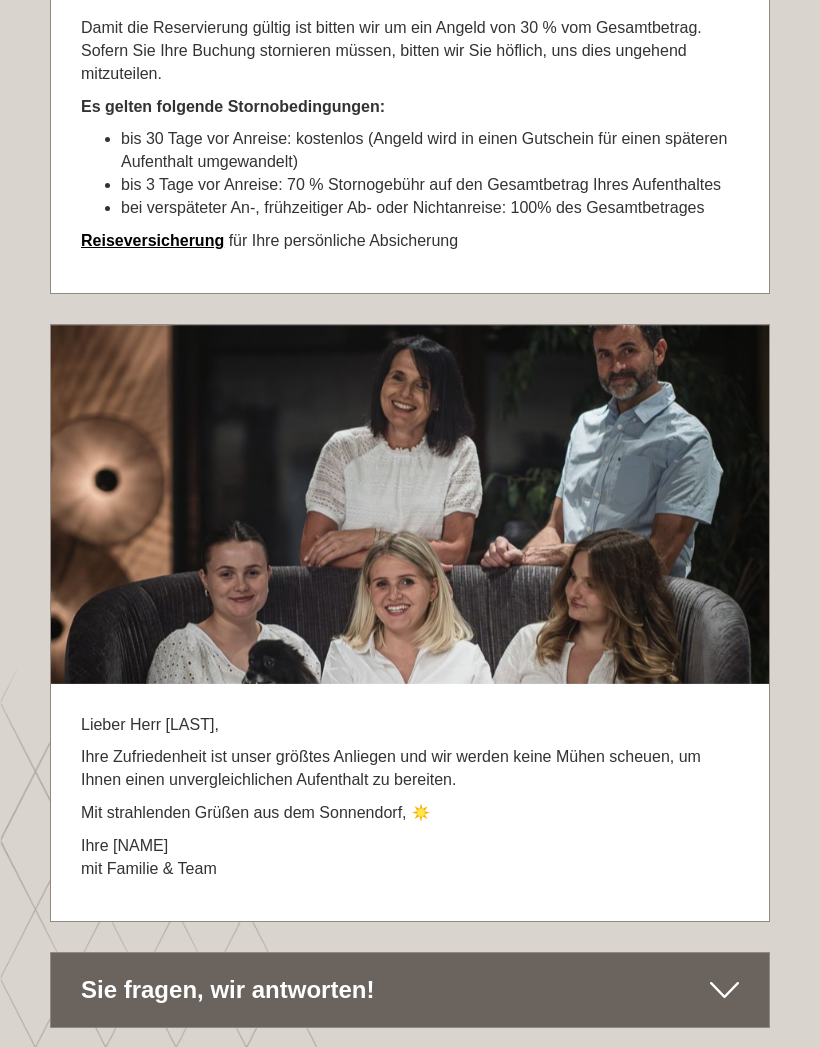 scroll, scrollTop: 11086, scrollLeft: 0, axis: vertical 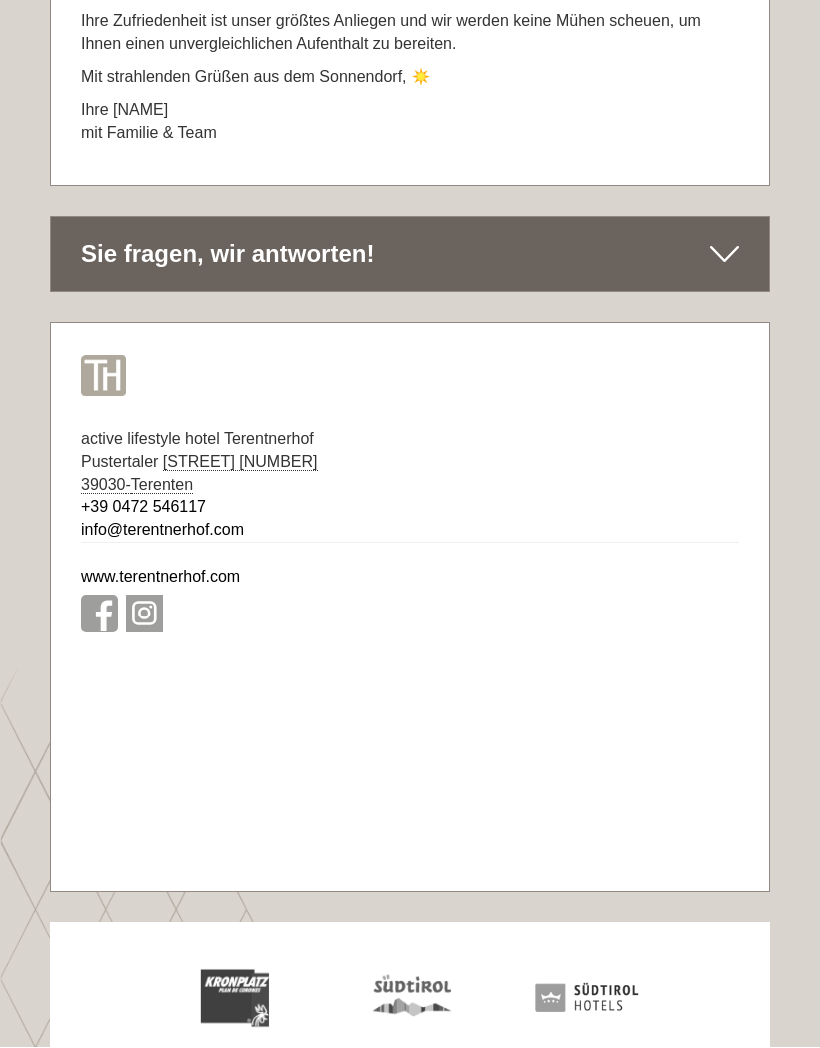 click on "Sie fragen, wir antworten!" at bounding box center (410, 255) 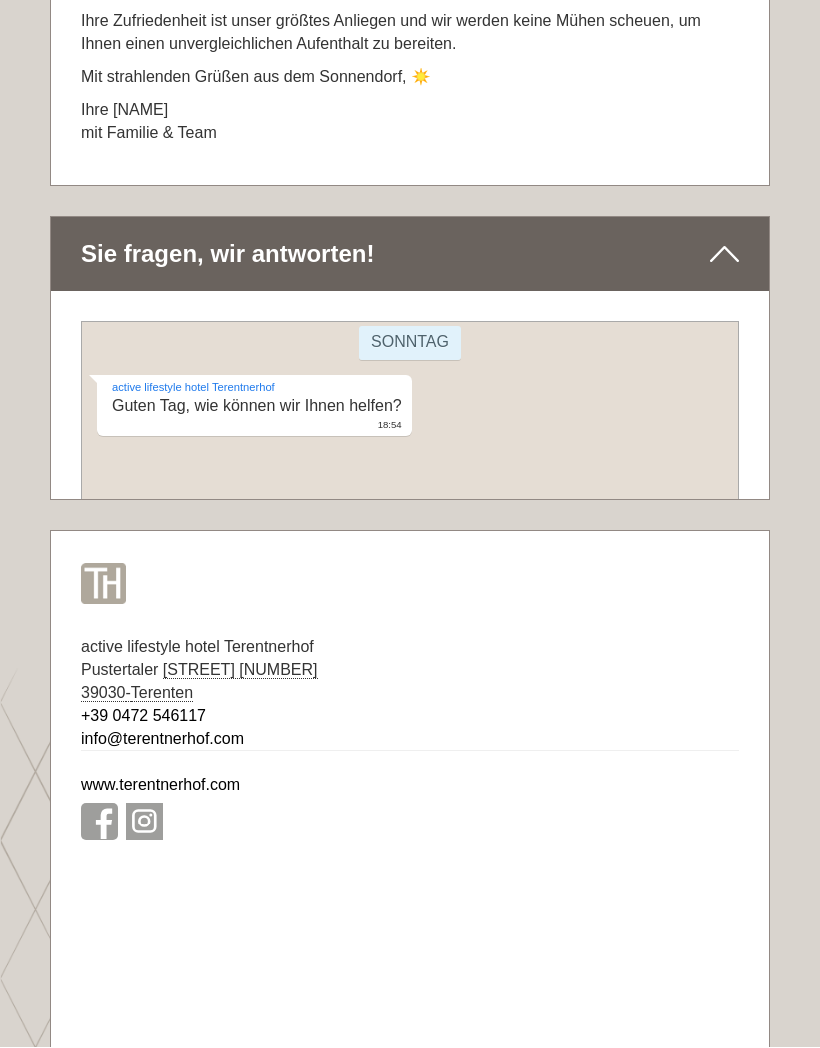 scroll, scrollTop: 11087, scrollLeft: 0, axis: vertical 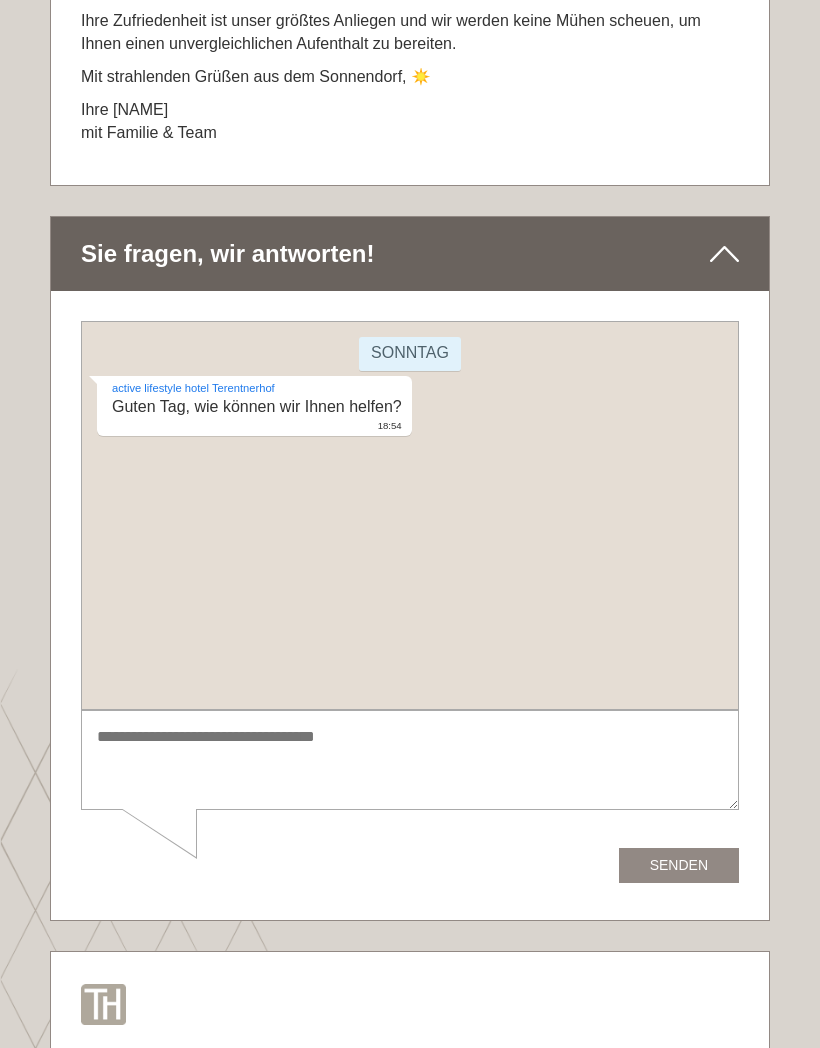 click at bounding box center [410, 759] 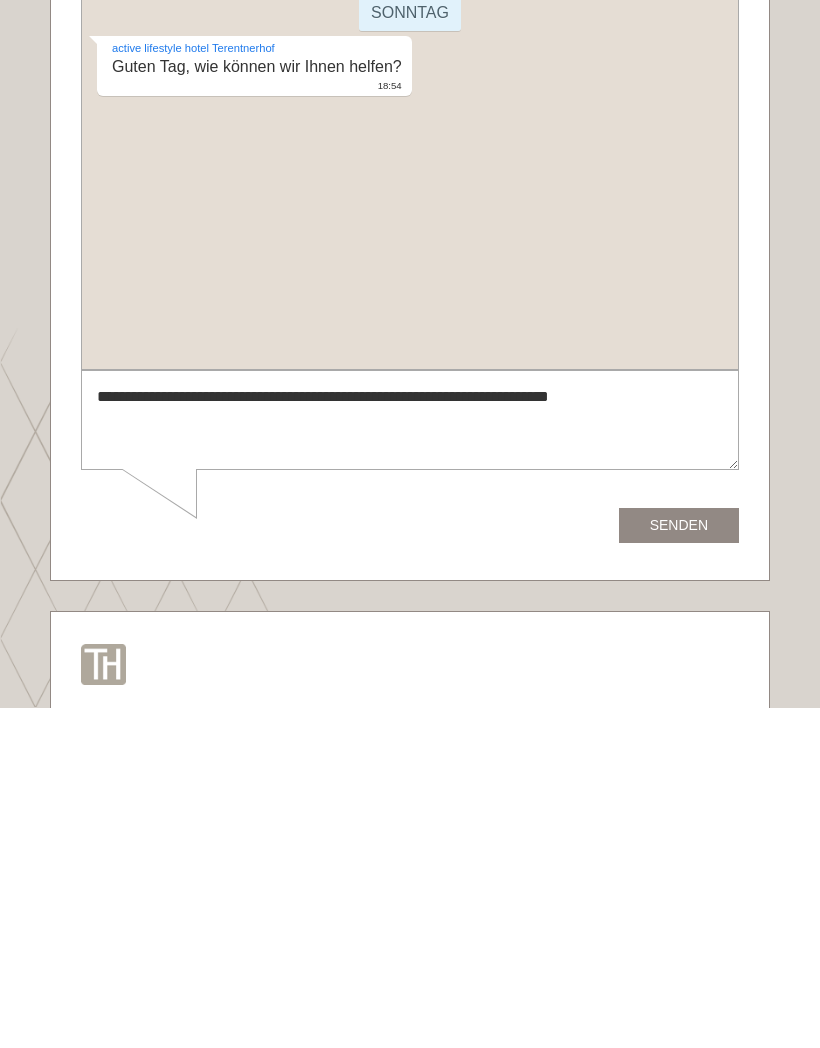 type on "**********" 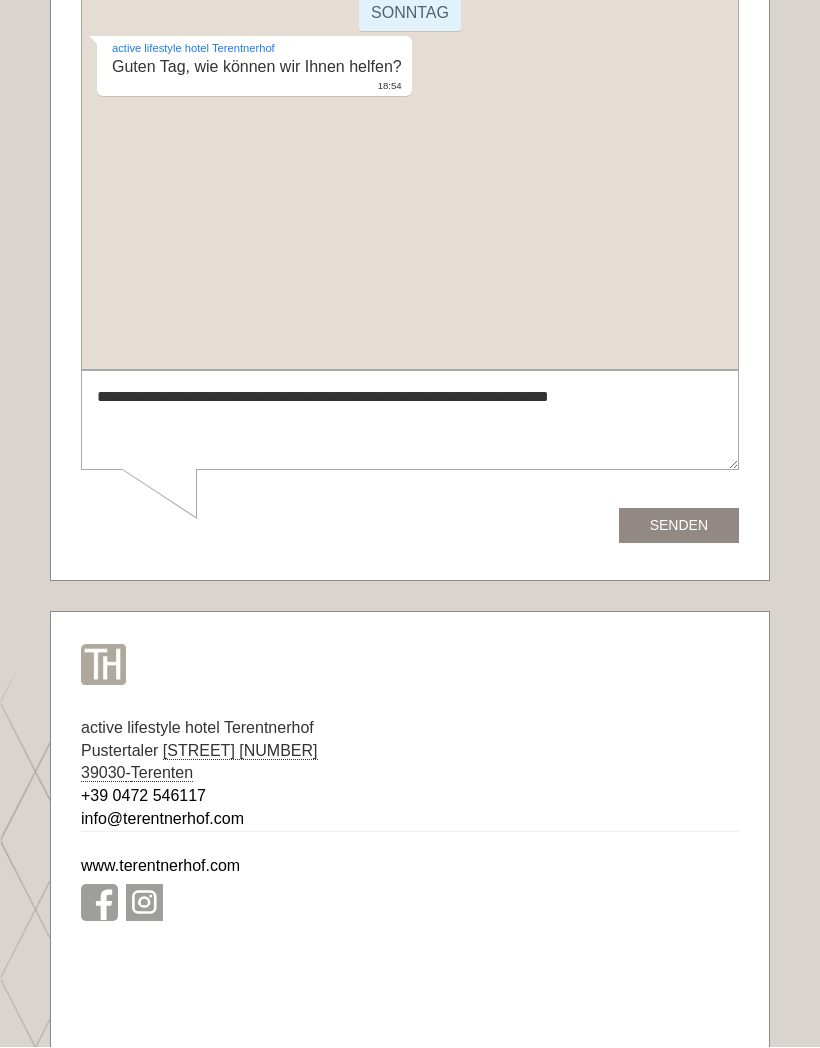 type 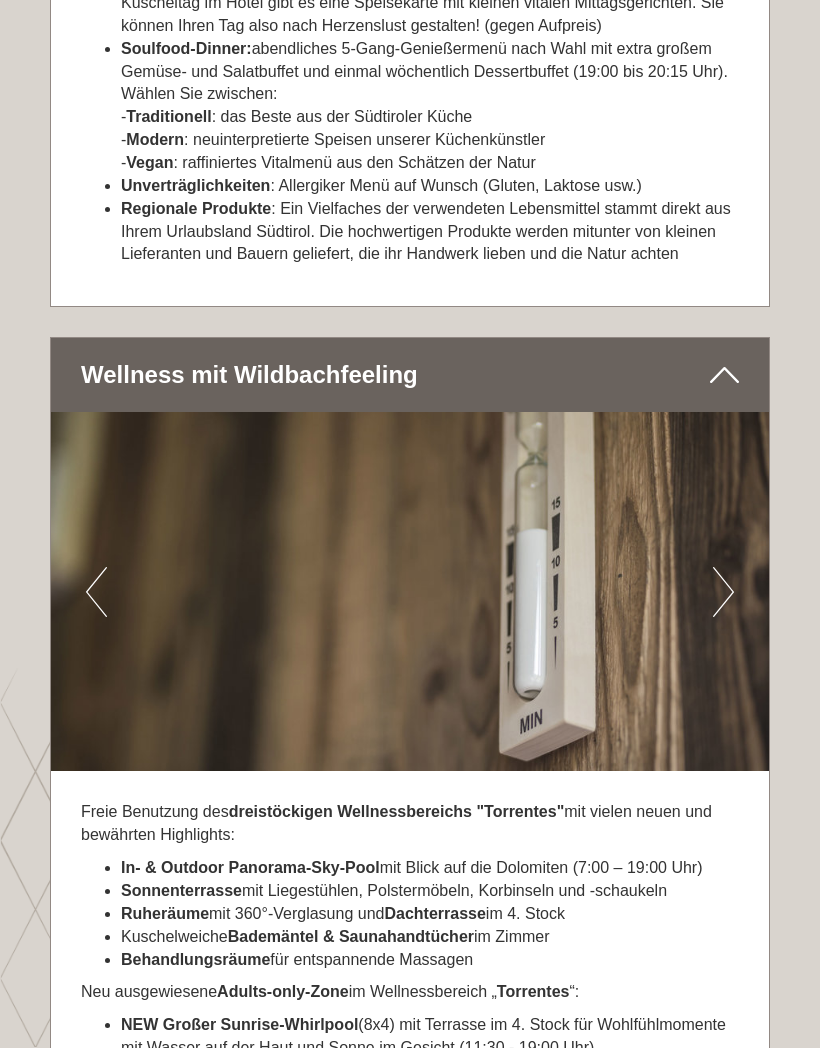 scroll, scrollTop: 4343, scrollLeft: 0, axis: vertical 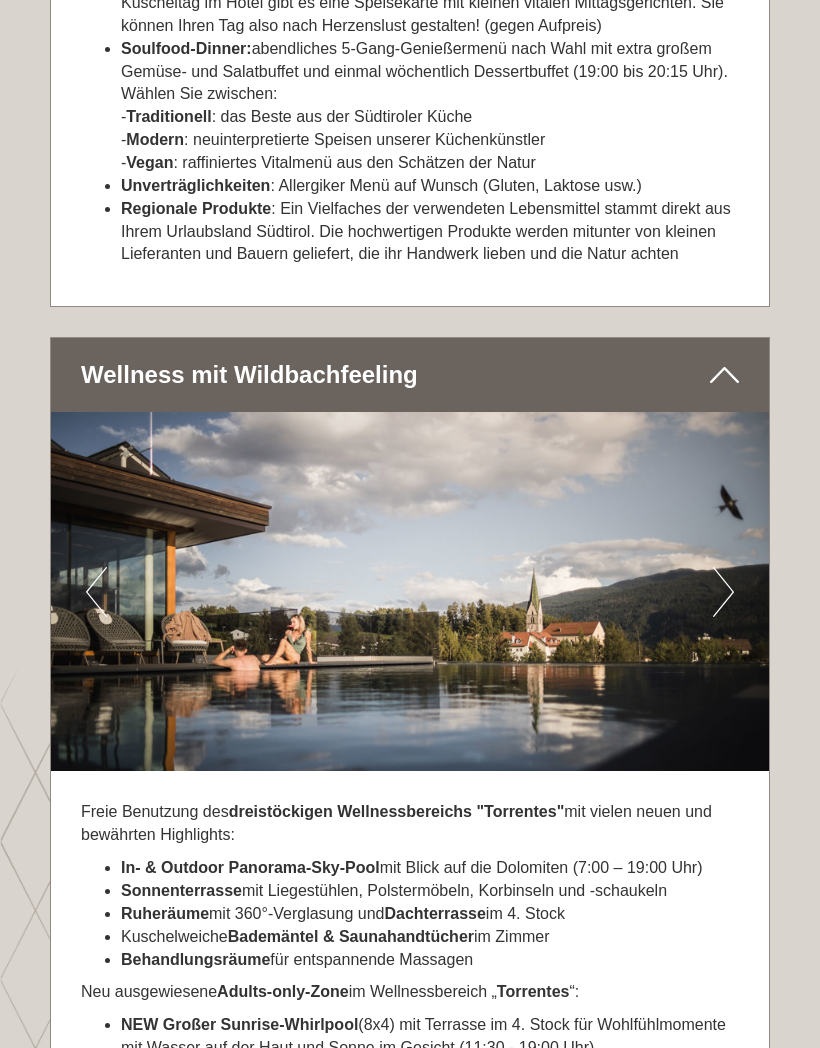 click on "Next" at bounding box center (723, 592) 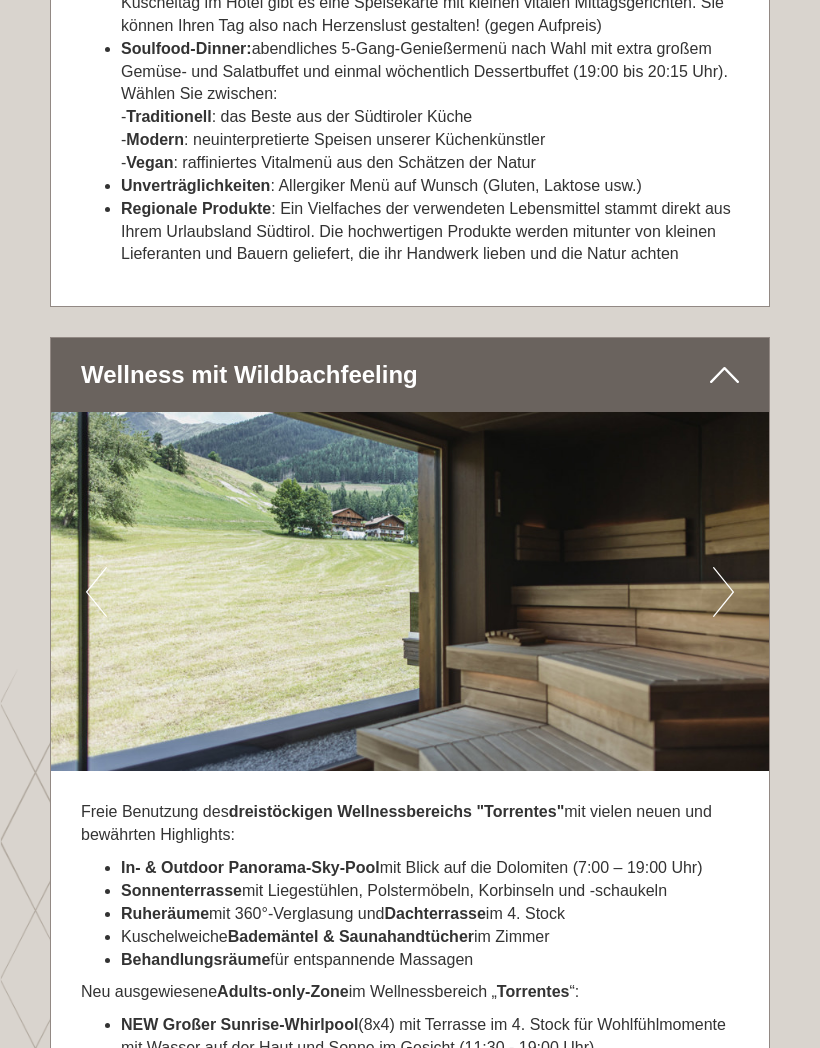 click on "Next" at bounding box center [723, 592] 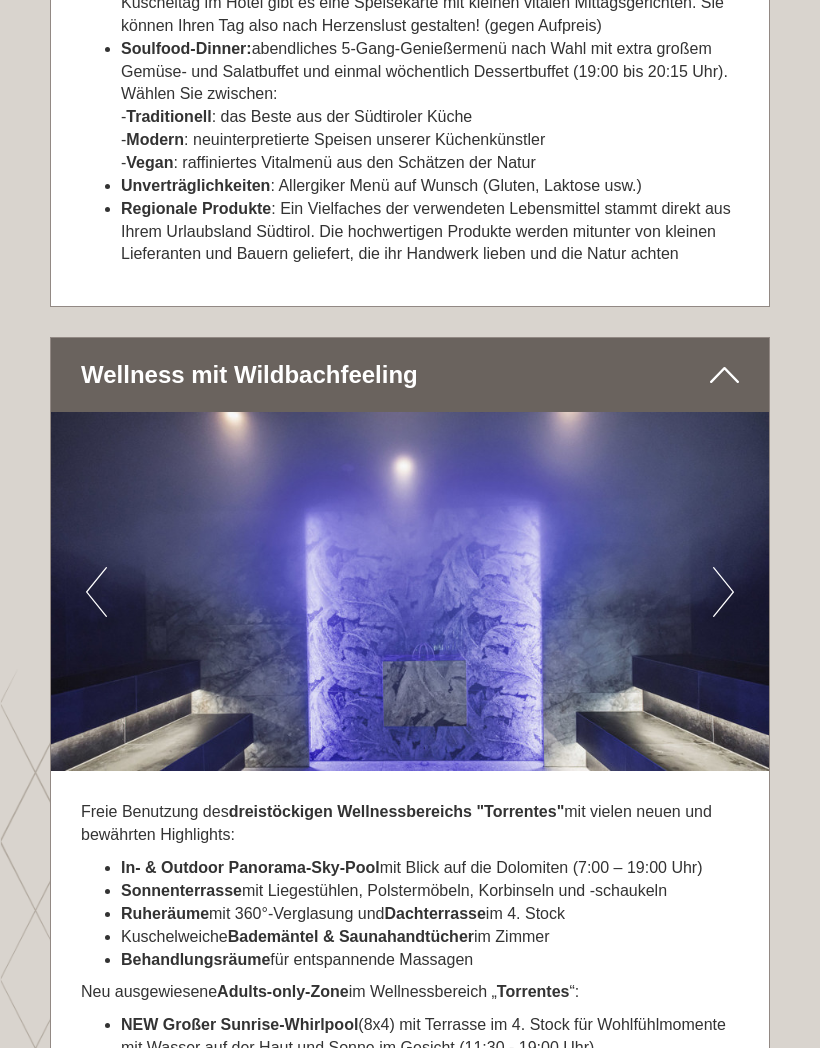 click at bounding box center [410, 591] 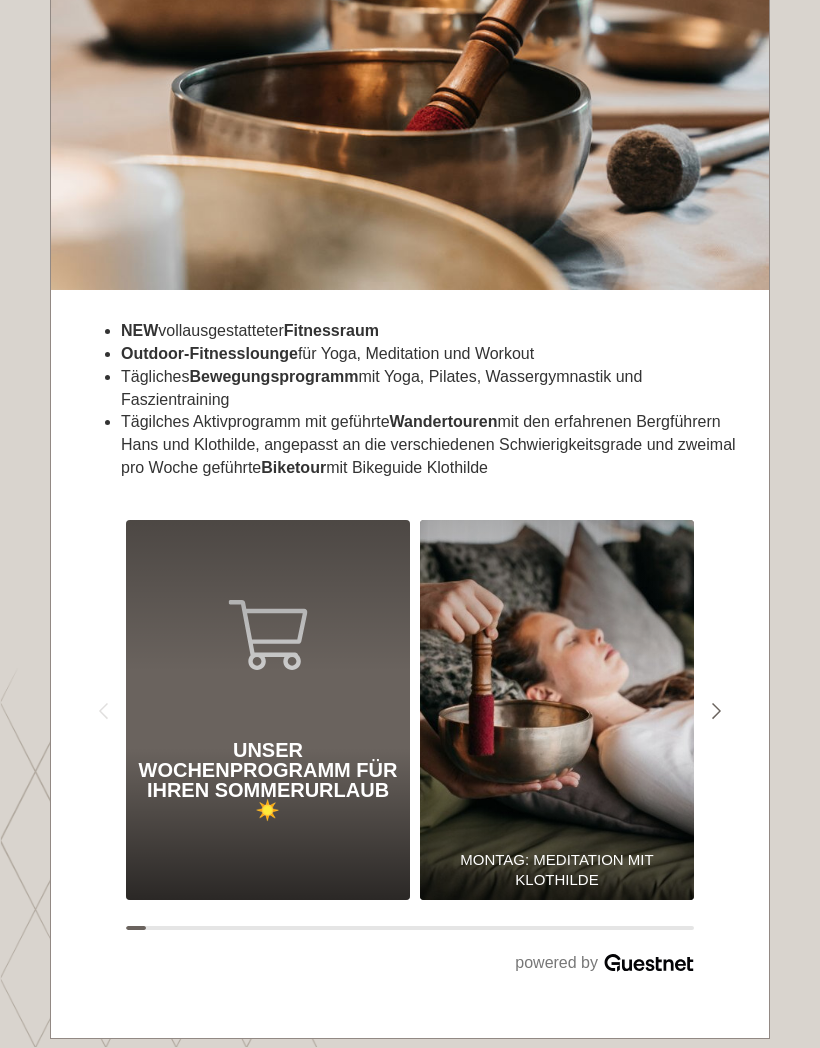 scroll, scrollTop: 5778, scrollLeft: 0, axis: vertical 